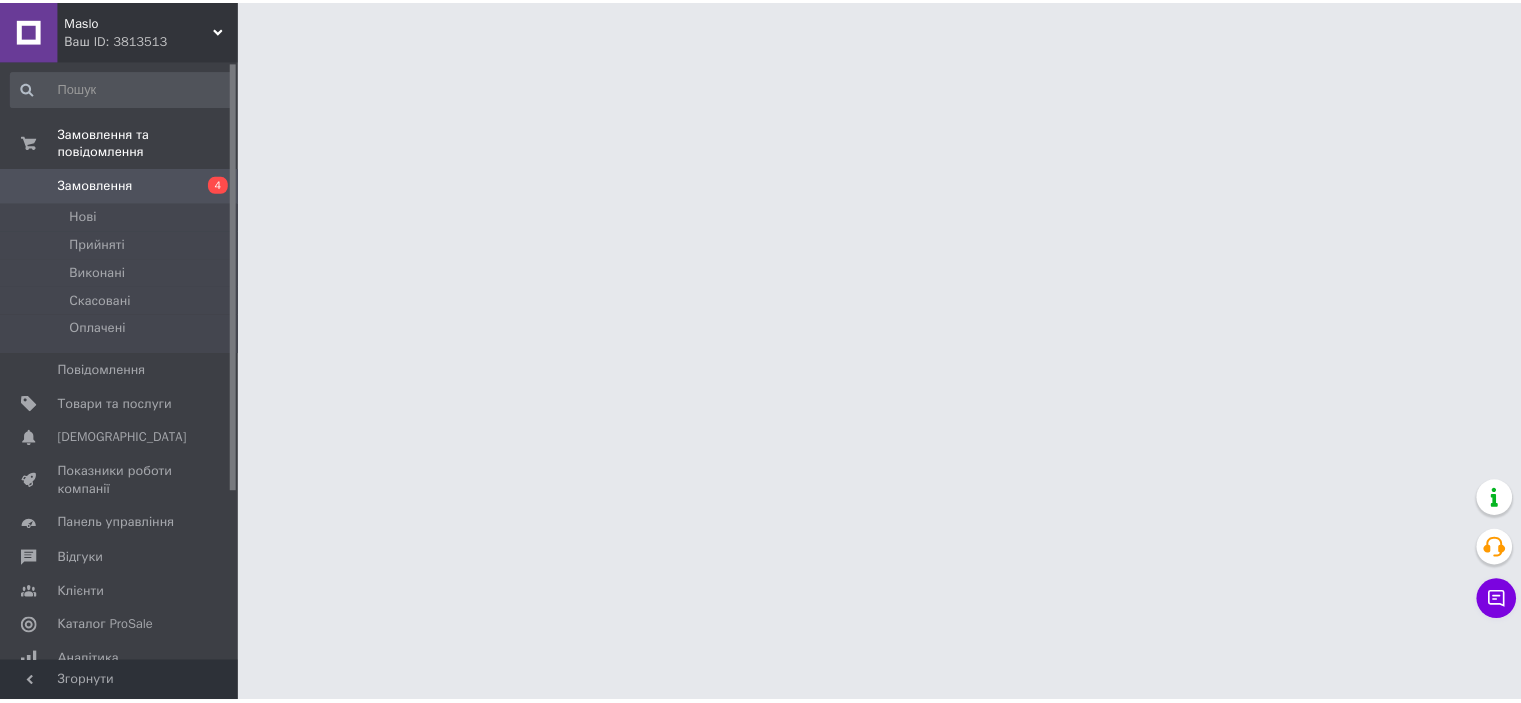 scroll, scrollTop: 0, scrollLeft: 0, axis: both 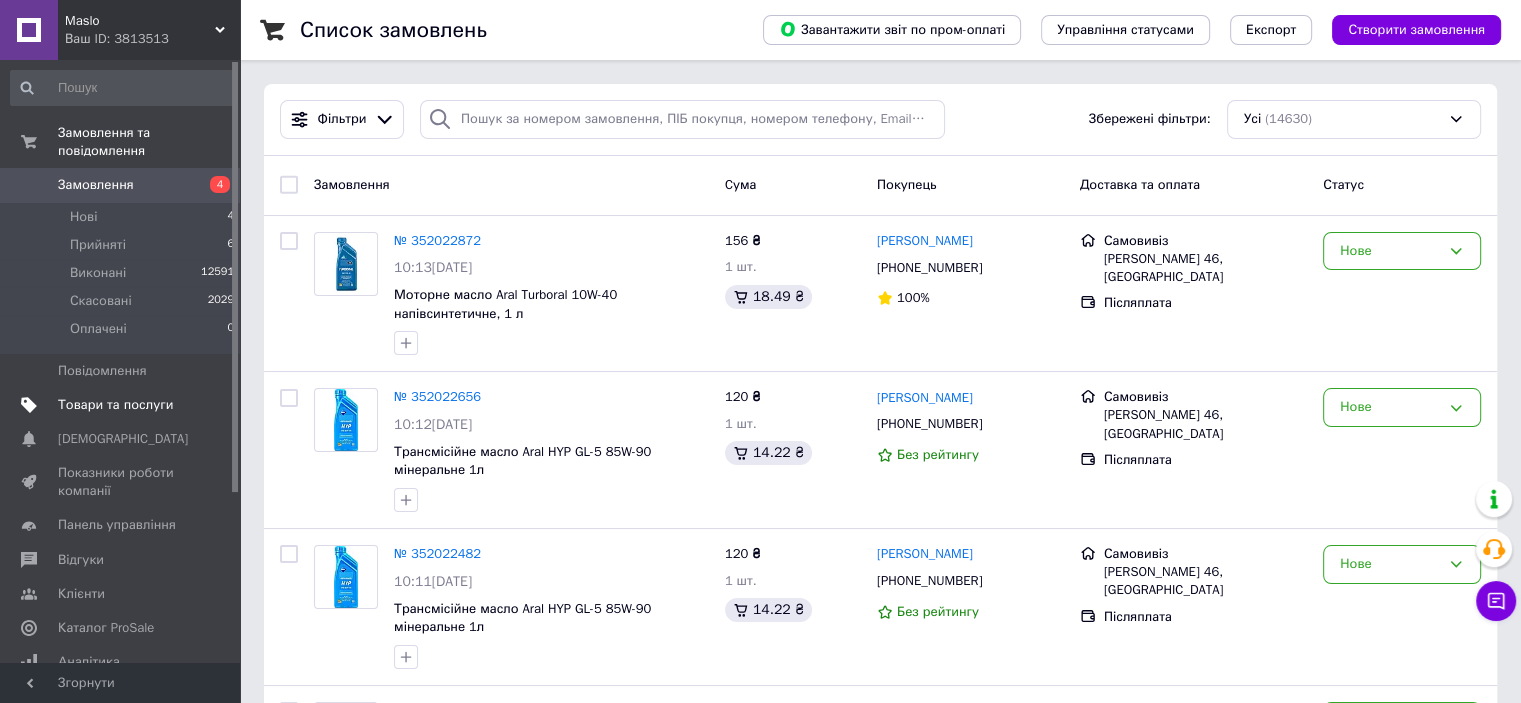 click on "Товари та послуги" at bounding box center [115, 405] 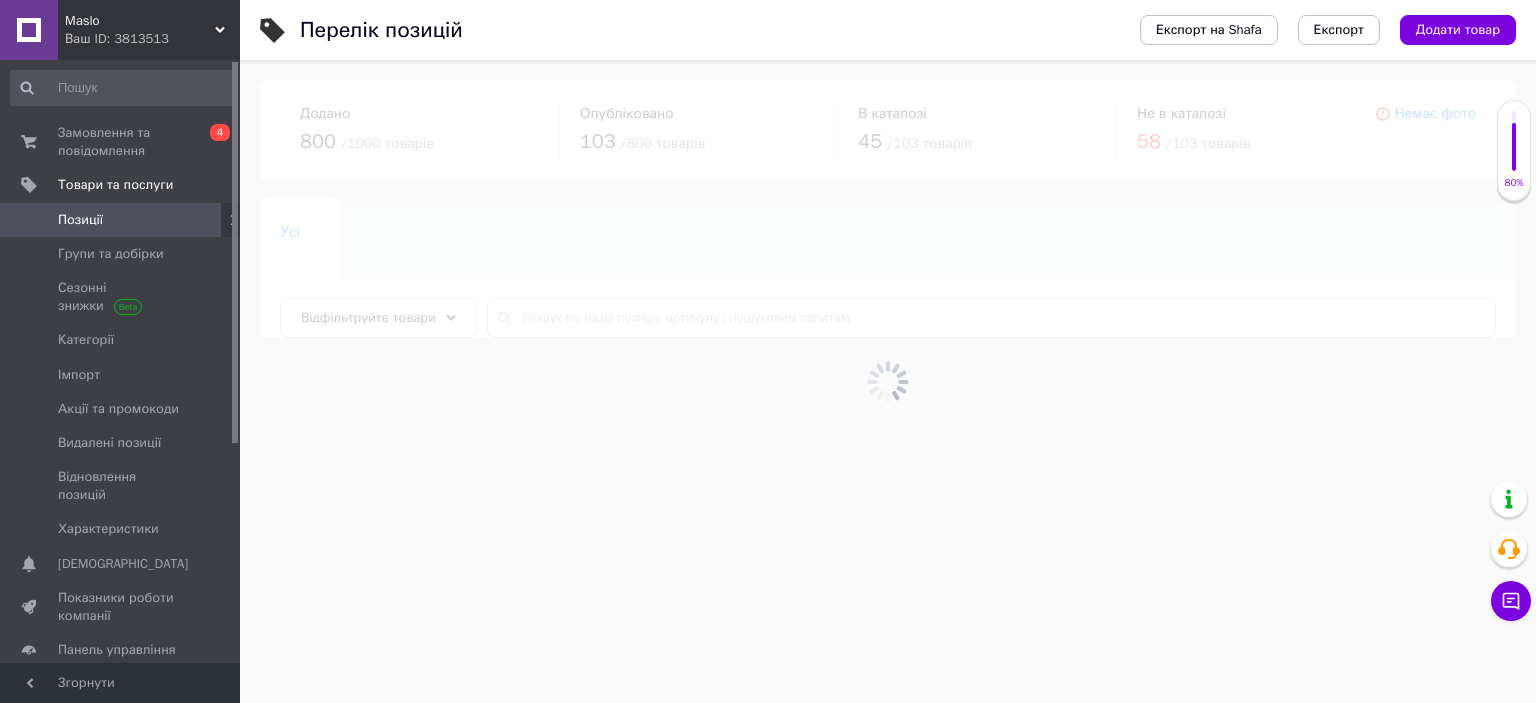 click on "80%" at bounding box center (1514, 150) 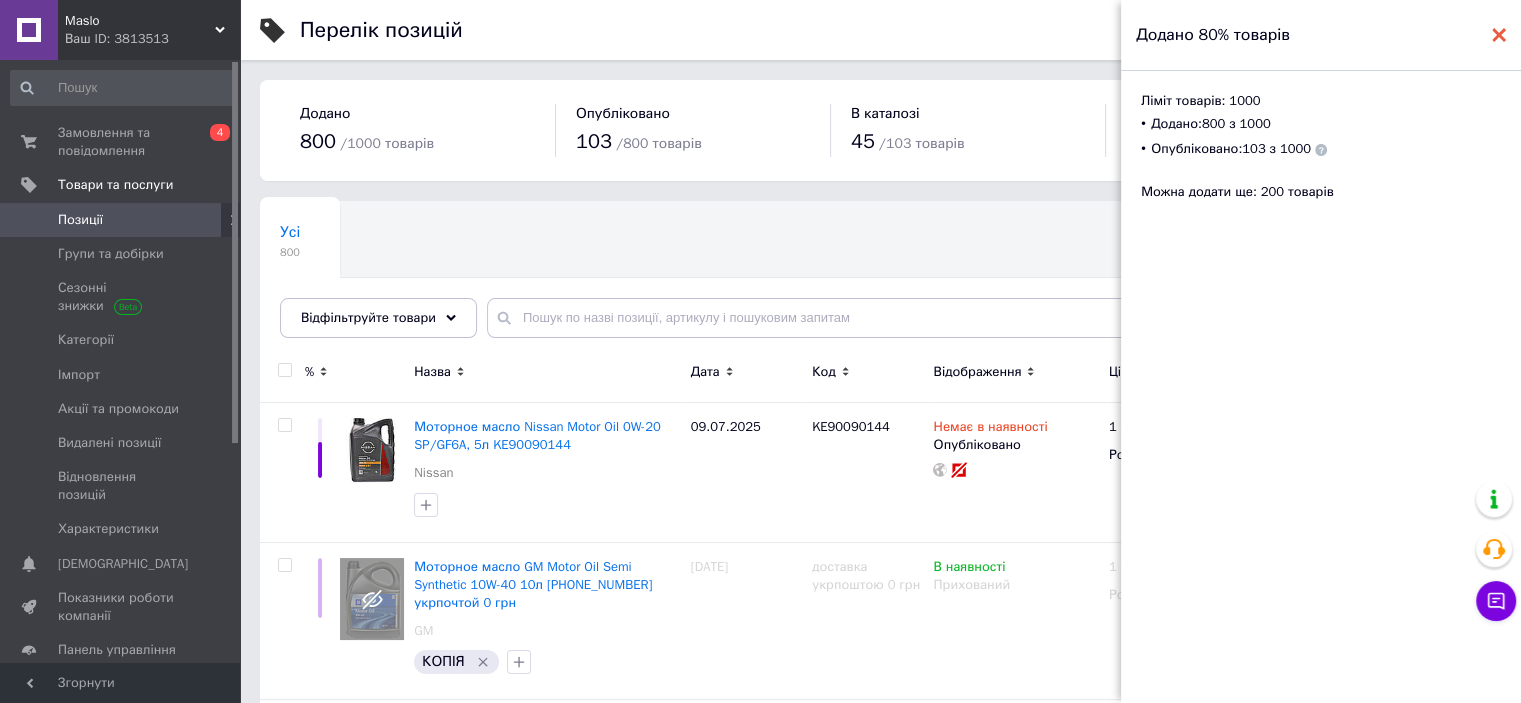 click at bounding box center [1499, 35] 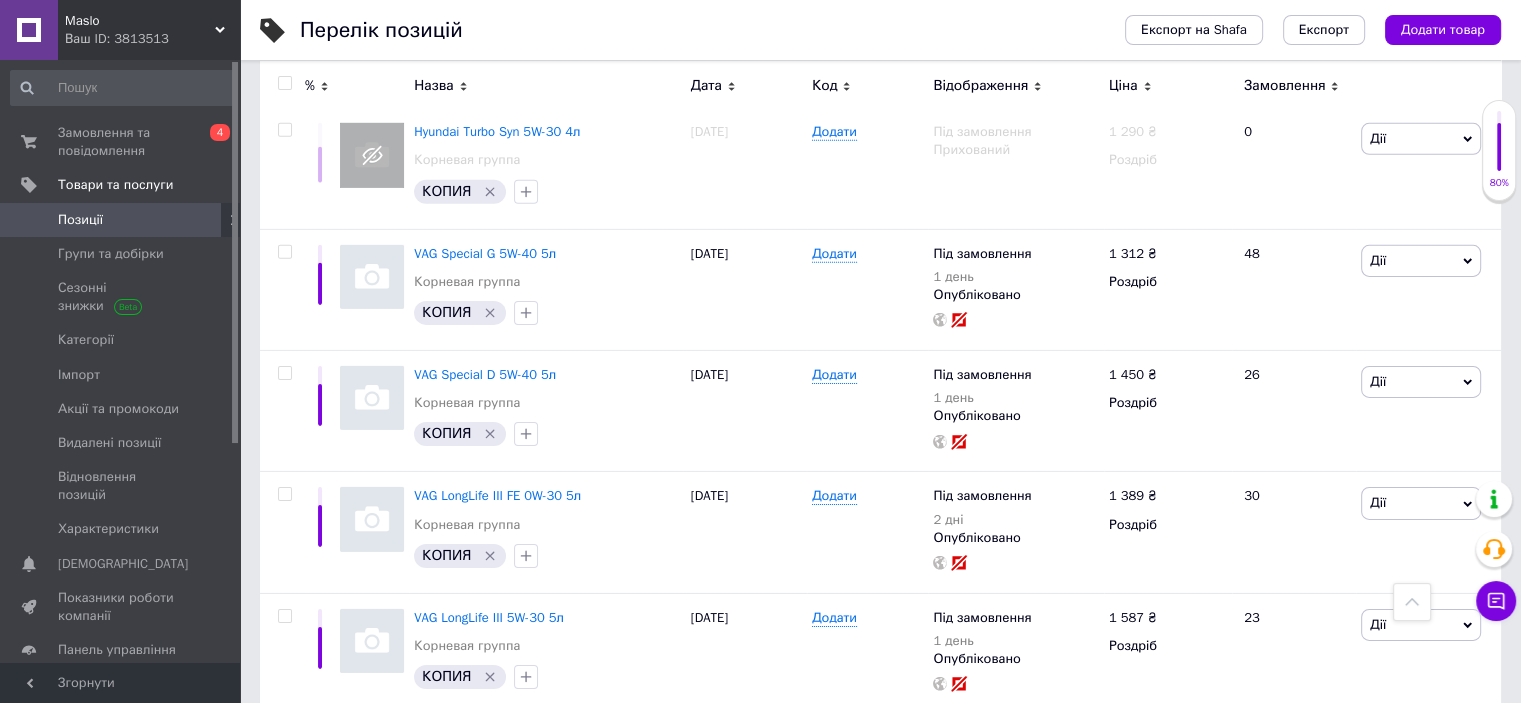 scroll, scrollTop: 14120, scrollLeft: 0, axis: vertical 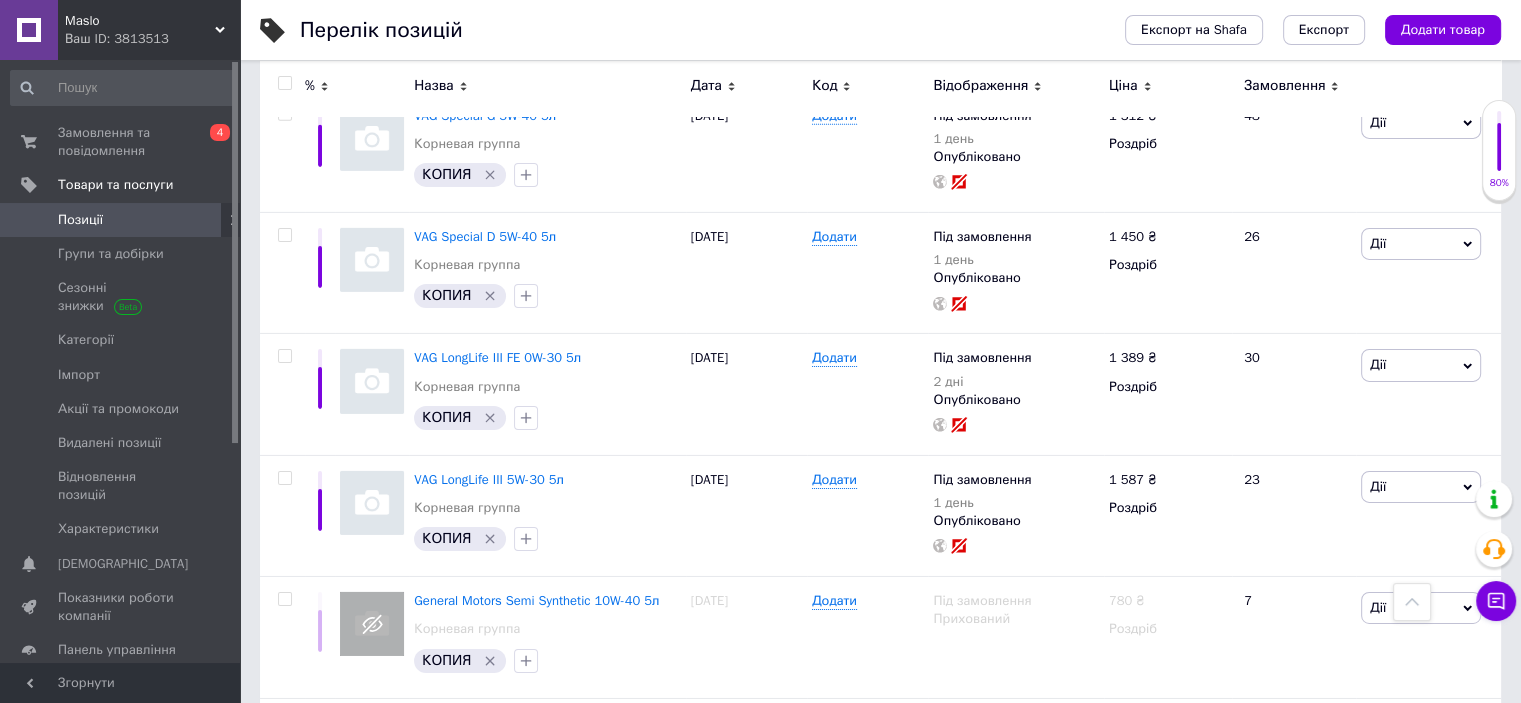click on "2" at bounding box center (327, 860) 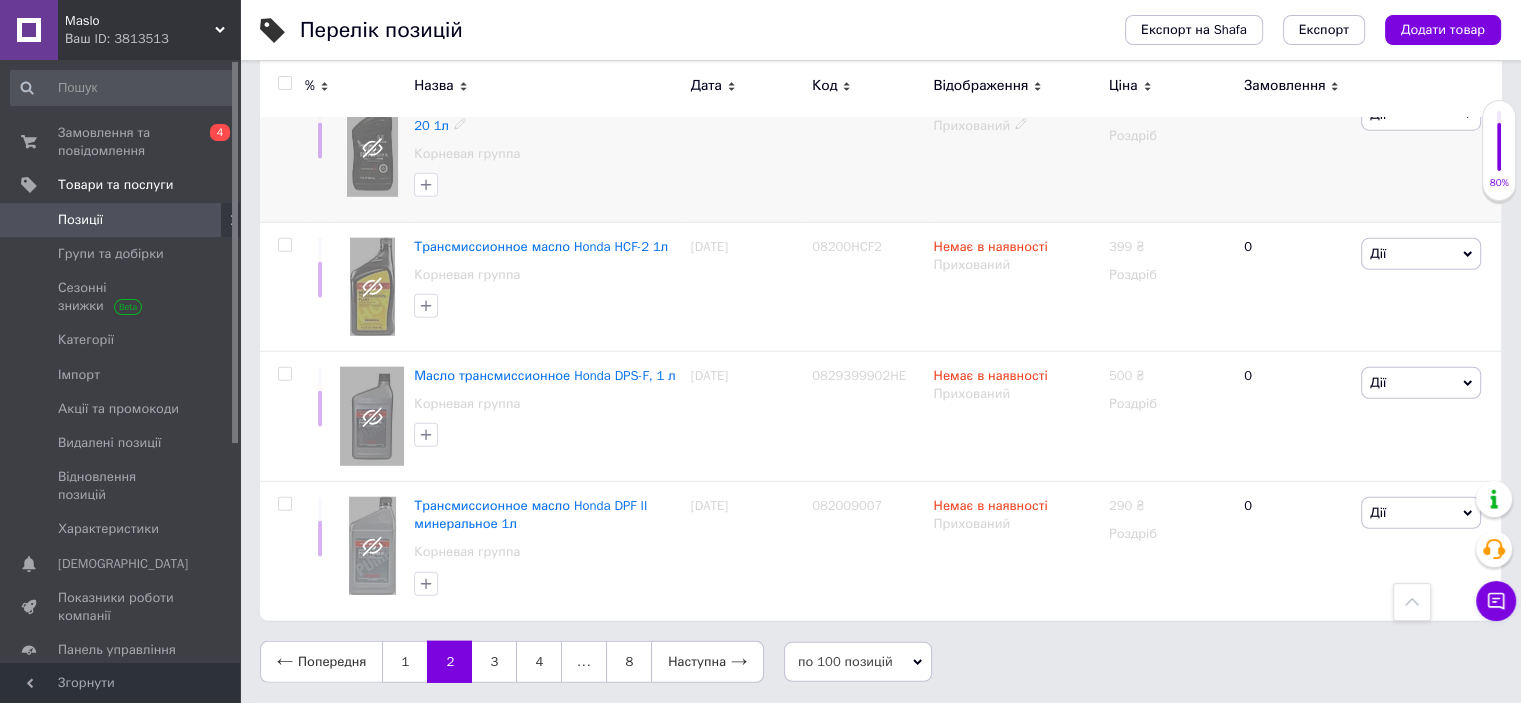 scroll, scrollTop: 12860, scrollLeft: 0, axis: vertical 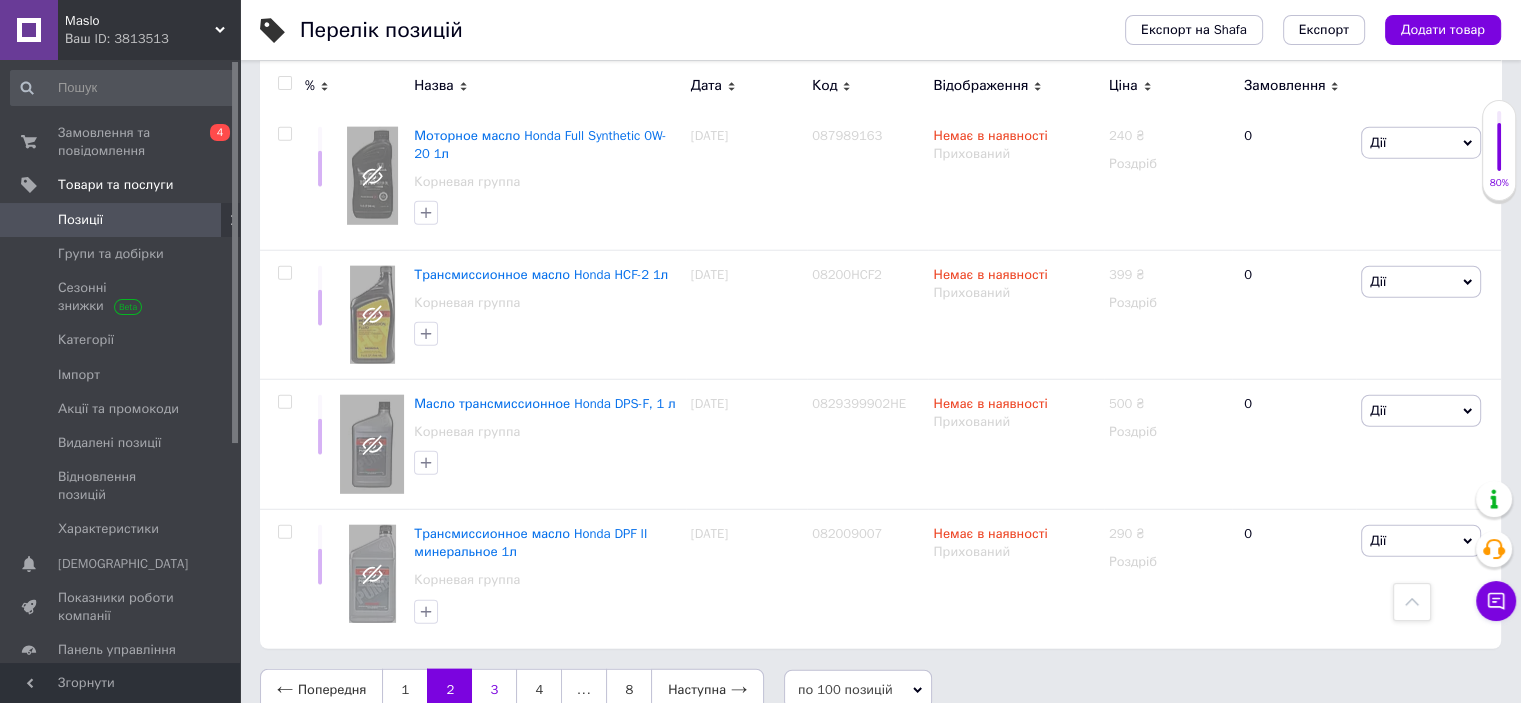 click on "3" at bounding box center [494, 690] 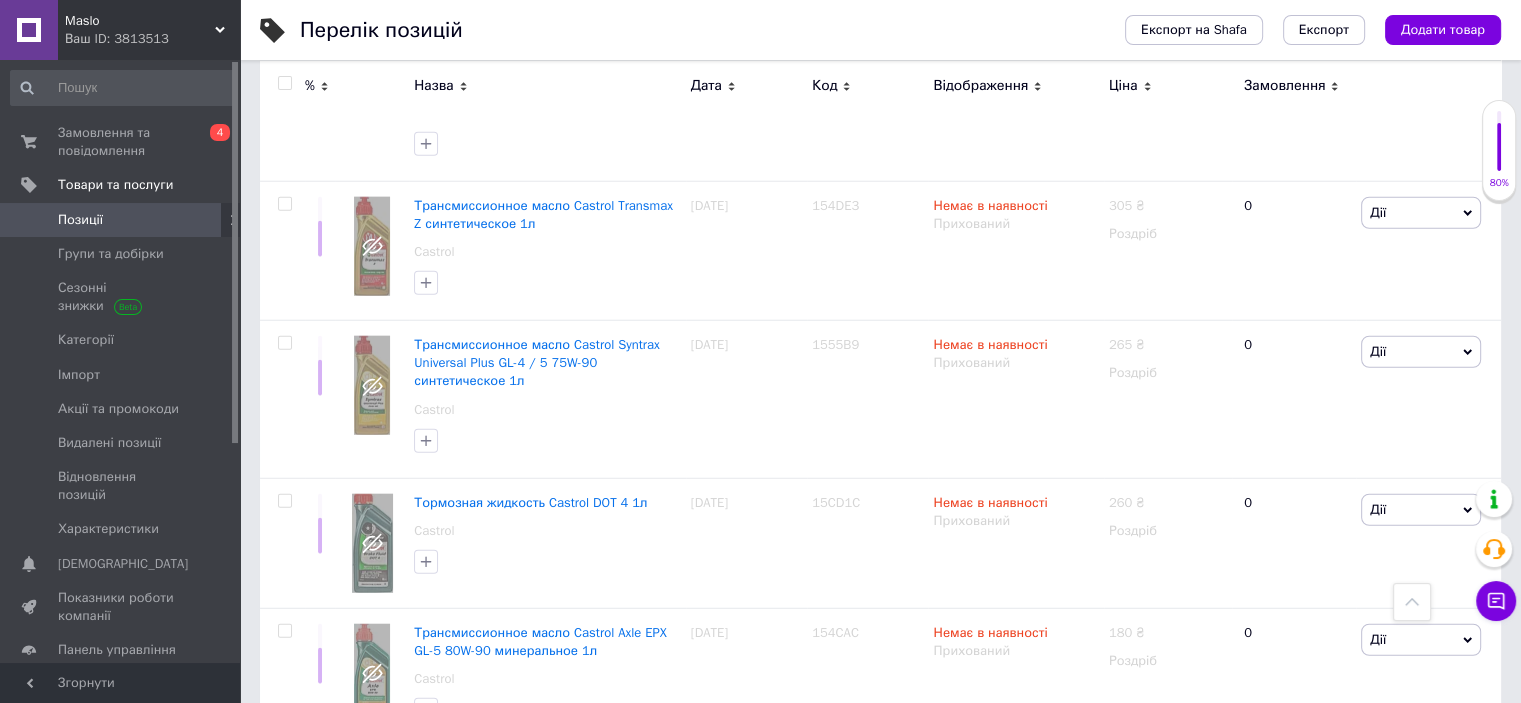 click on "80%" at bounding box center [1499, 150] 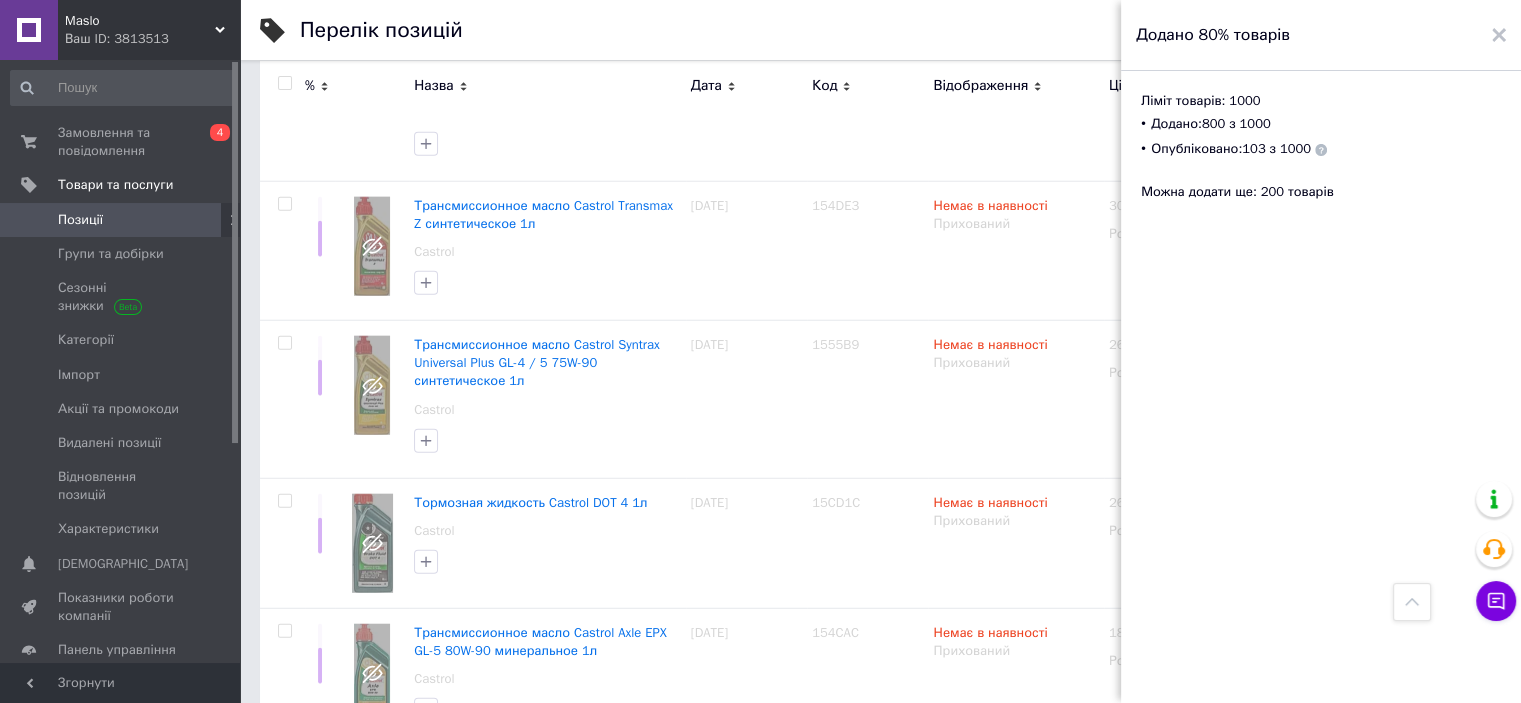 click on "Додано 80% товарів" at bounding box center (1321, 35) 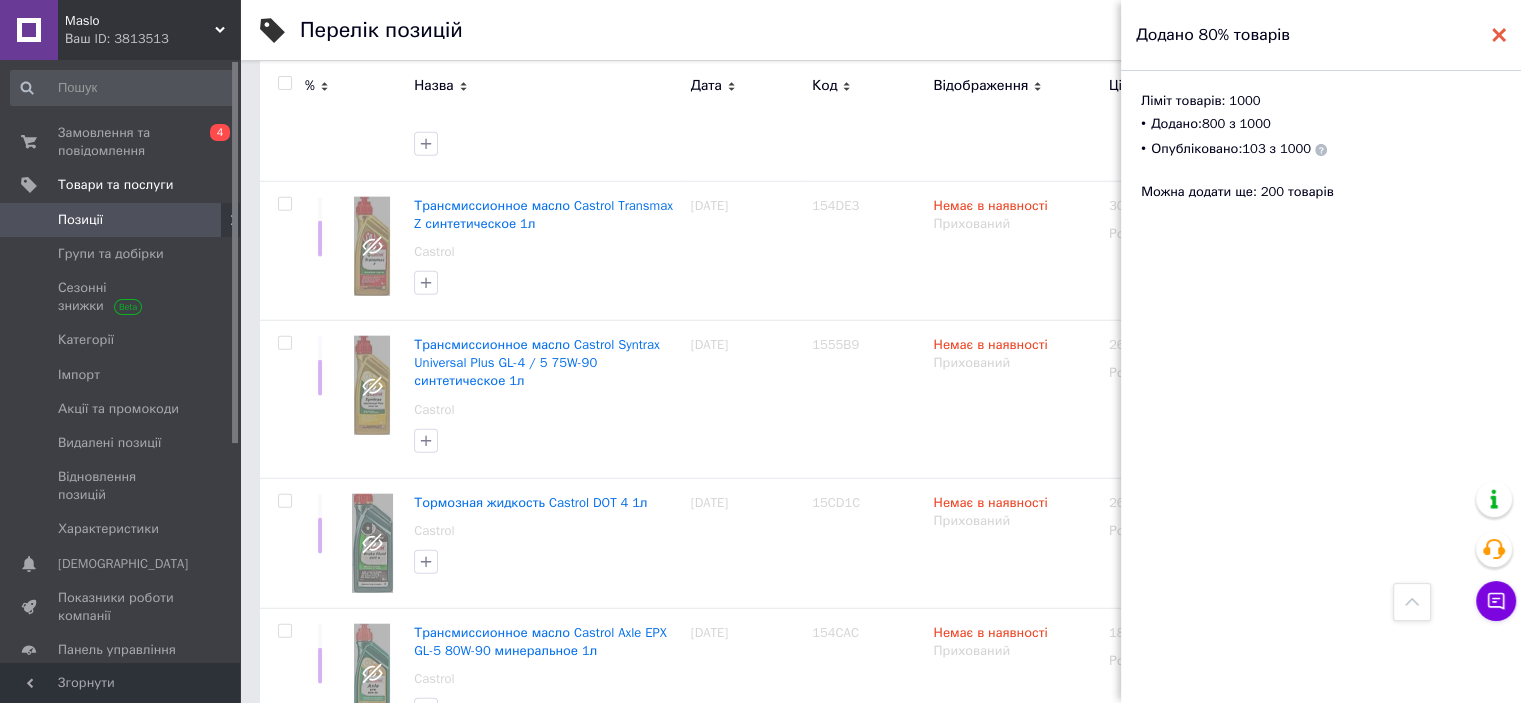 drag, startPoint x: 1500, startPoint y: 33, endPoint x: 1196, endPoint y: 44, distance: 304.19894 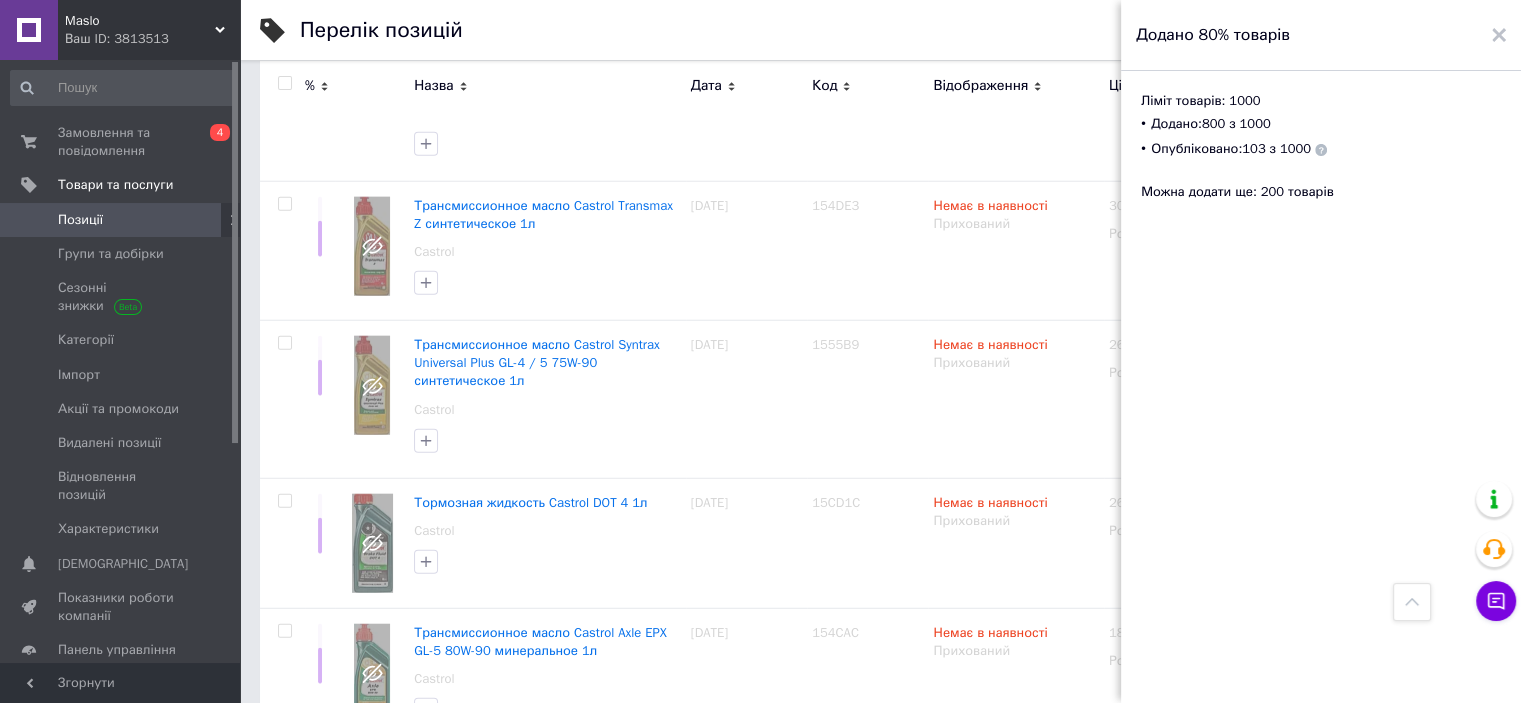 click 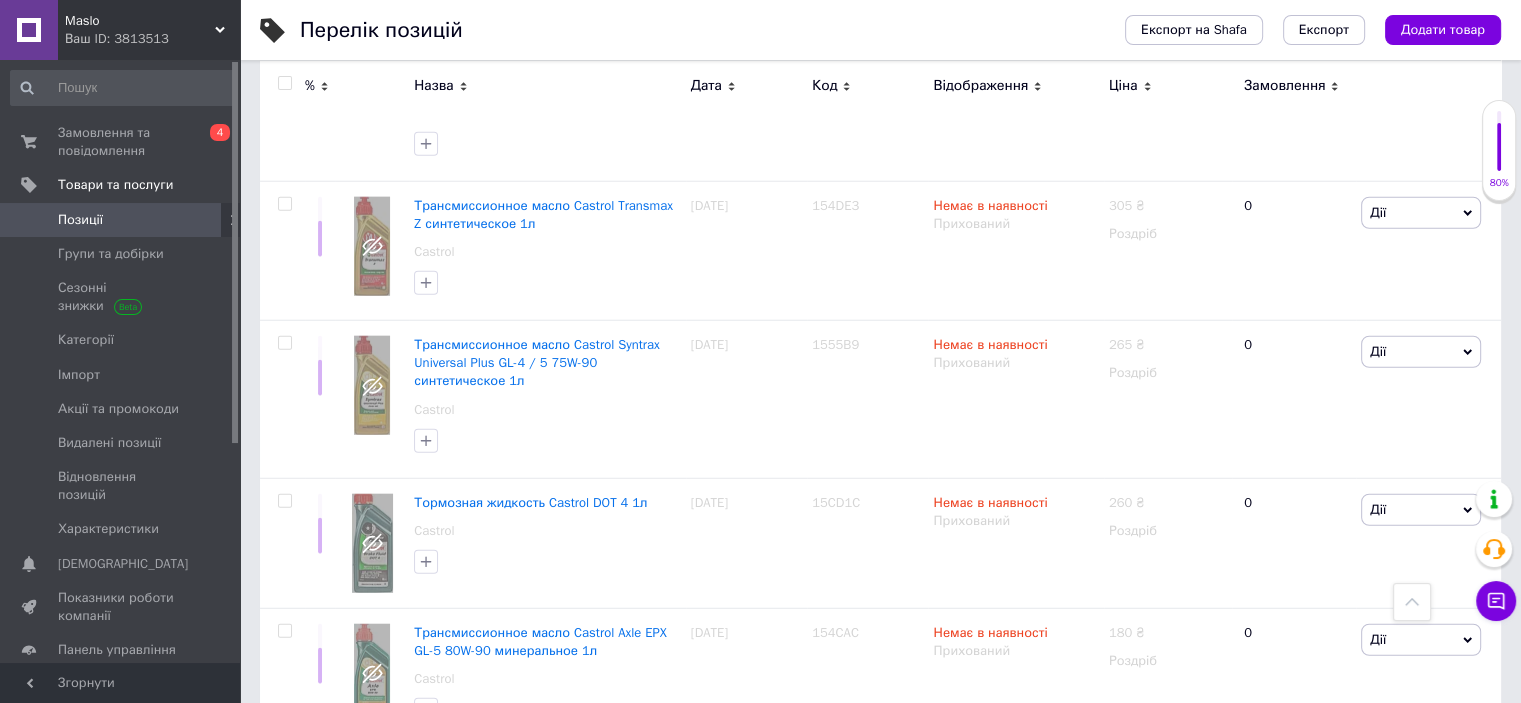 click on "Maslo" at bounding box center [140, 21] 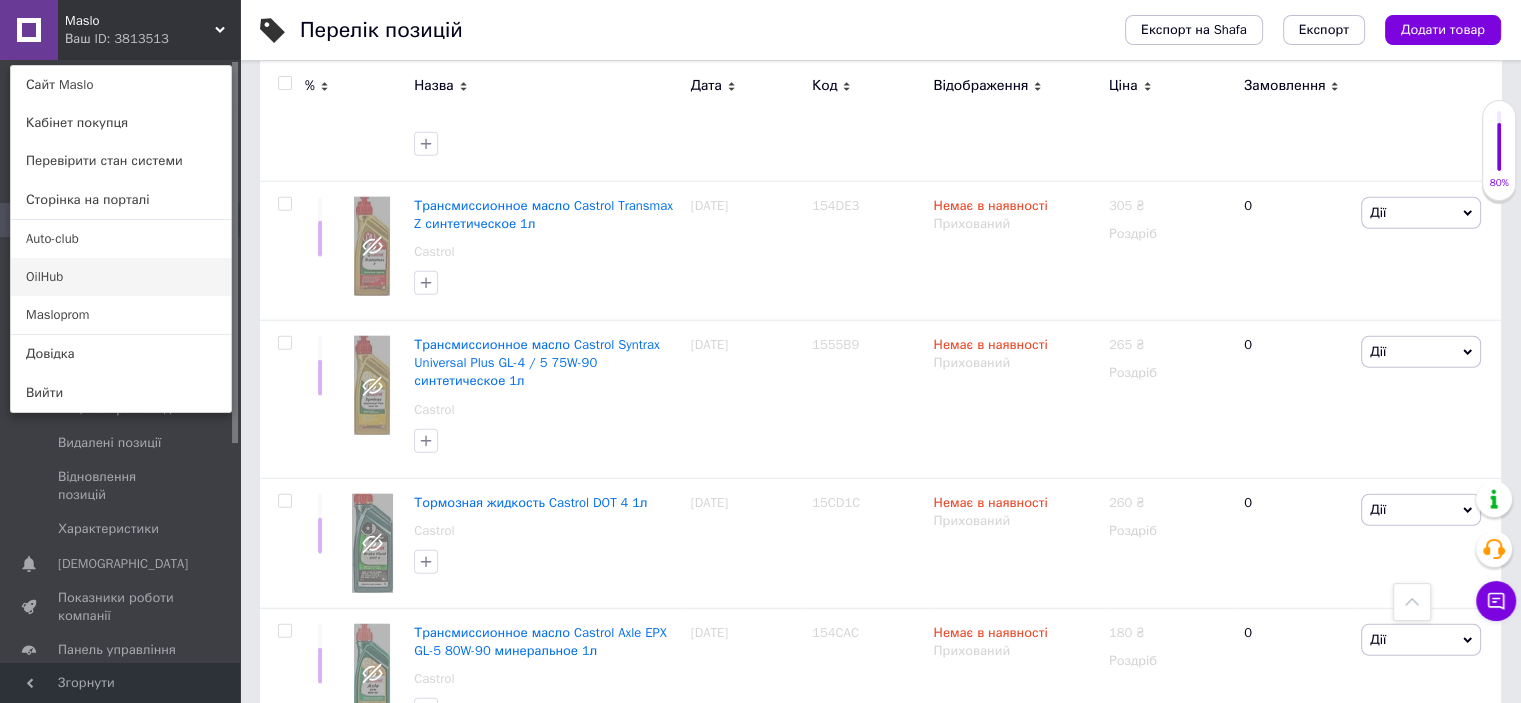 click on "OilHub" at bounding box center (121, 277) 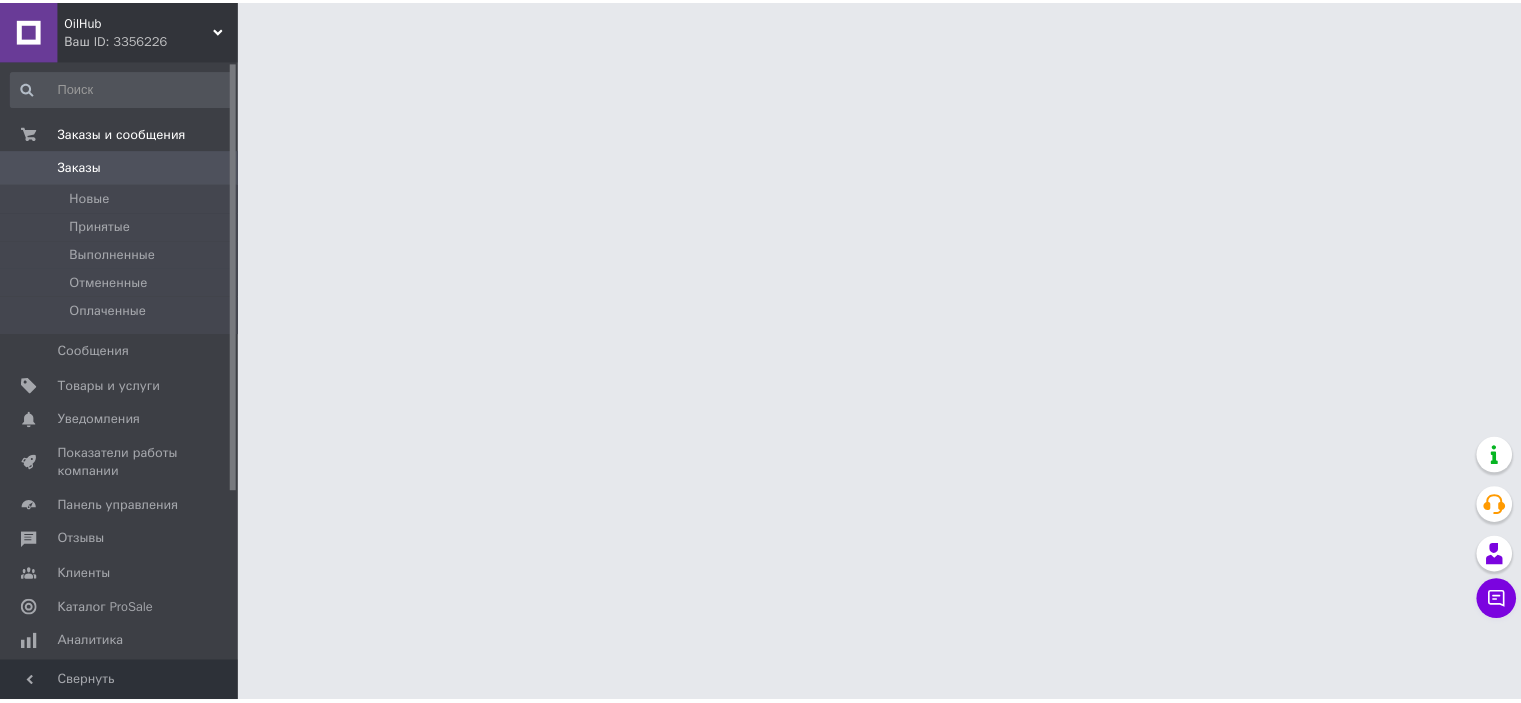 scroll, scrollTop: 0, scrollLeft: 0, axis: both 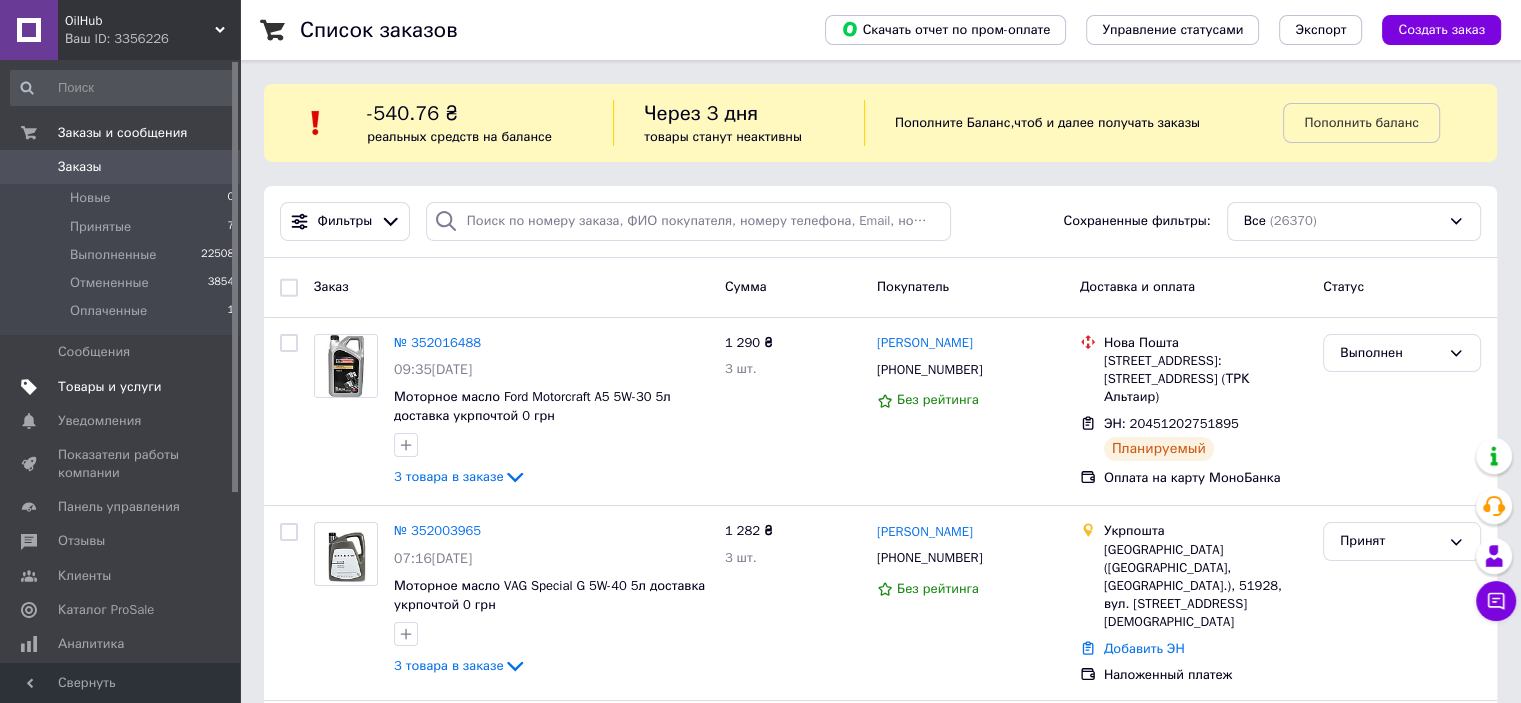 click on "Товары и услуги" at bounding box center (110, 387) 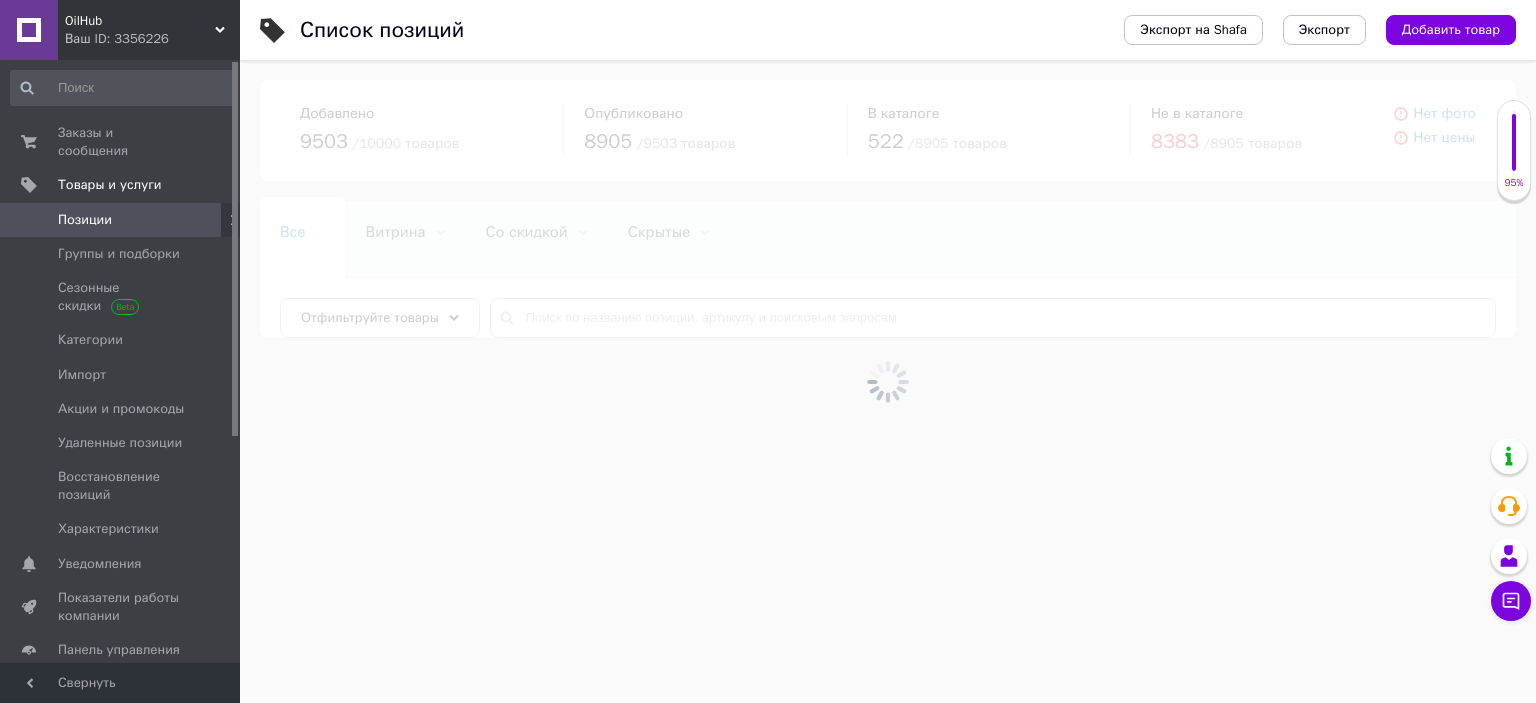 click at bounding box center (1514, 142) 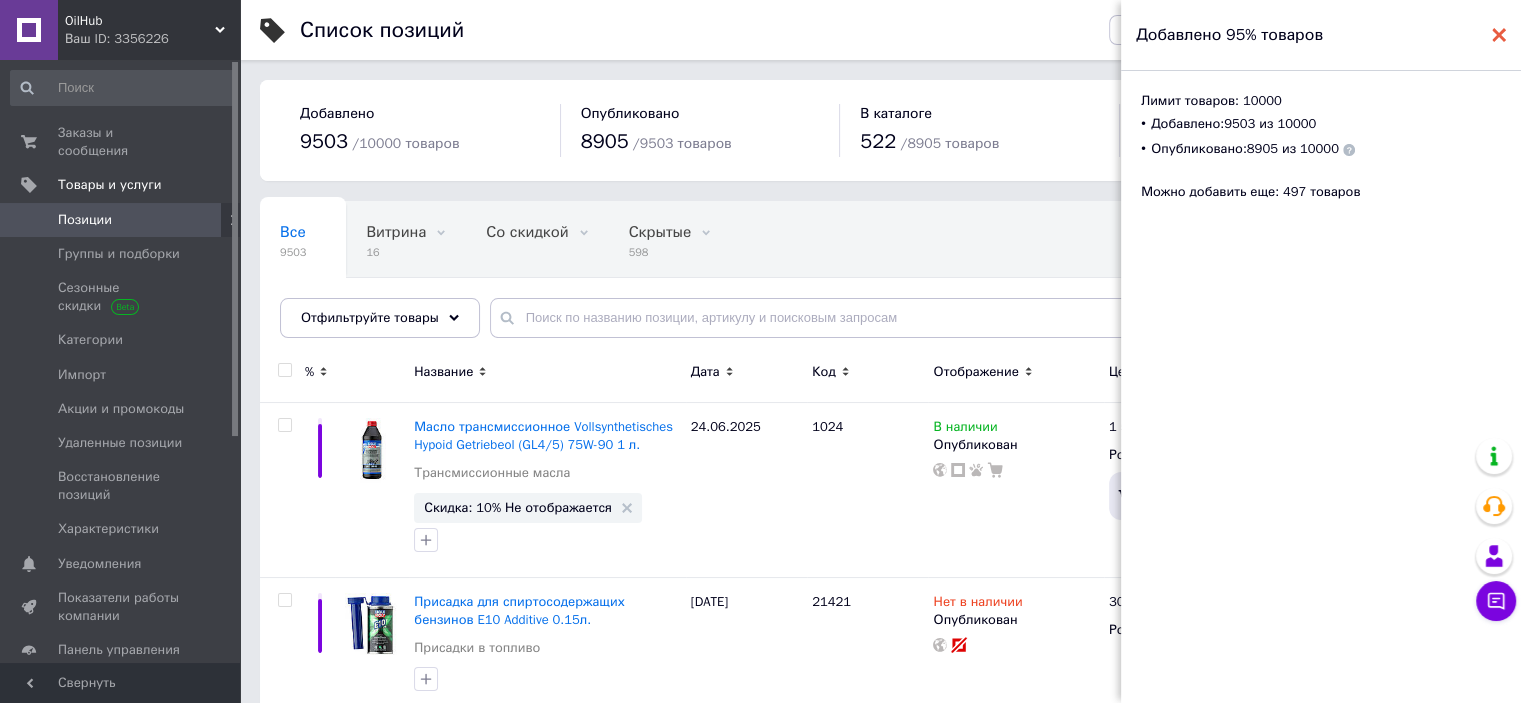 click 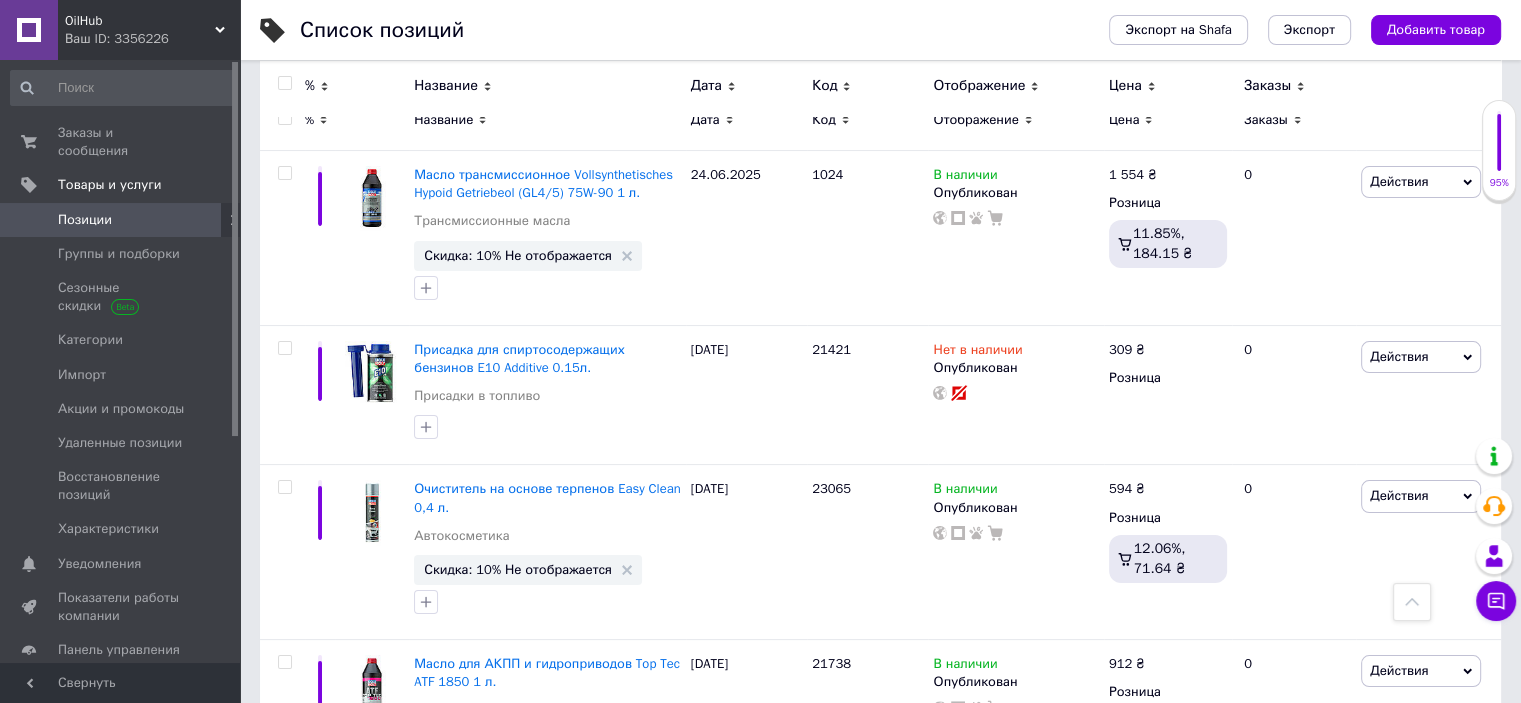 scroll, scrollTop: 0, scrollLeft: 0, axis: both 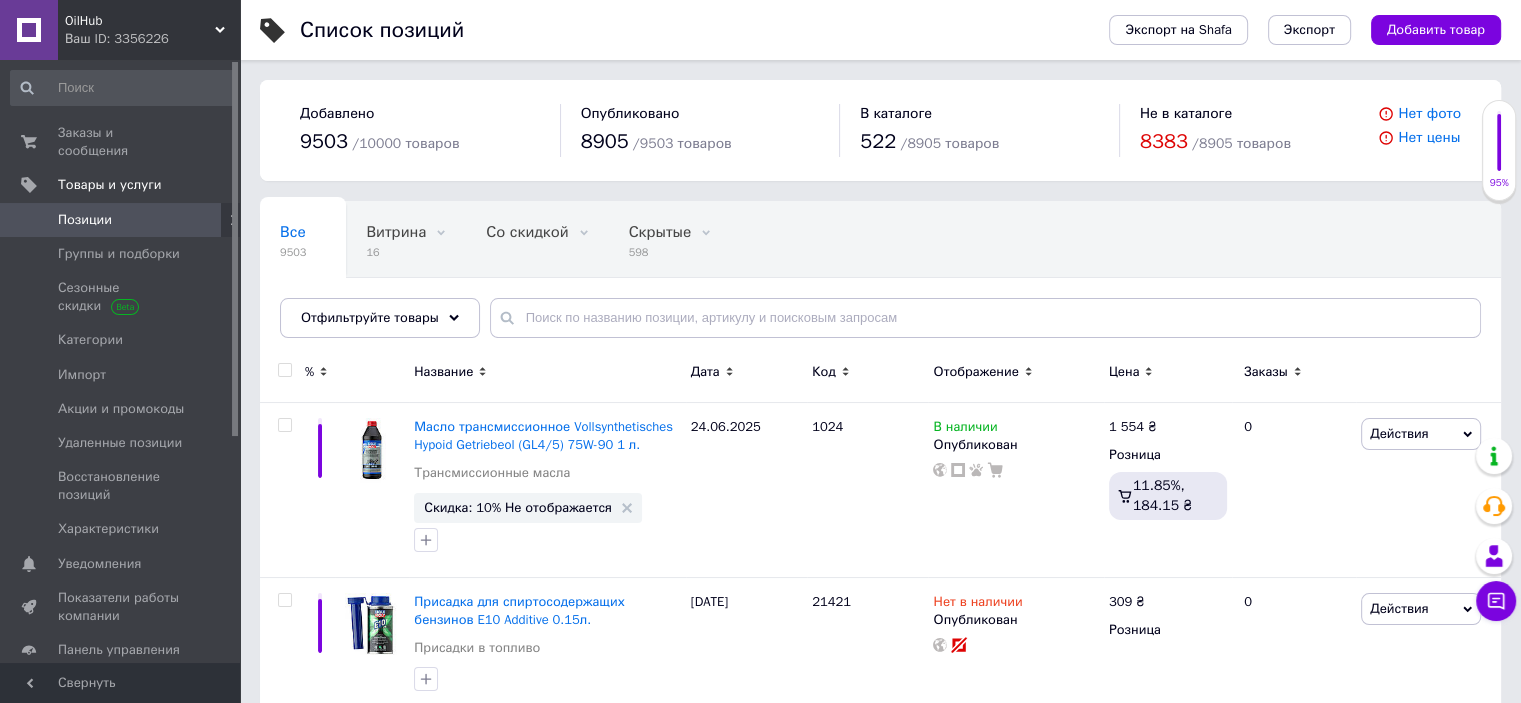 click on "OilHub" at bounding box center (140, 21) 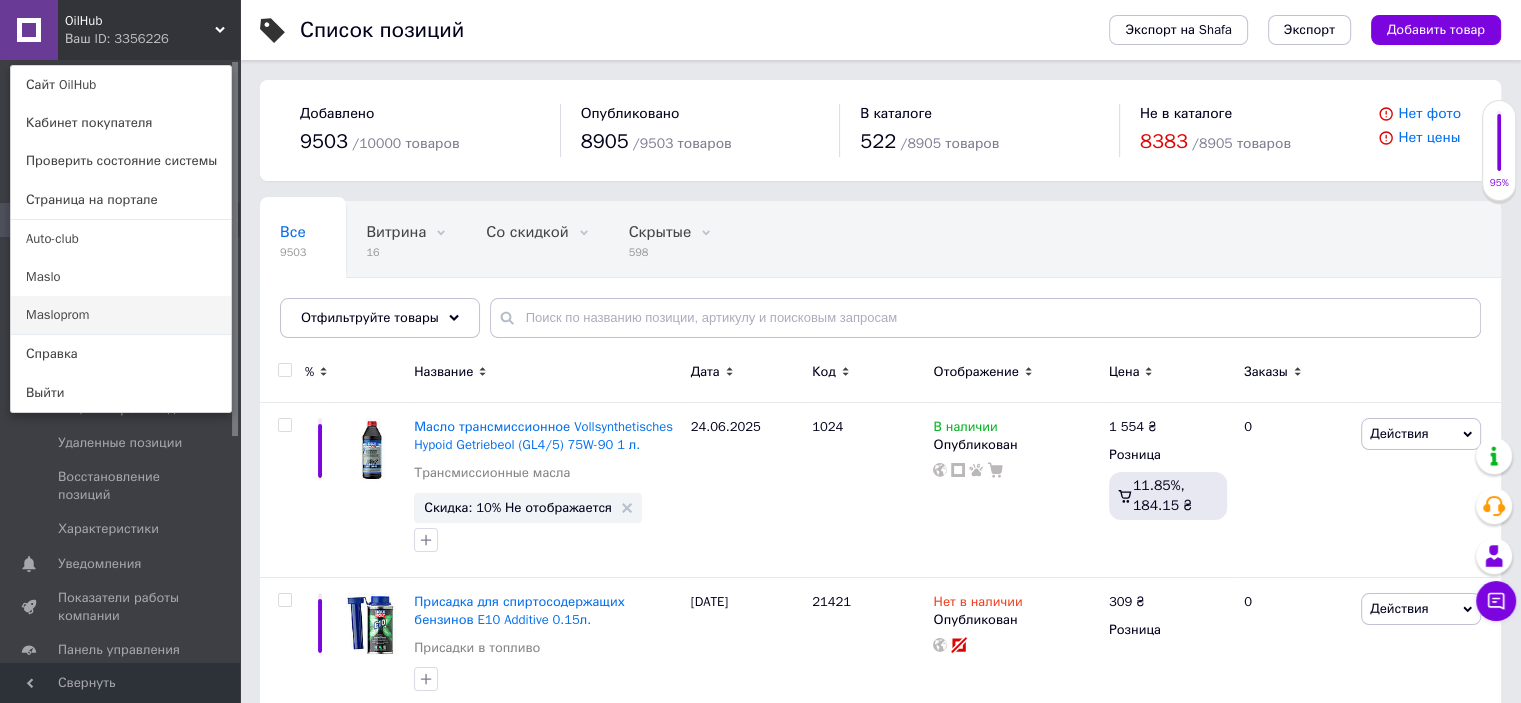 click on "Masloprom" at bounding box center (121, 315) 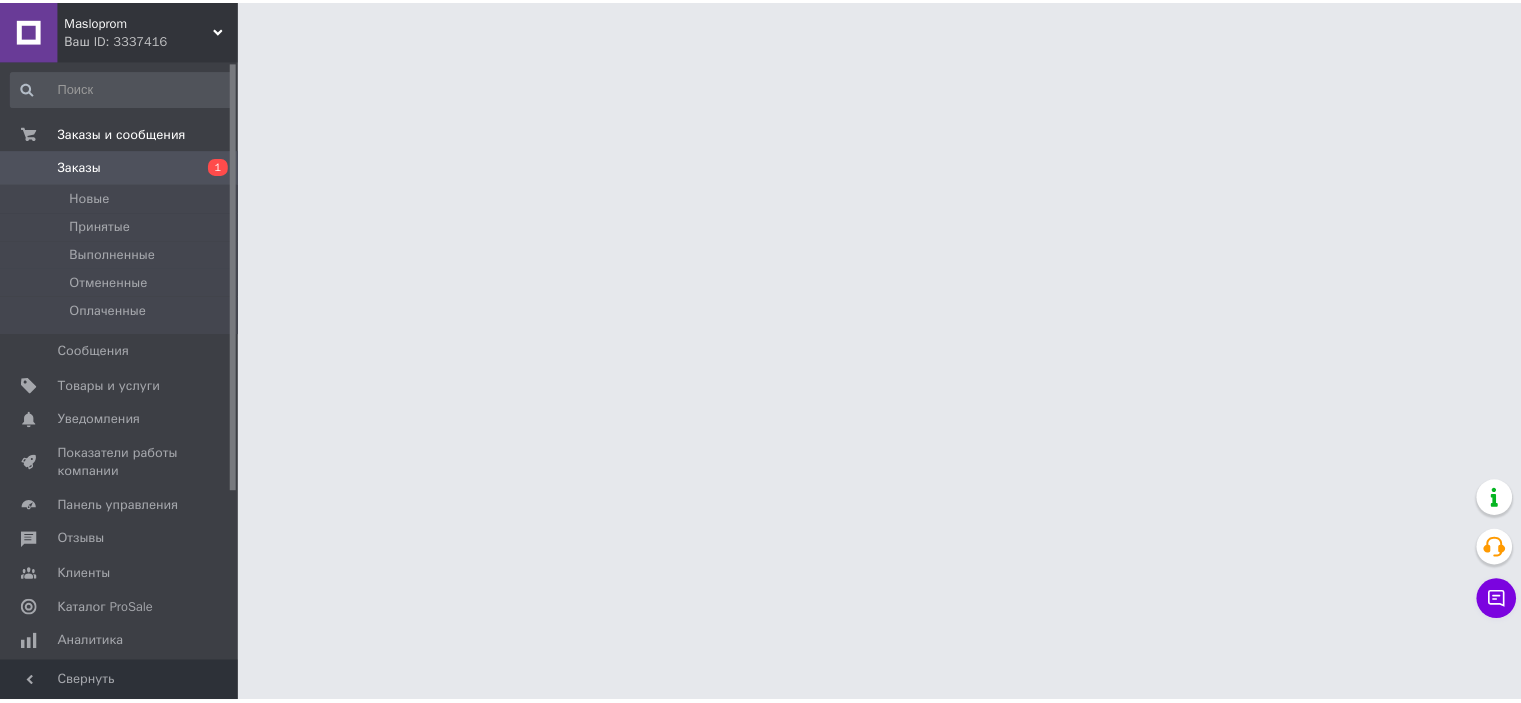 scroll, scrollTop: 0, scrollLeft: 0, axis: both 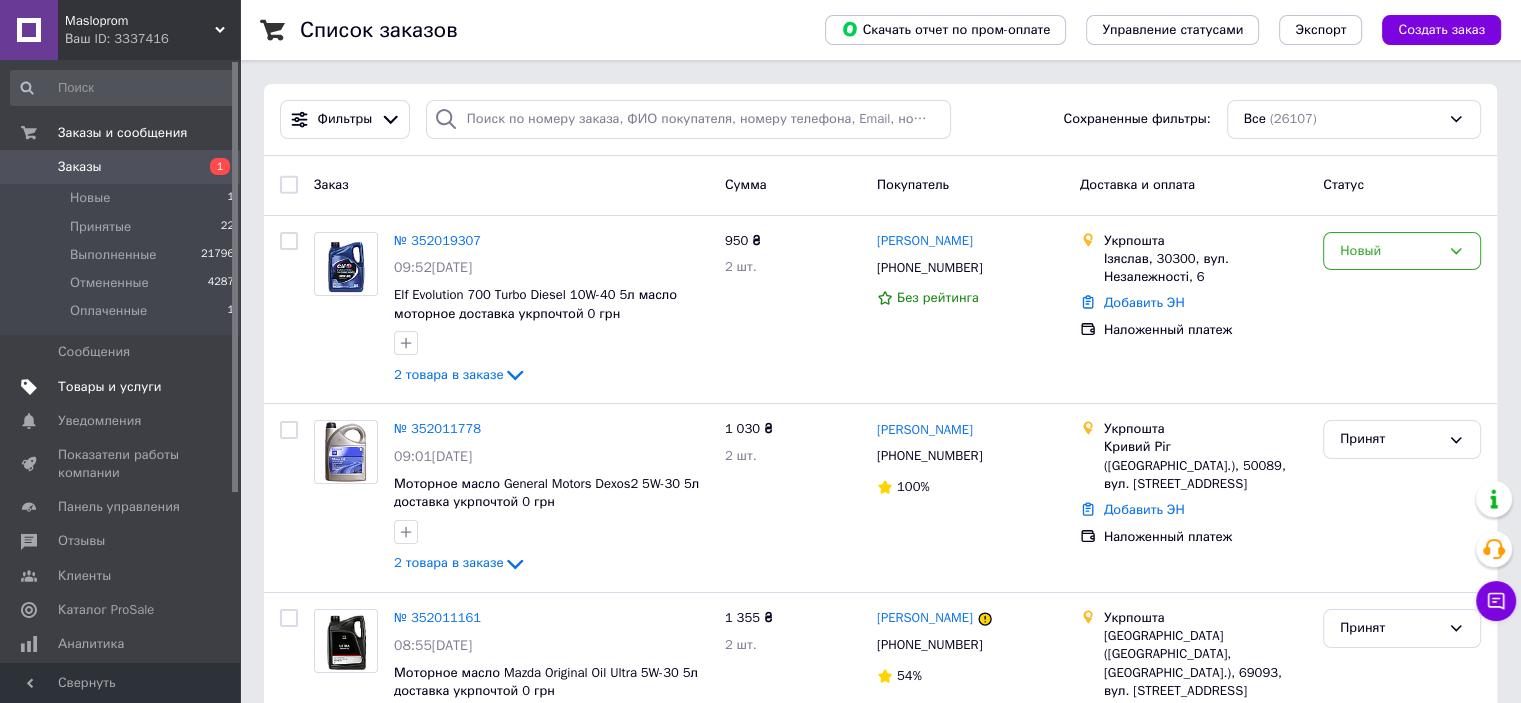 click on "Товары и услуги" at bounding box center [110, 387] 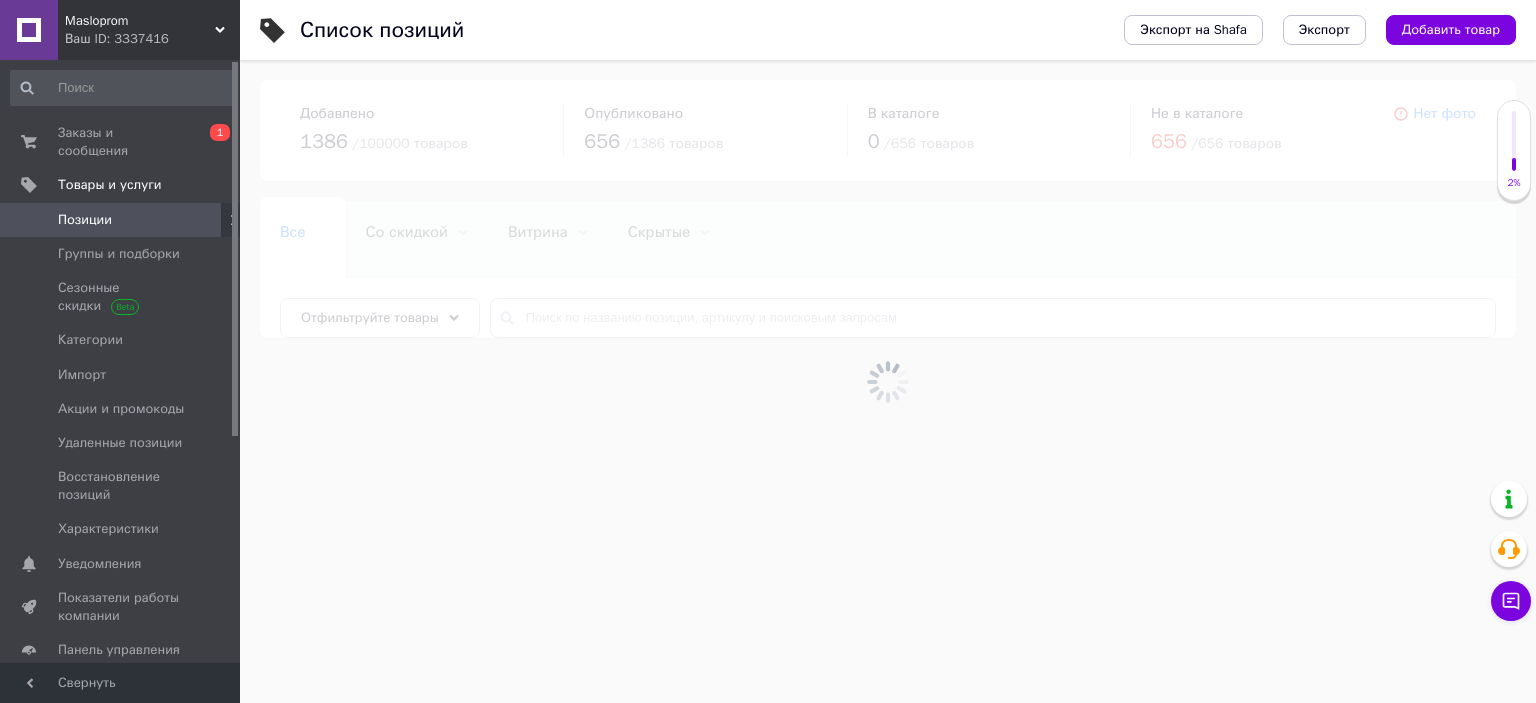 click on "2%" at bounding box center (1514, 150) 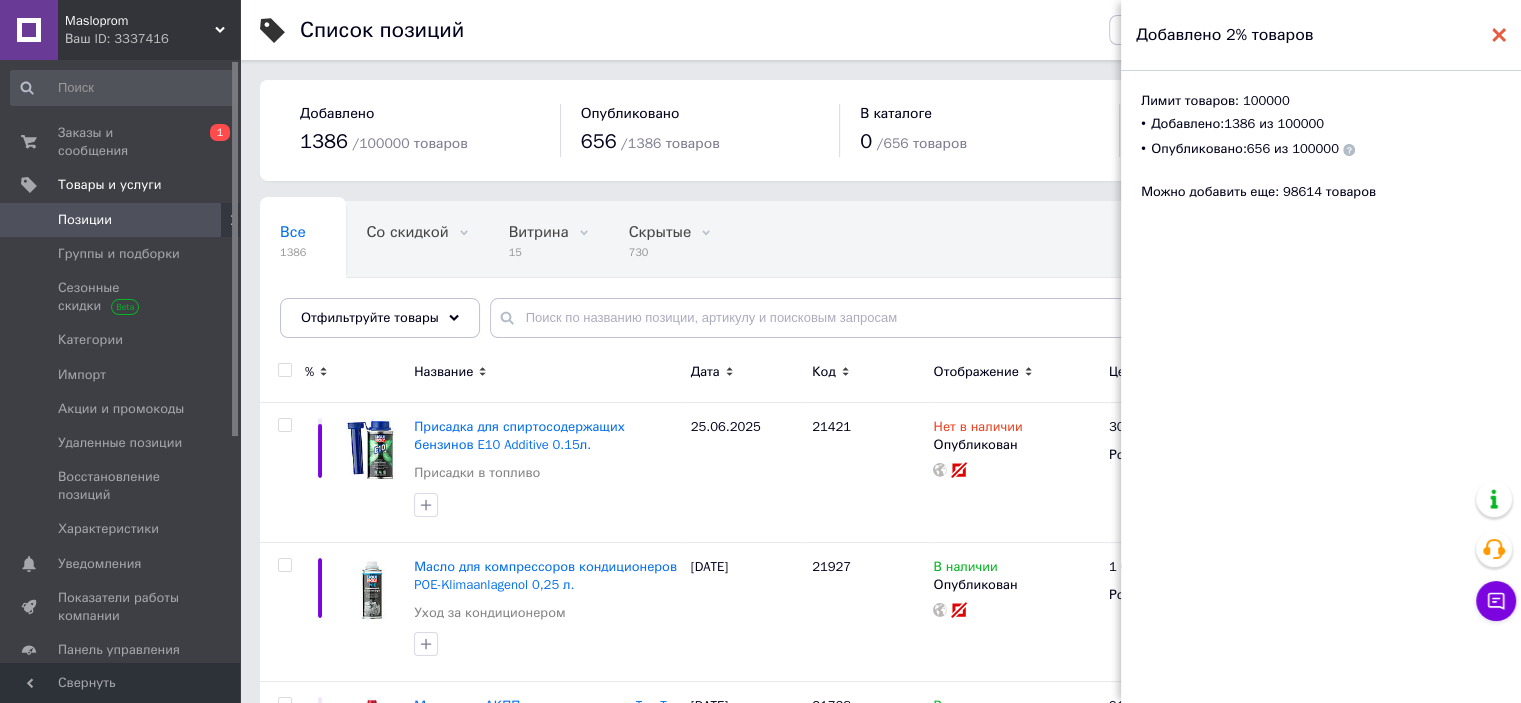 click 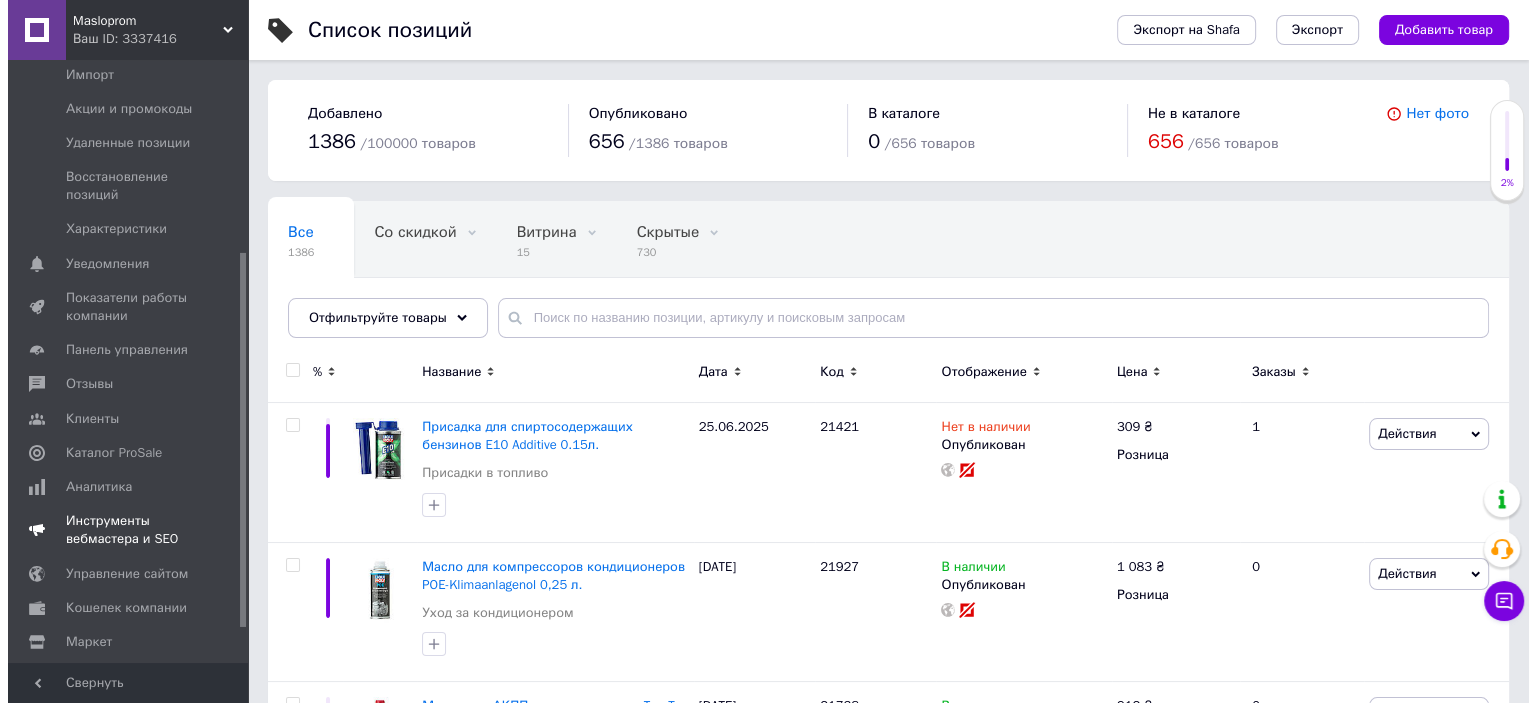 scroll, scrollTop: 364, scrollLeft: 0, axis: vertical 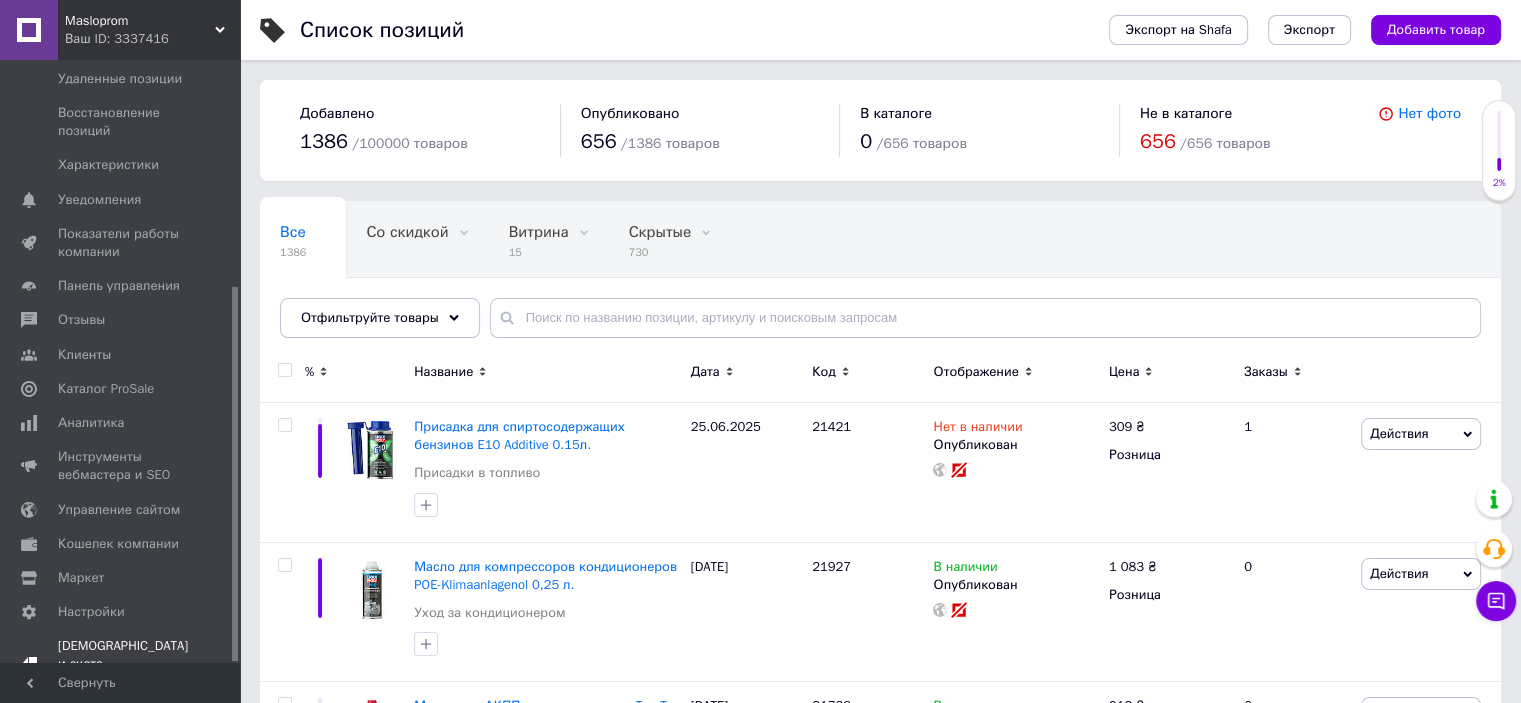 click on "Тарифы и счета Prom топ" at bounding box center (123, 664) 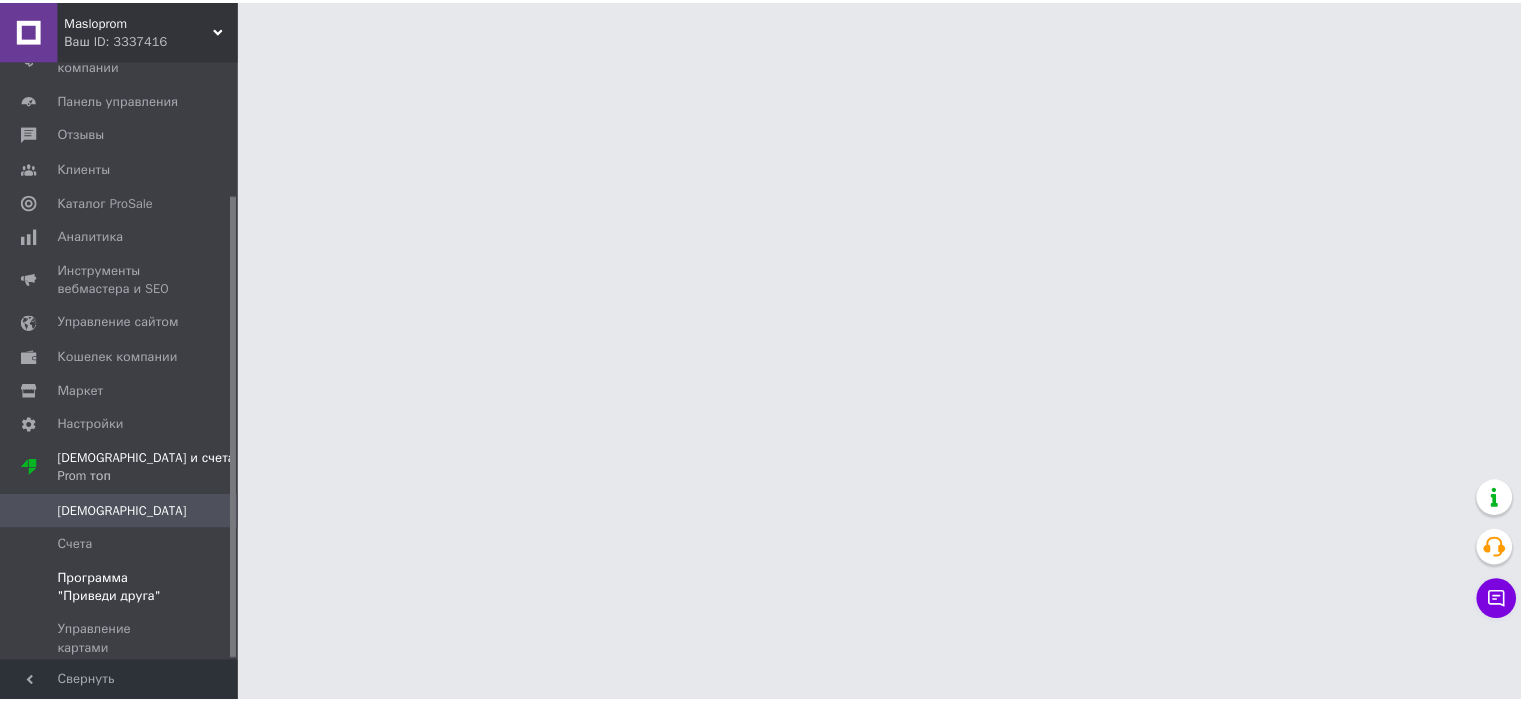 scroll, scrollTop: 174, scrollLeft: 0, axis: vertical 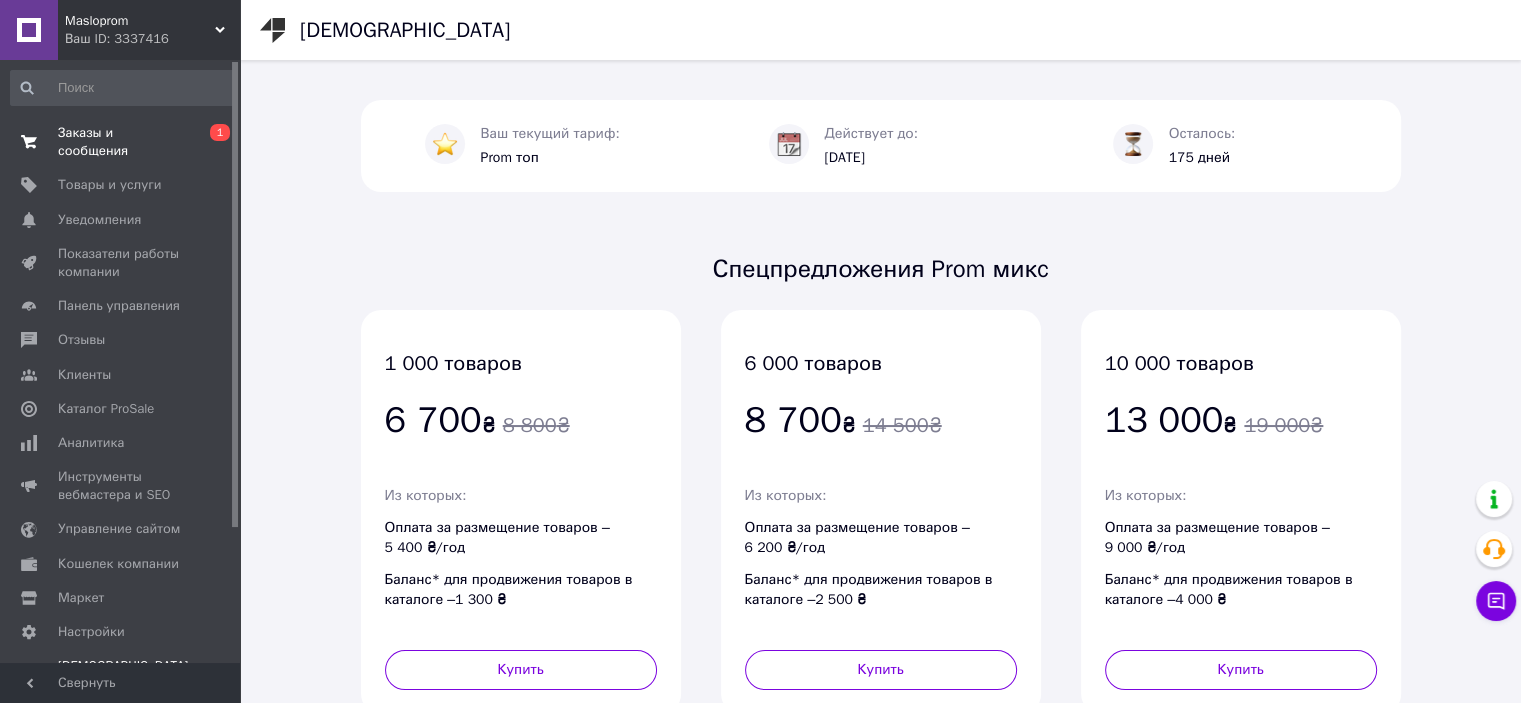 click on "Заказы и сообщения" at bounding box center (121, 142) 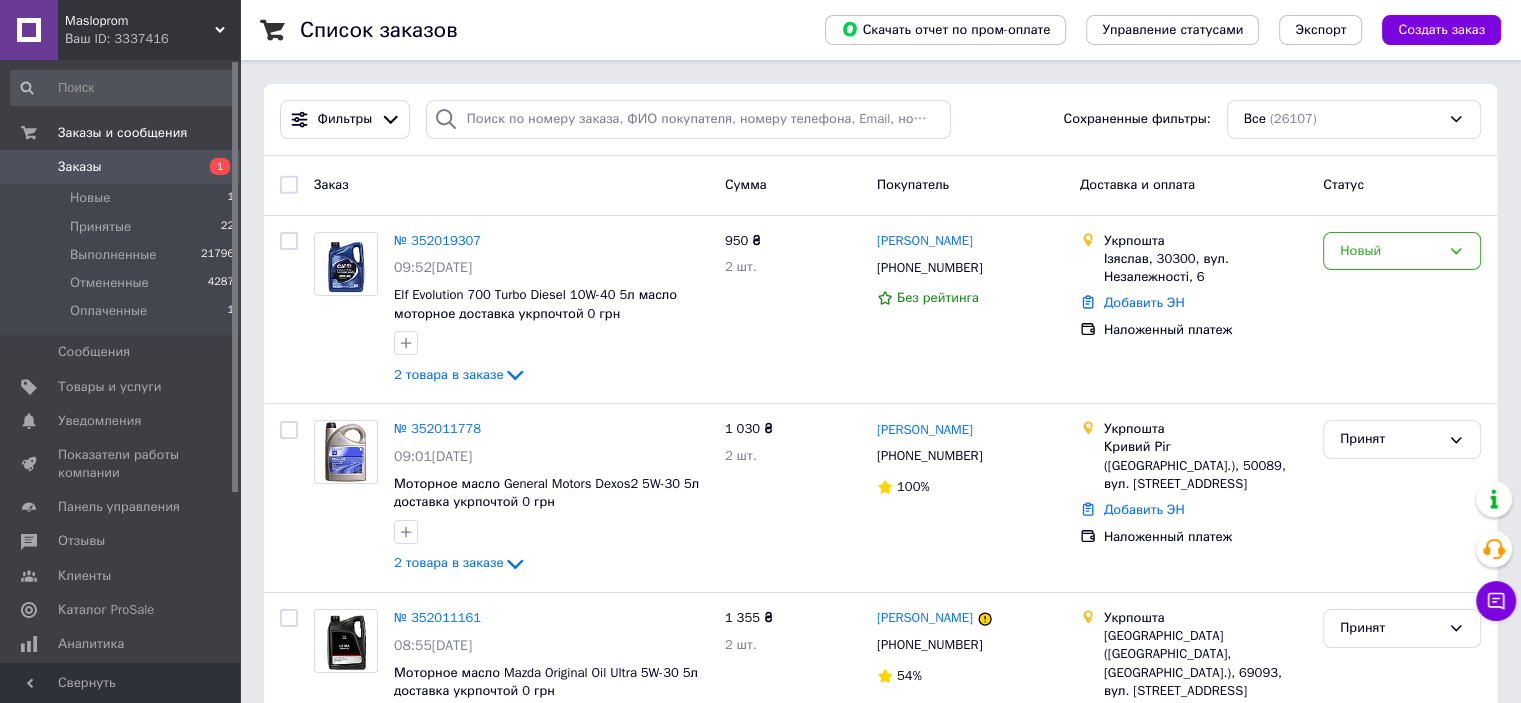 click on "Masloprom" at bounding box center [140, 21] 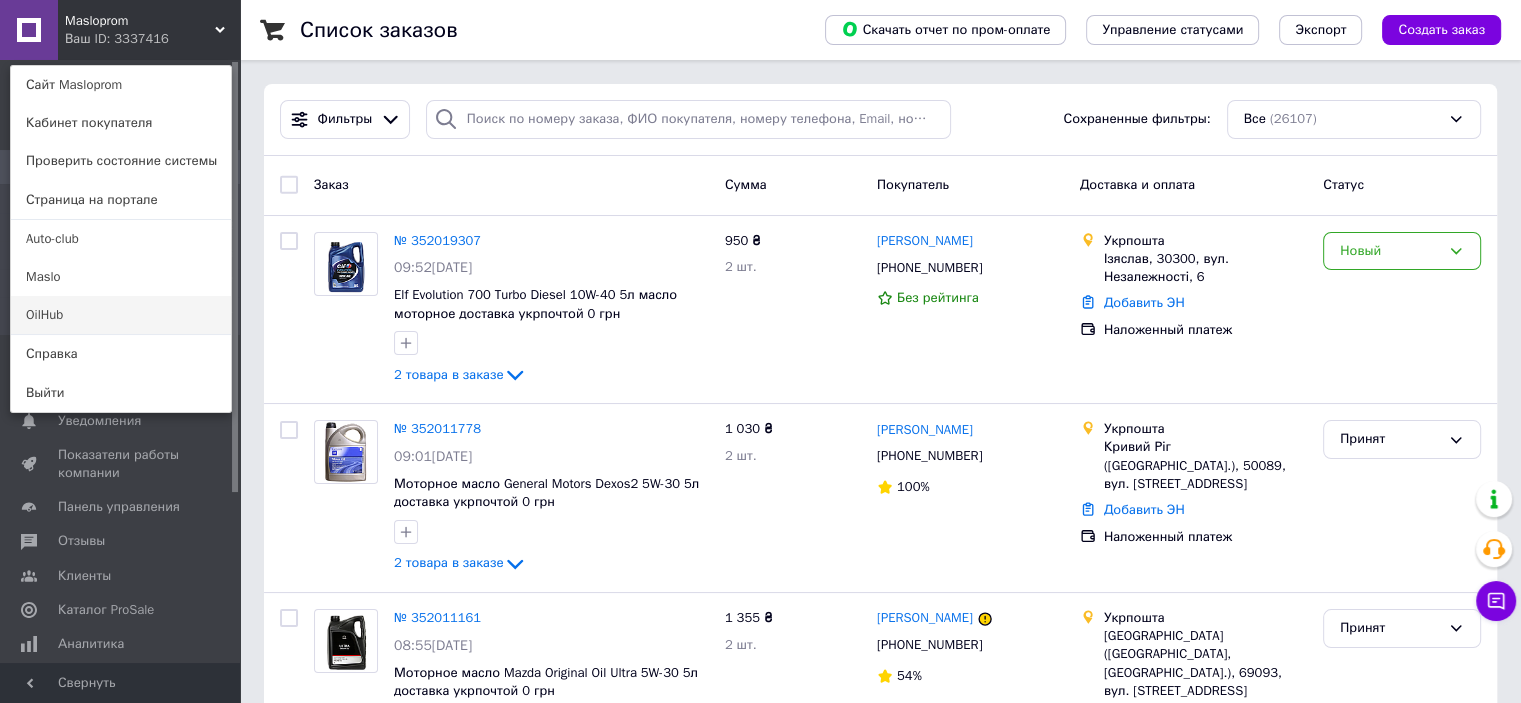 click on "OilHub" at bounding box center (121, 315) 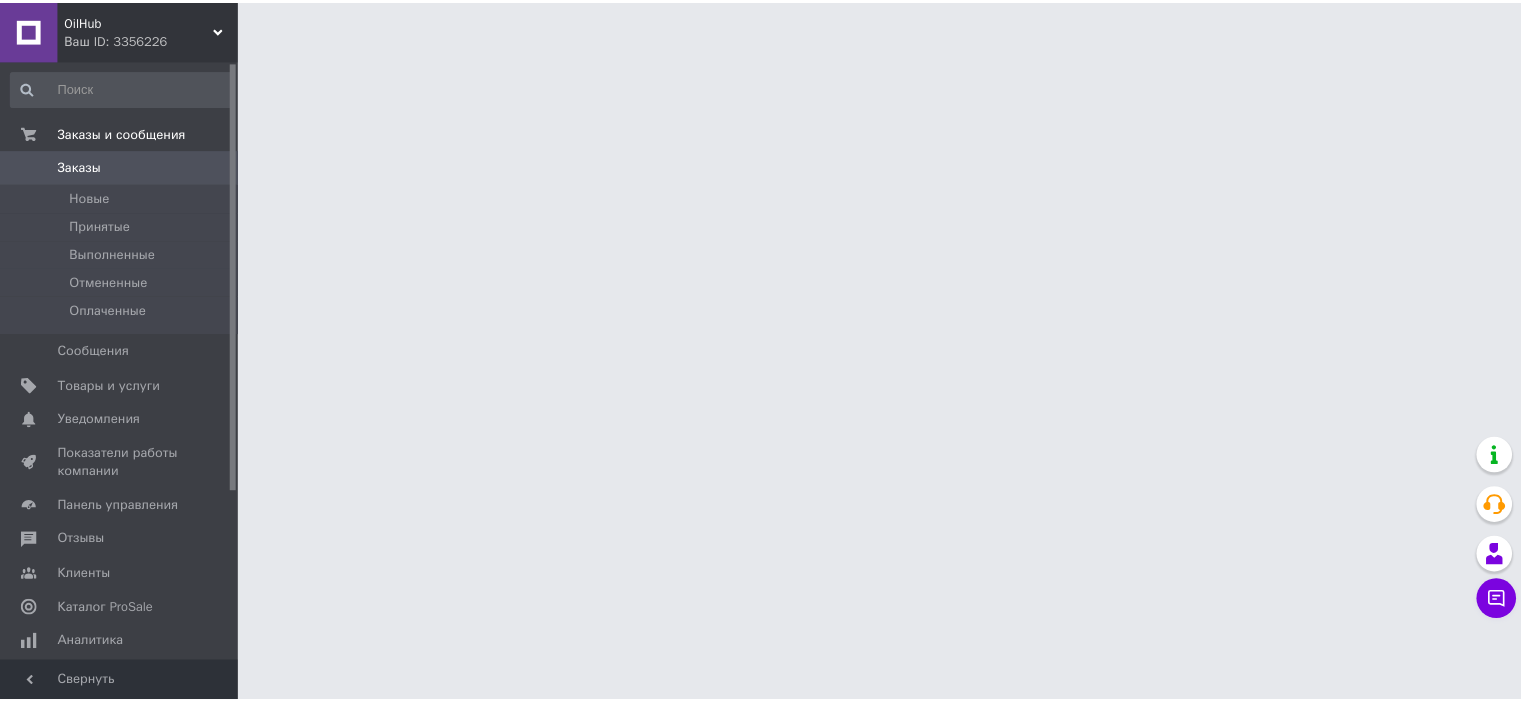 scroll, scrollTop: 0, scrollLeft: 0, axis: both 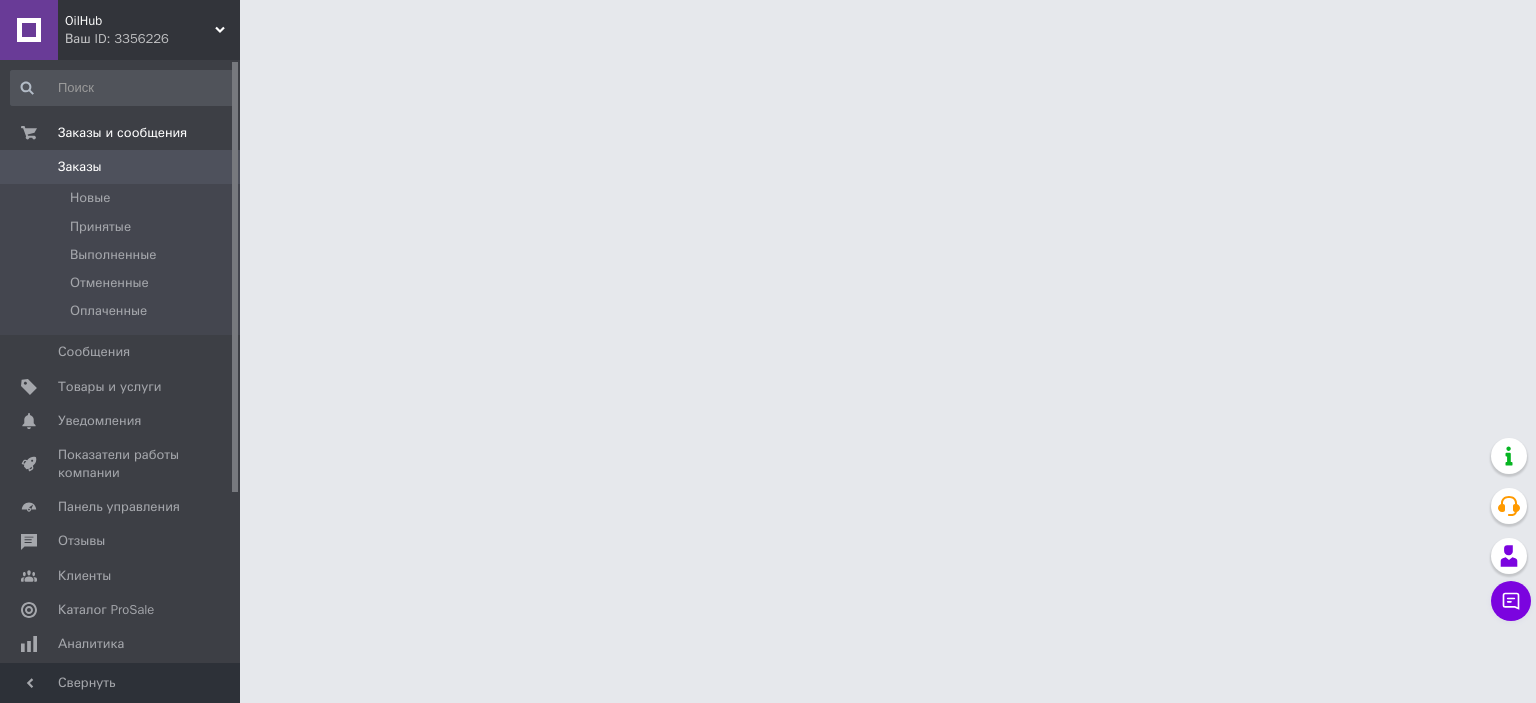 click on "OilHub" at bounding box center [140, 21] 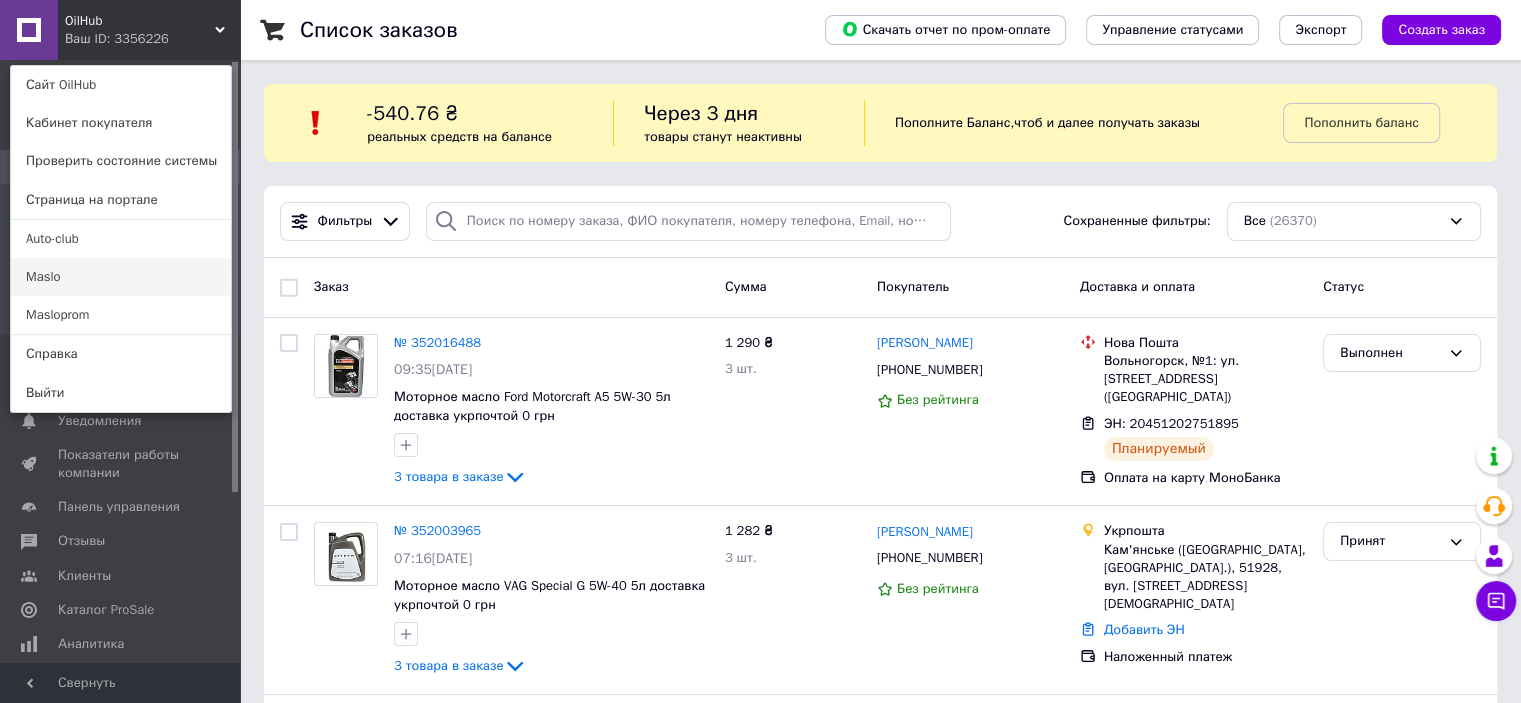 click on "Maslo" at bounding box center (121, 277) 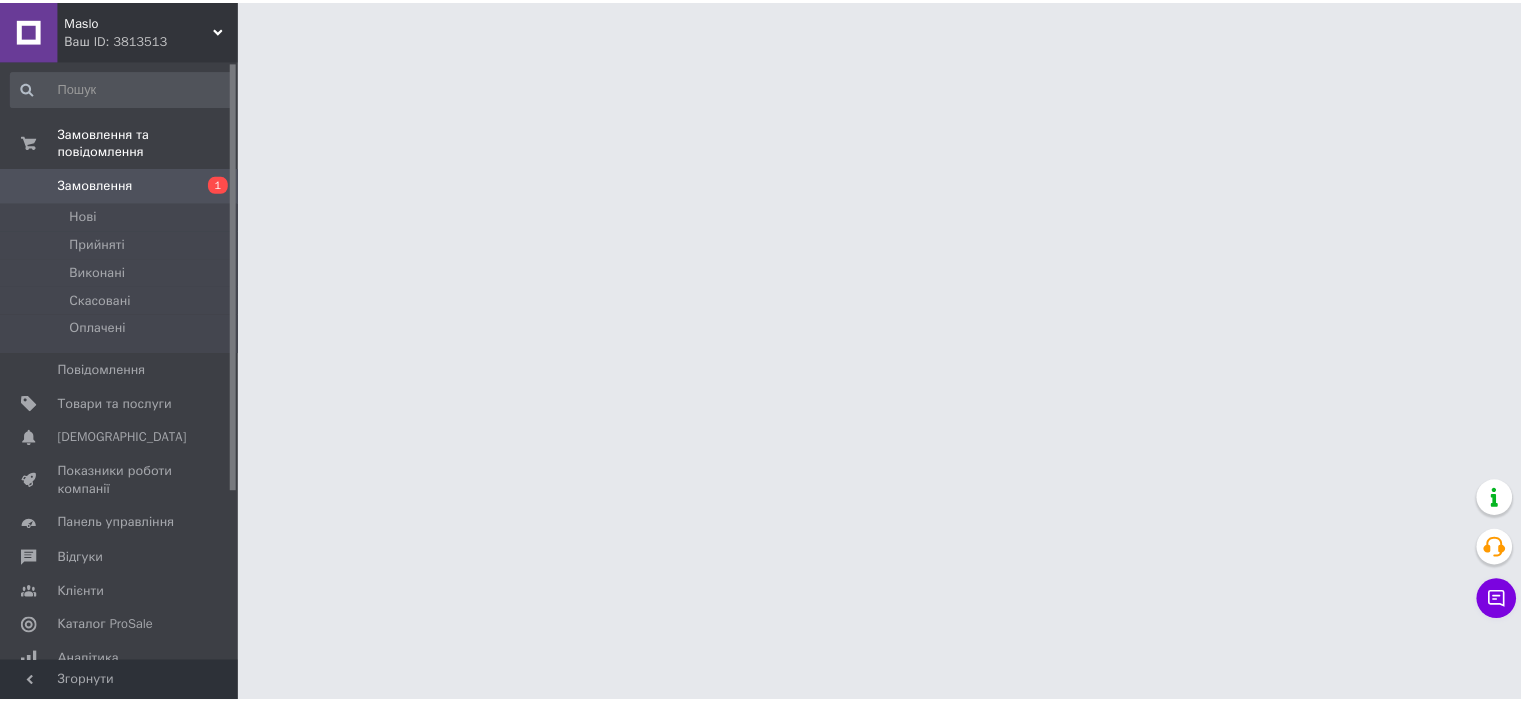 scroll, scrollTop: 0, scrollLeft: 0, axis: both 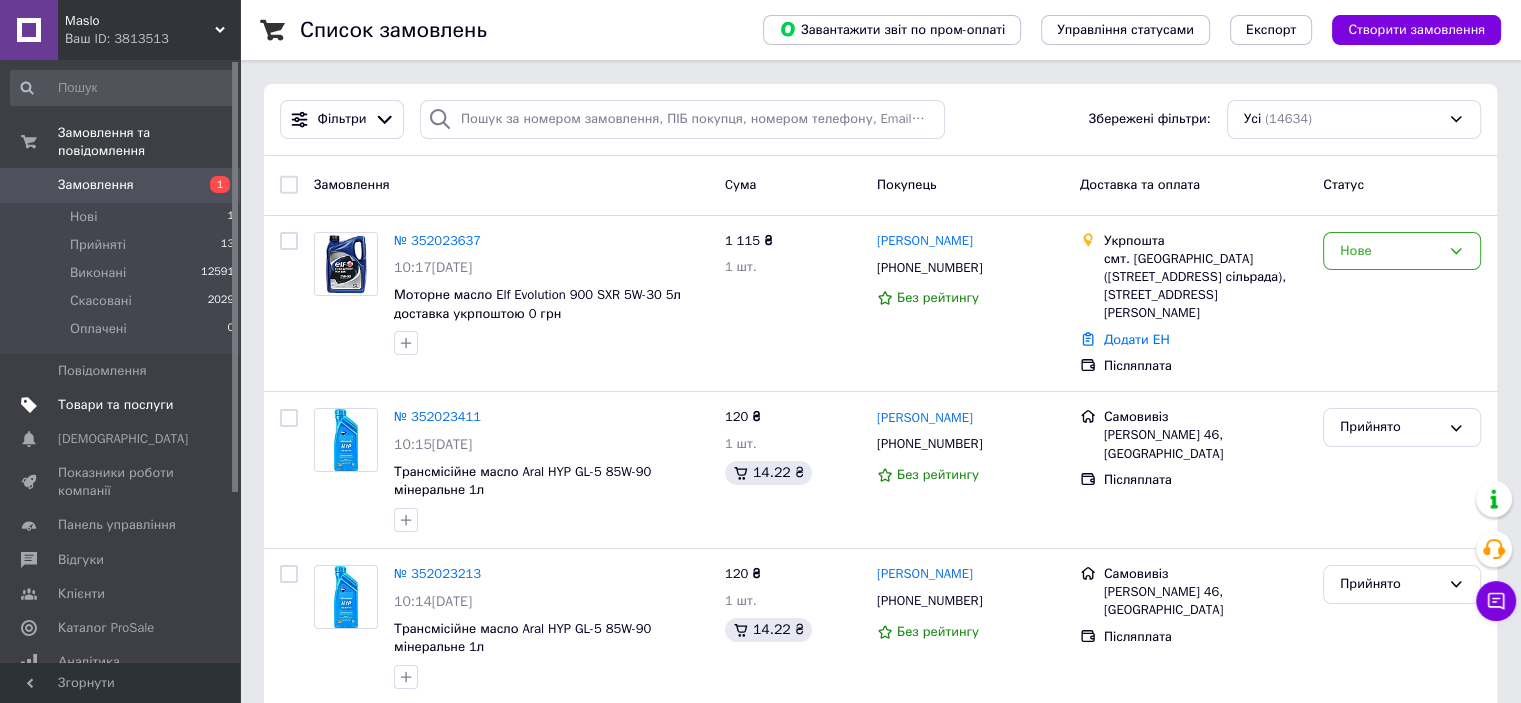 click on "Товари та послуги" at bounding box center [115, 405] 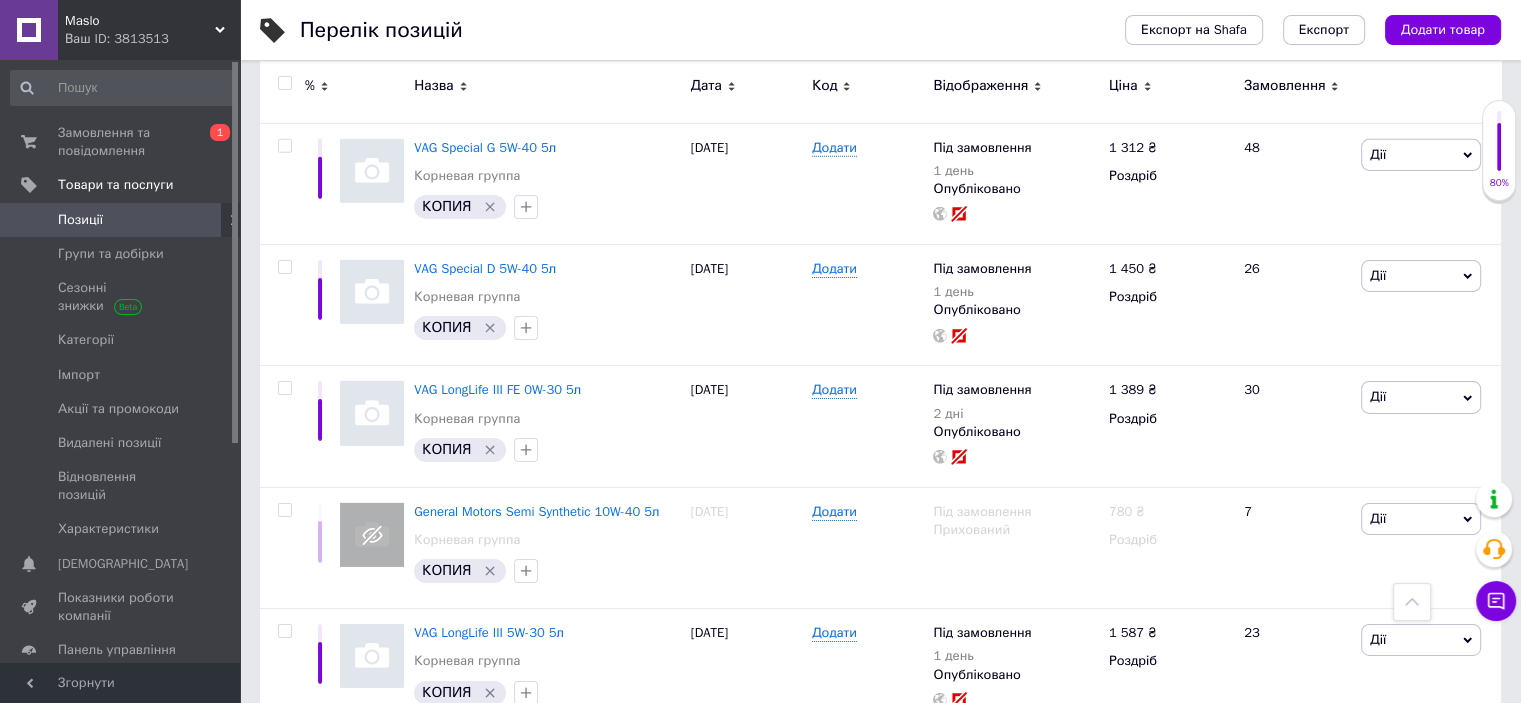 scroll, scrollTop: 14120, scrollLeft: 0, axis: vertical 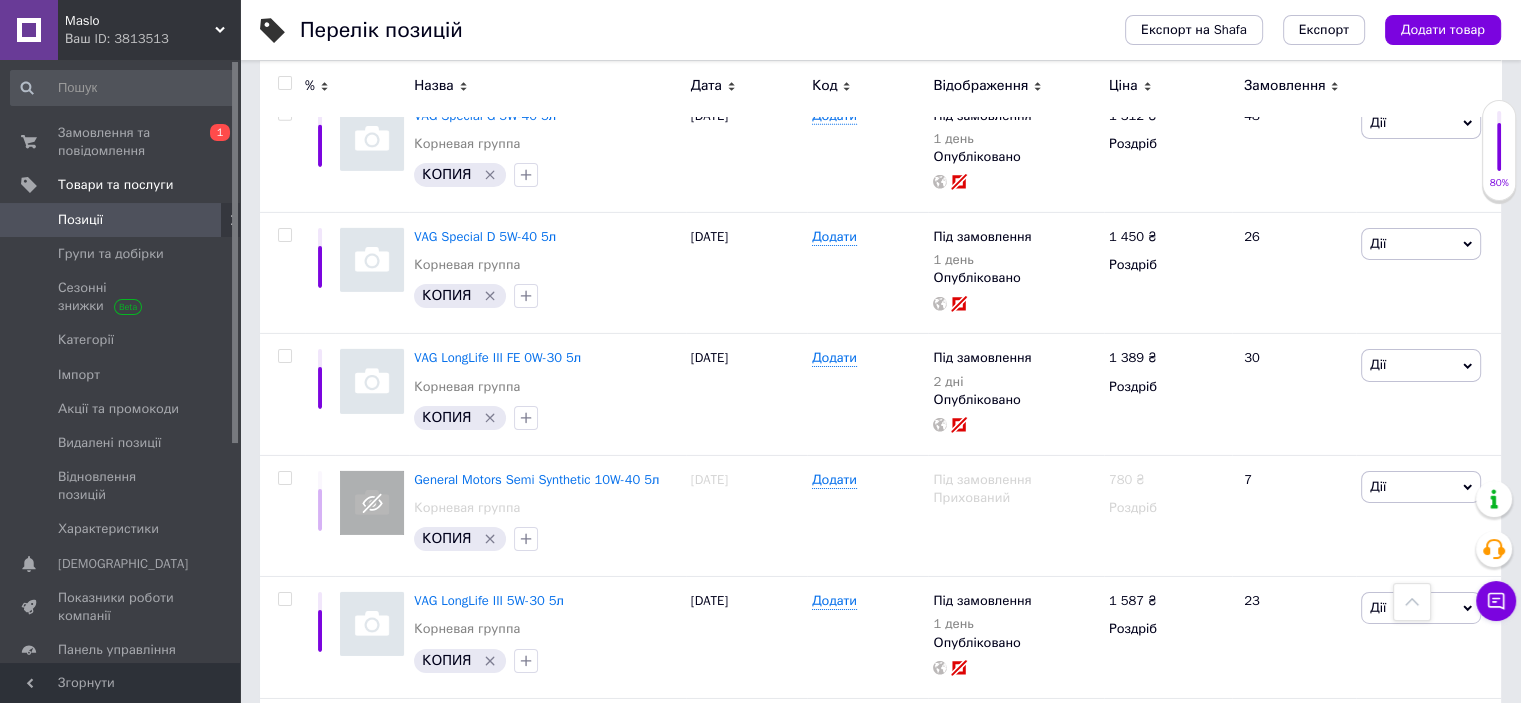 click on "3" at bounding box center [372, 860] 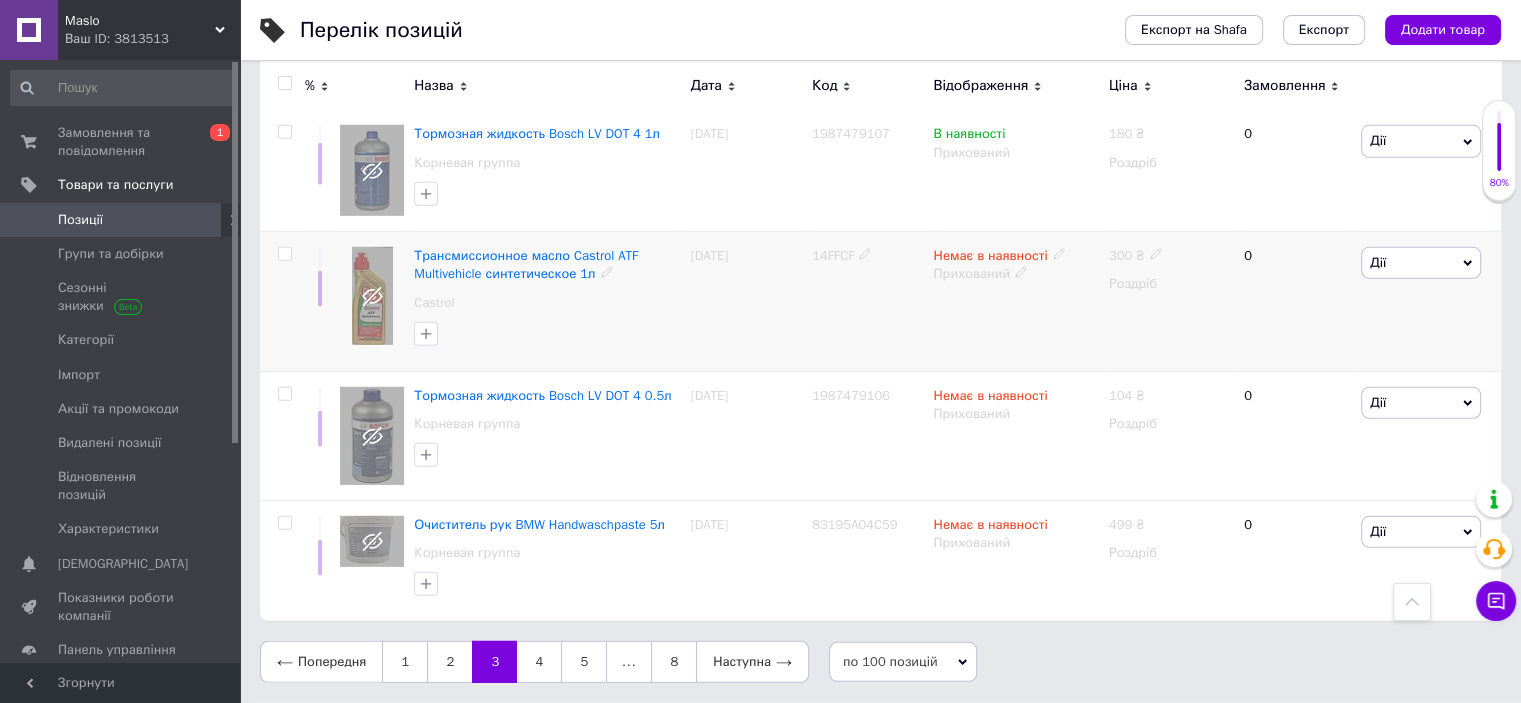 scroll, scrollTop: 13422, scrollLeft: 0, axis: vertical 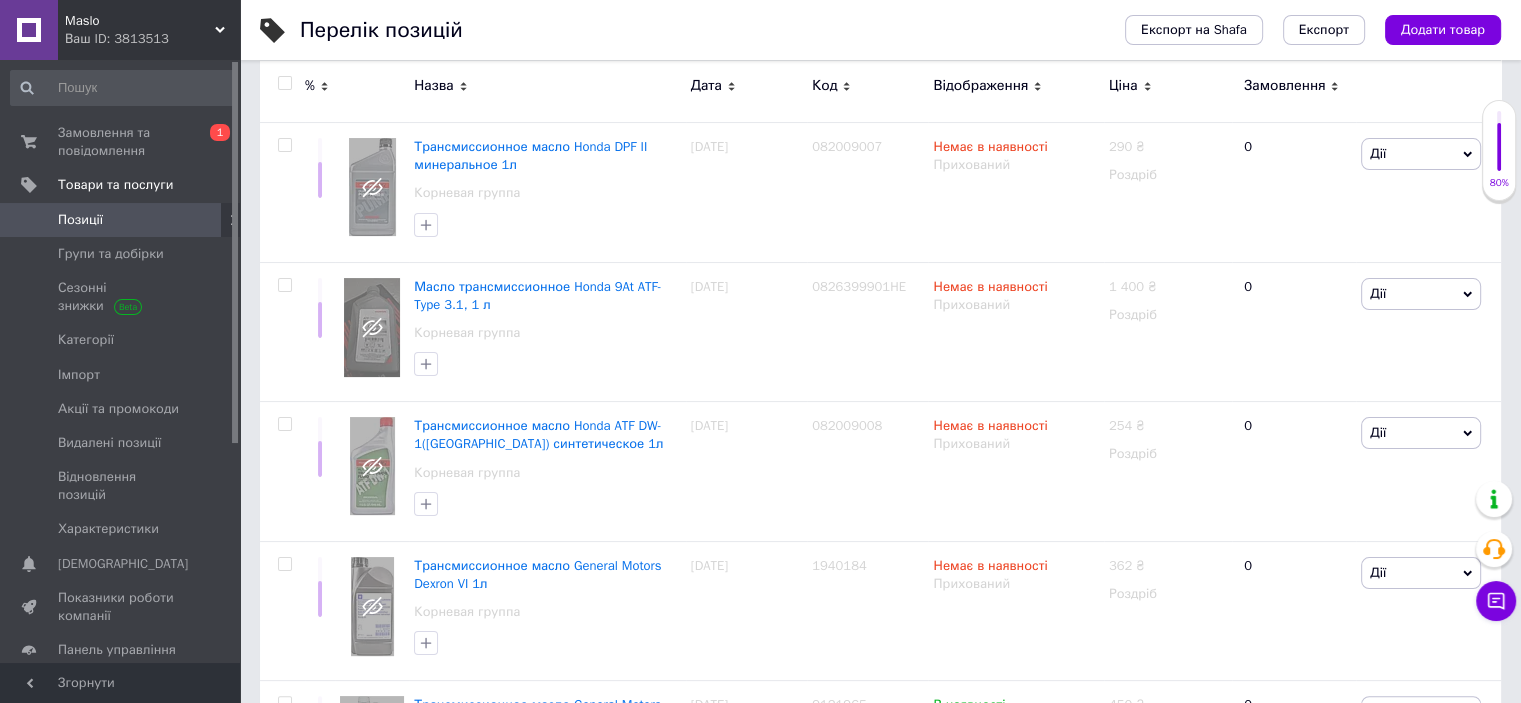 click on "80%" at bounding box center (1499, 150) 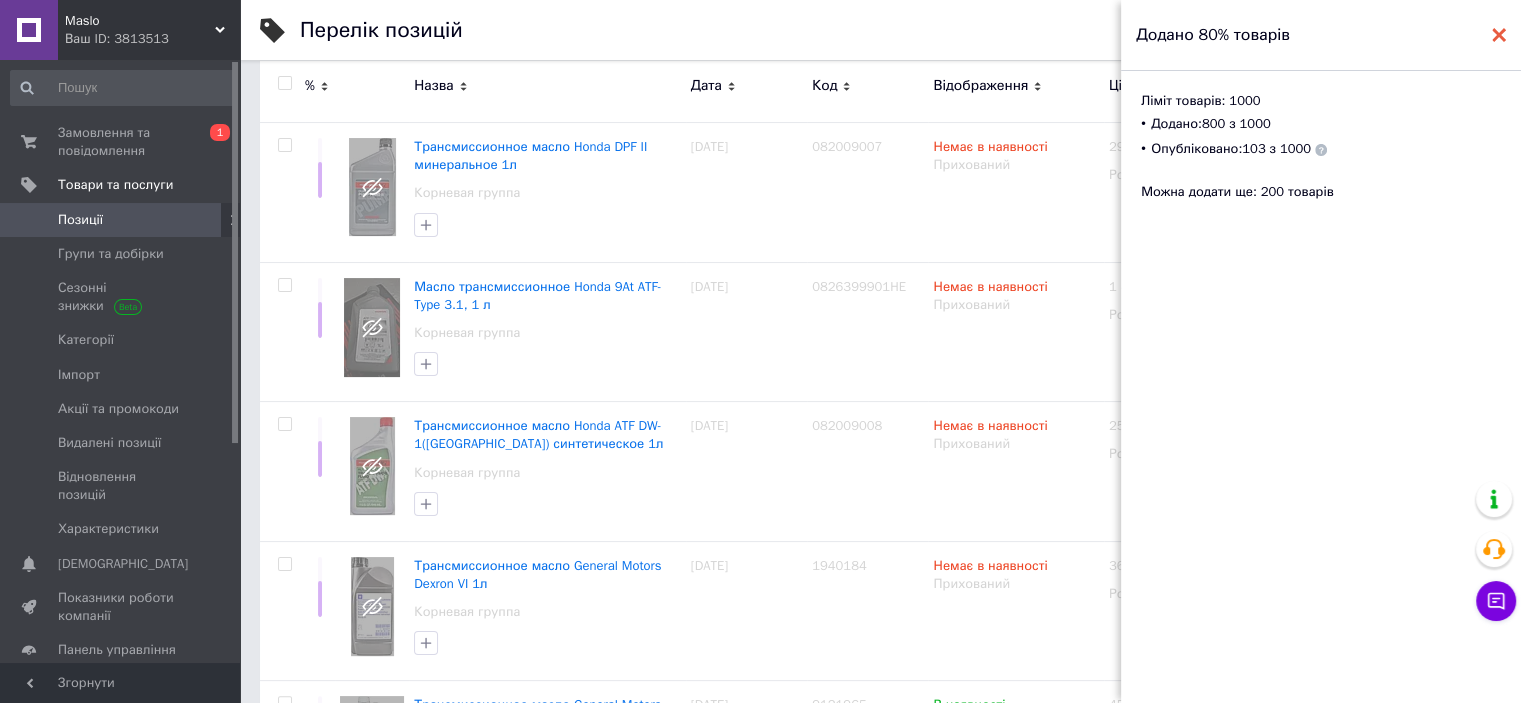 click 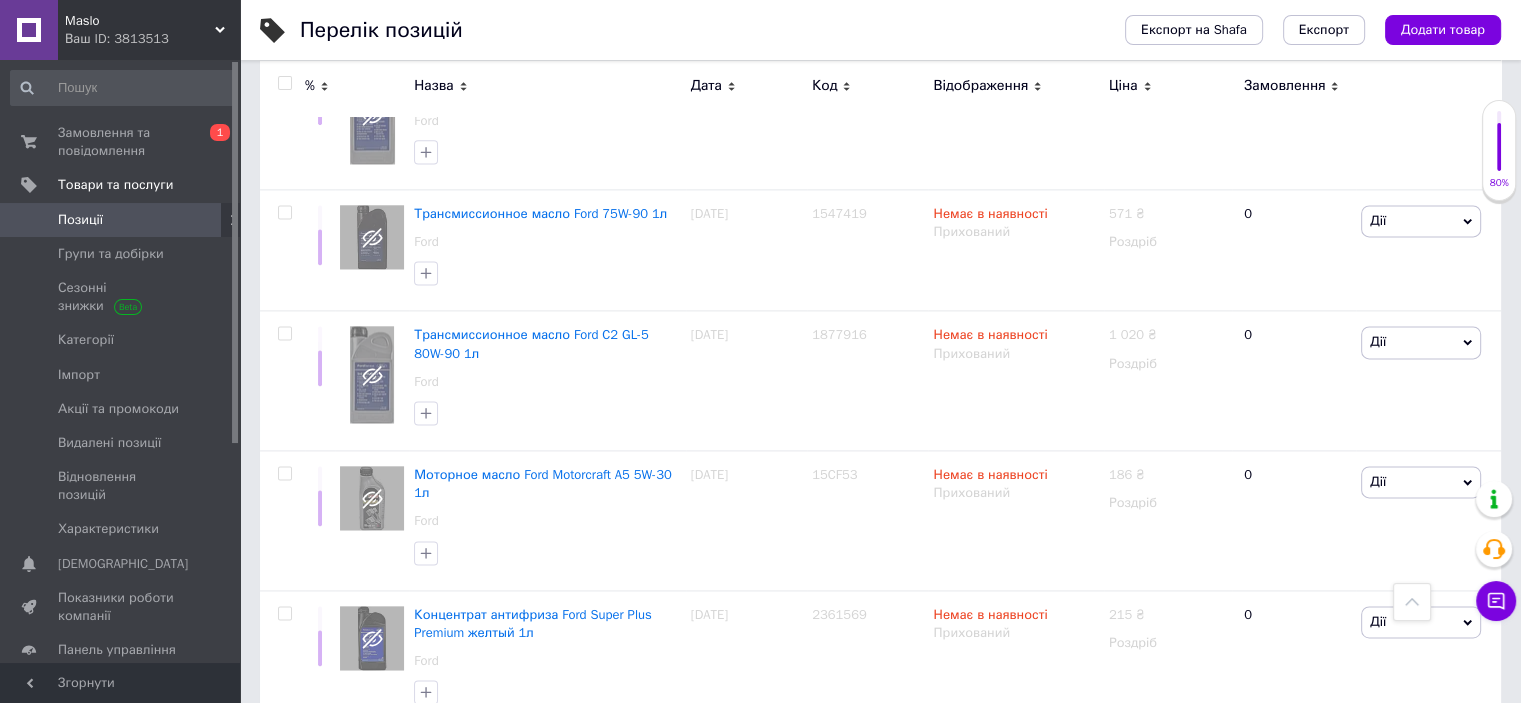 scroll, scrollTop: 0, scrollLeft: 0, axis: both 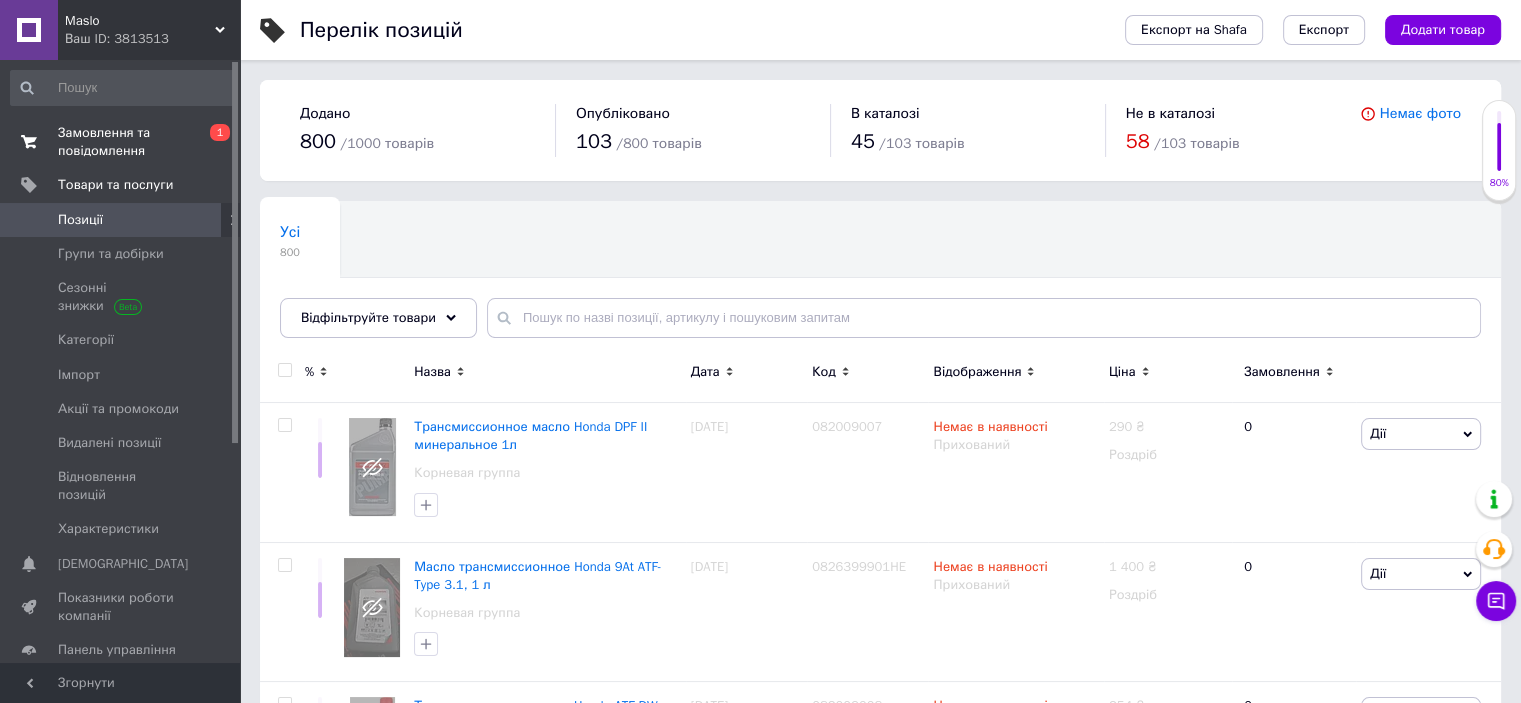 click on "Замовлення та повідомлення" at bounding box center [121, 142] 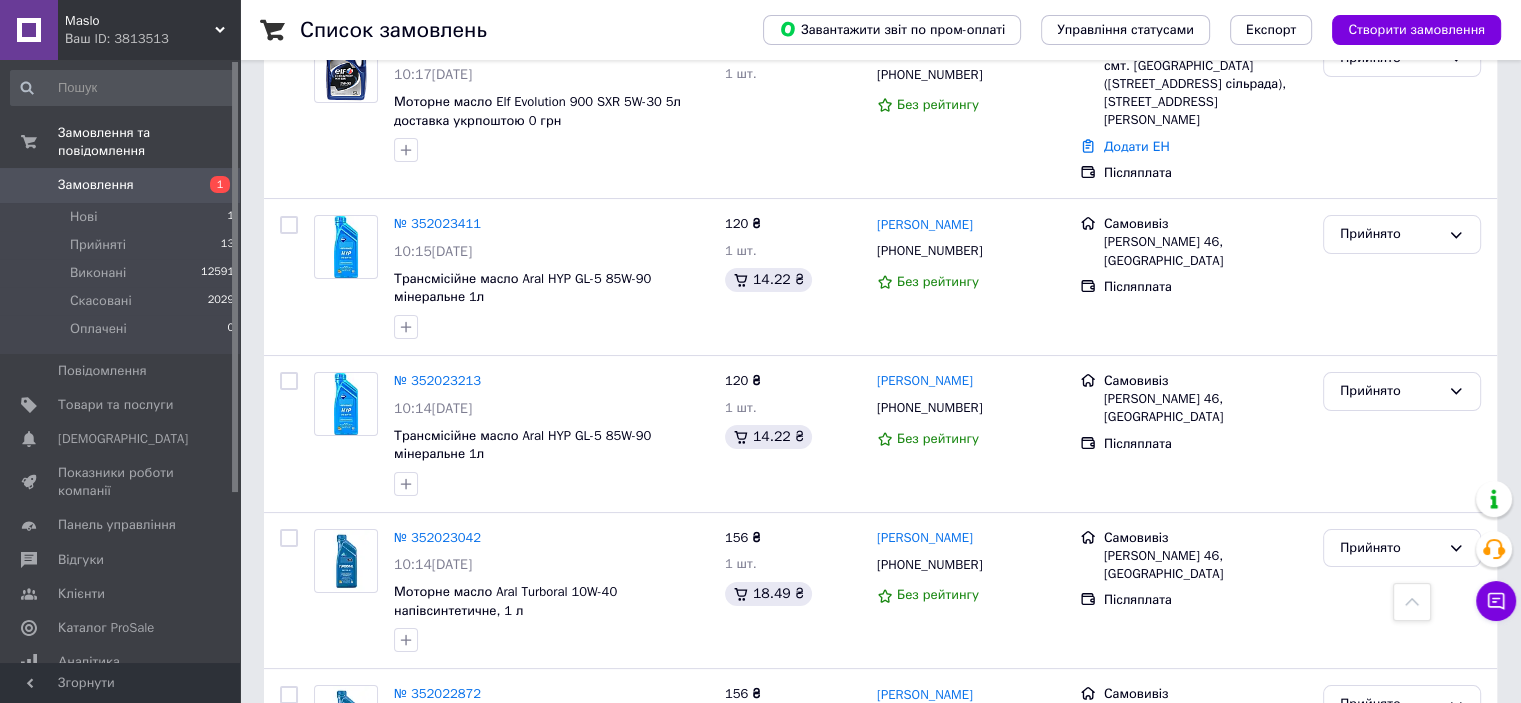 scroll, scrollTop: 0, scrollLeft: 0, axis: both 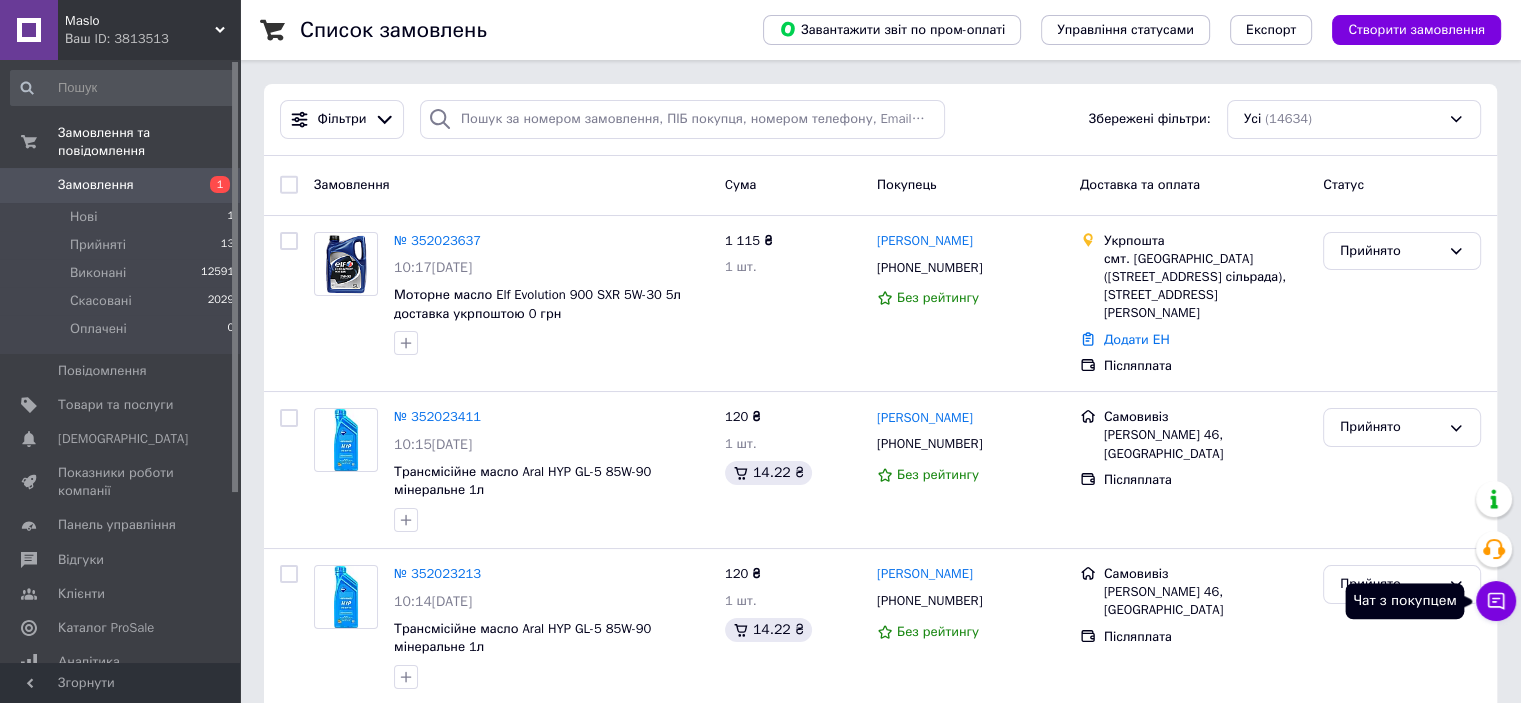 click 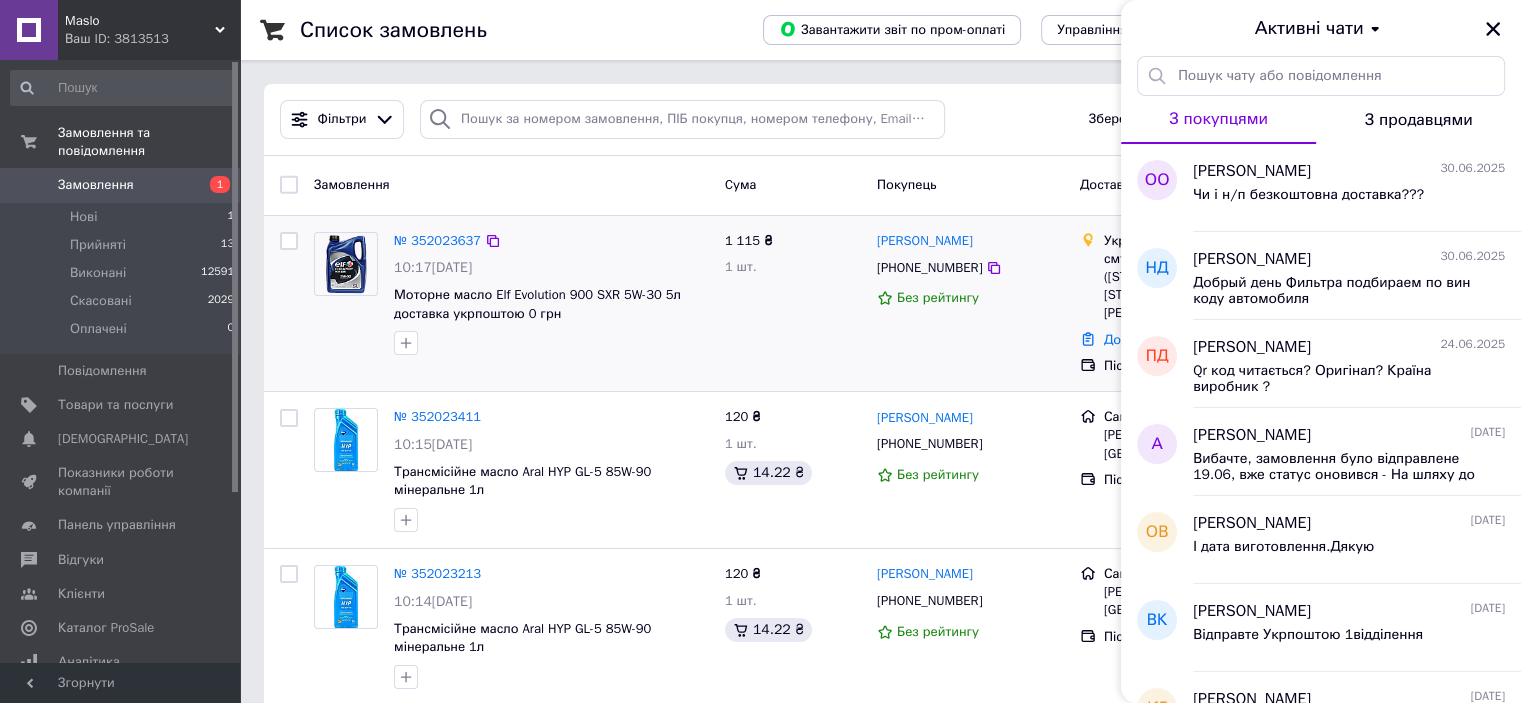 drag, startPoint x: 942, startPoint y: 355, endPoint x: 969, endPoint y: 353, distance: 27.073973 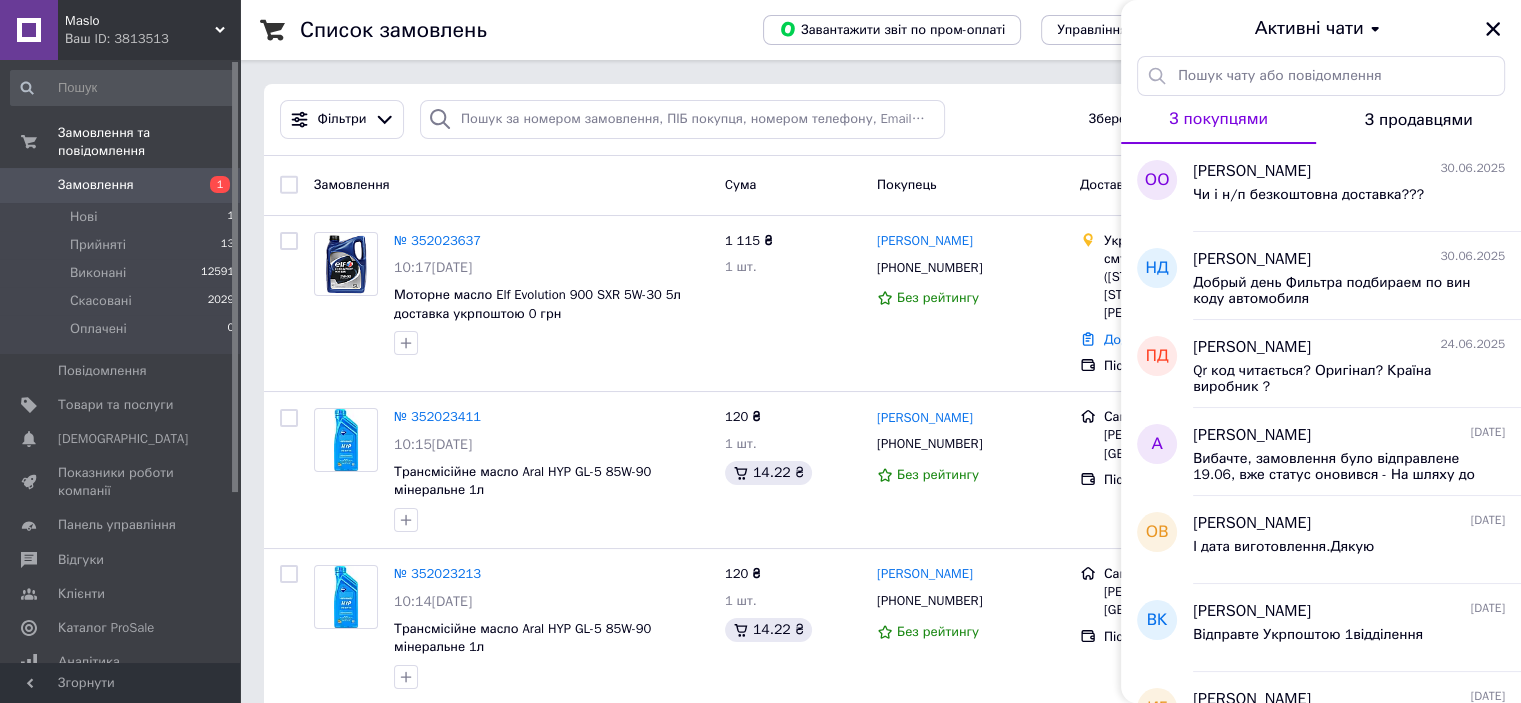 click on "Активні чати" at bounding box center [1321, 28] 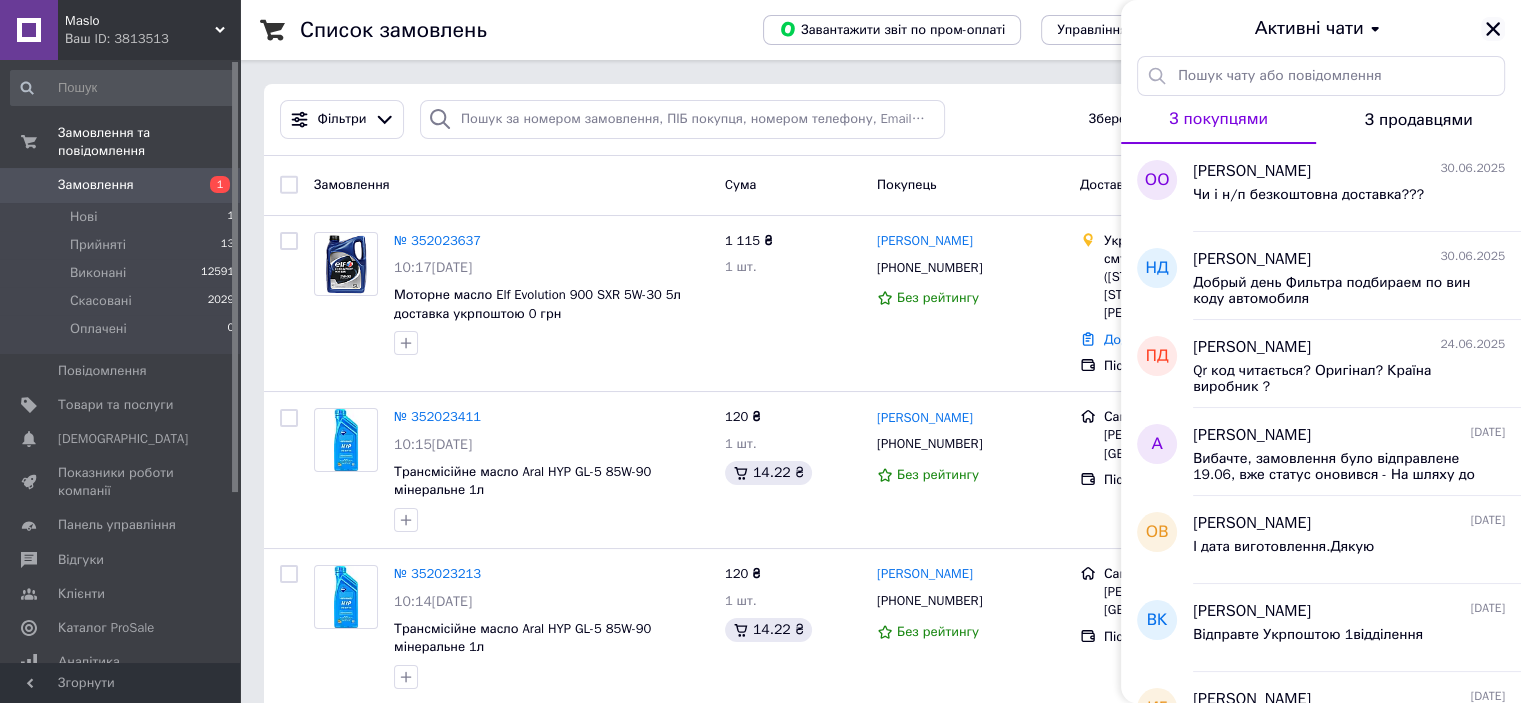 click 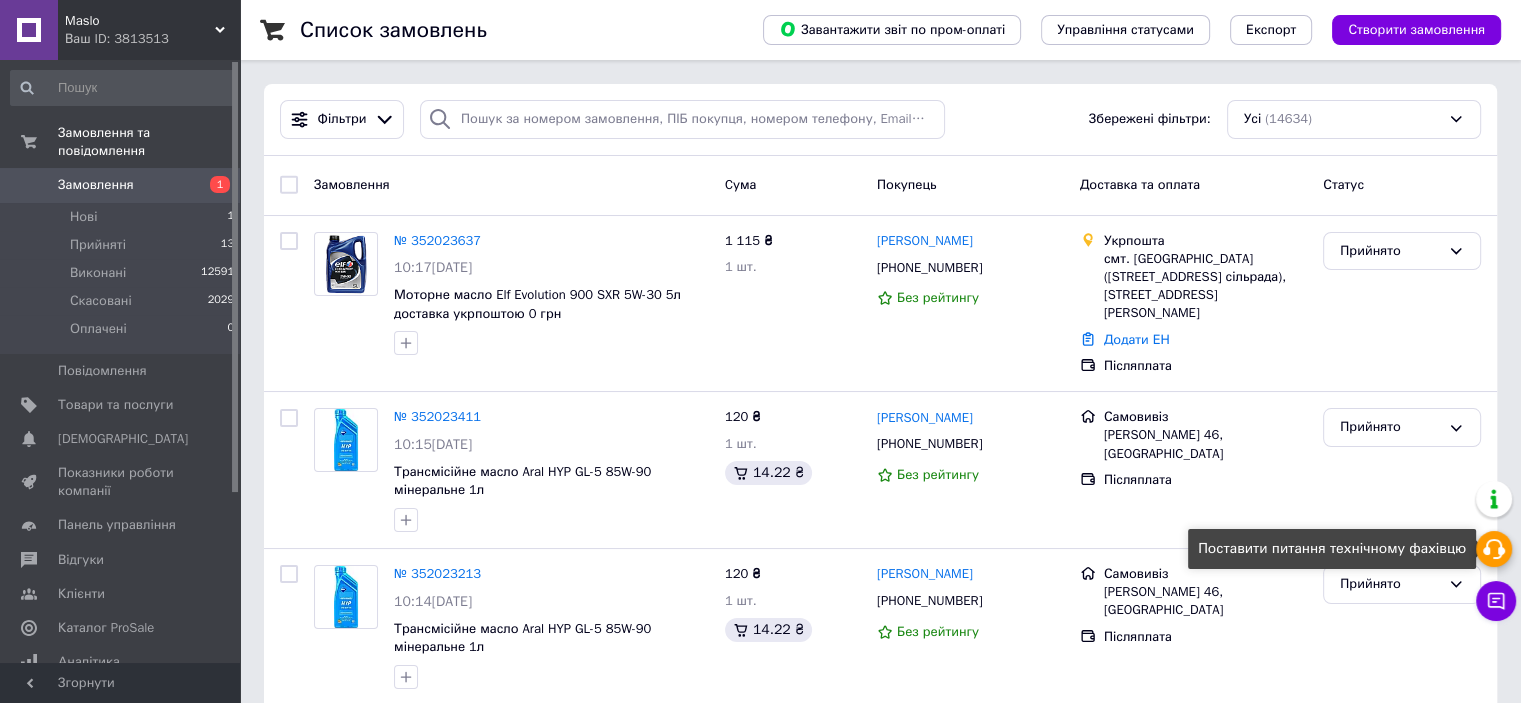 drag, startPoint x: 1496, startPoint y: 531, endPoint x: 1328, endPoint y: 14, distance: 543.6111 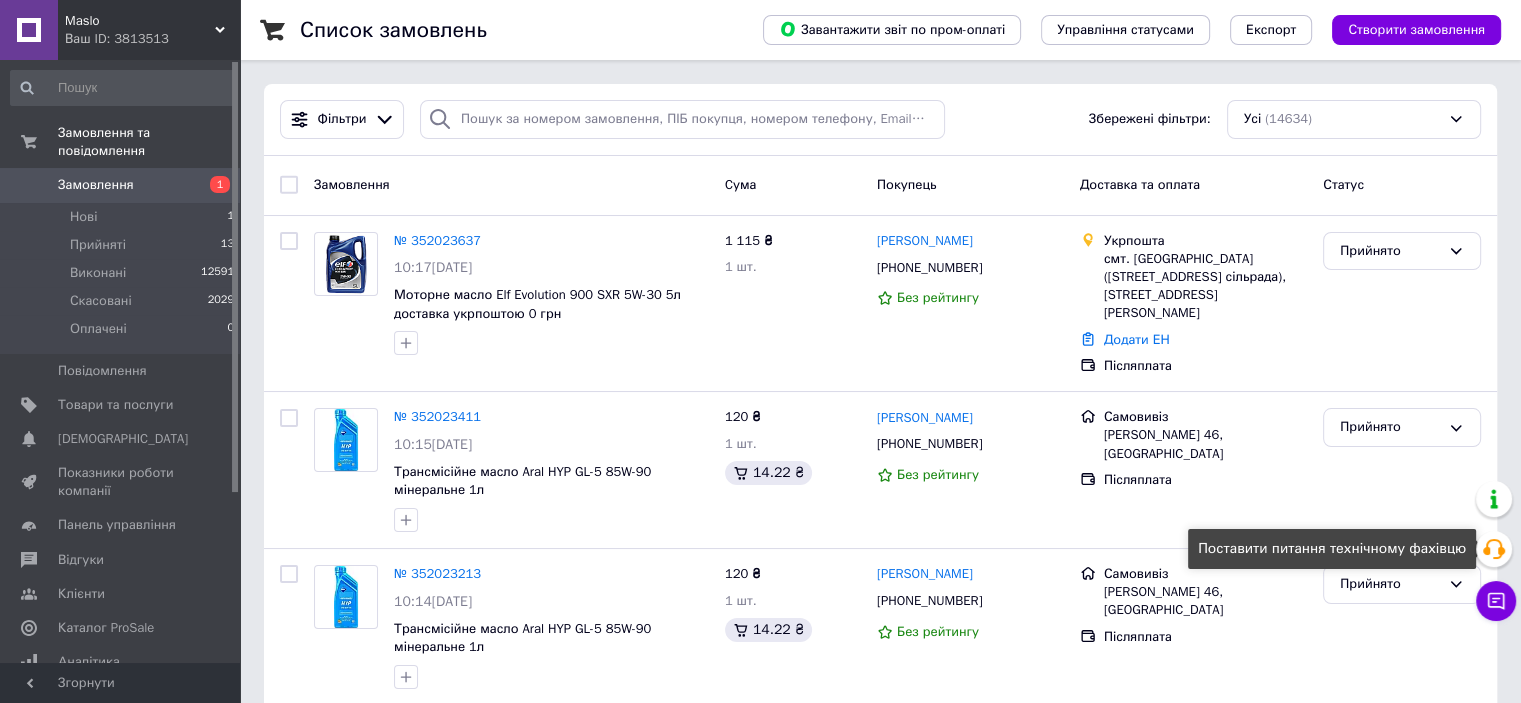 click on "Створити замовлення" at bounding box center [1416, 30] 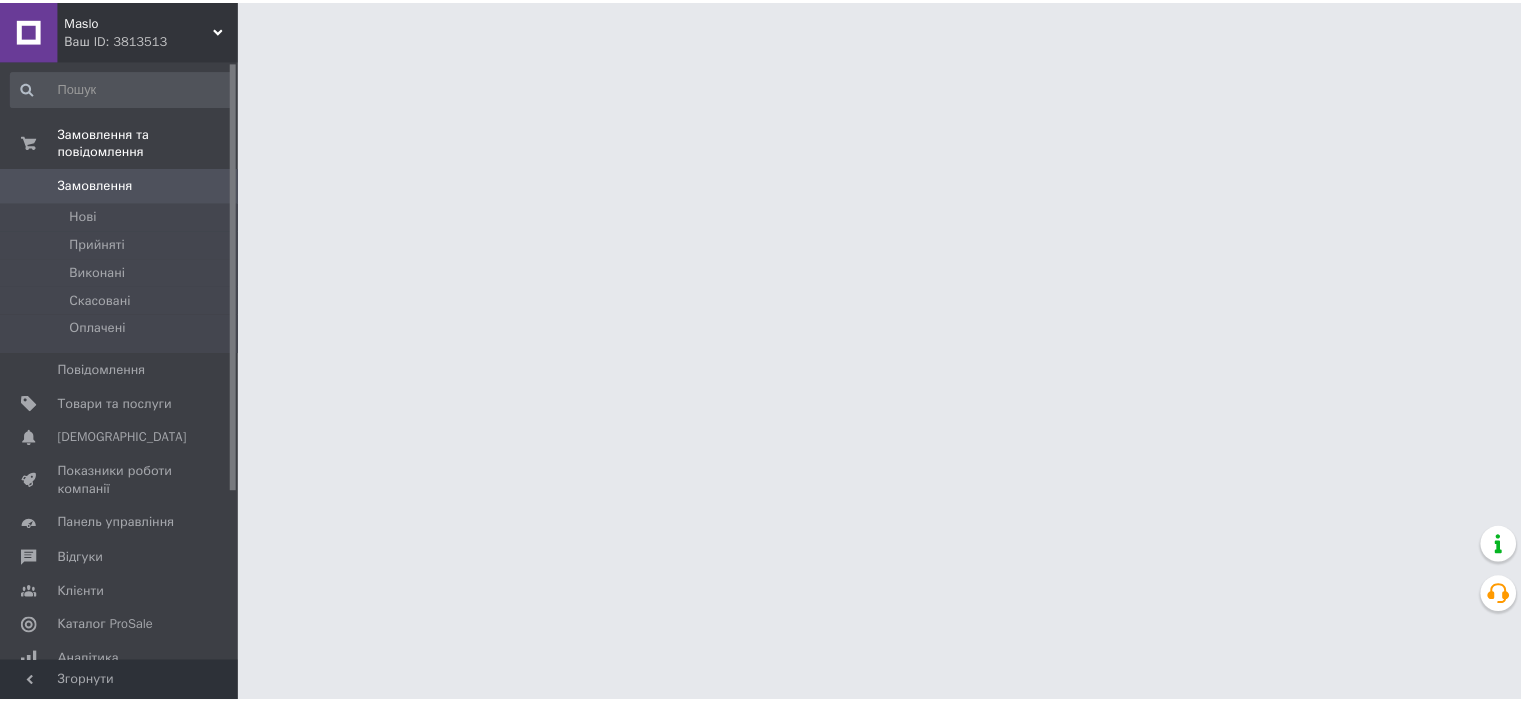 scroll, scrollTop: 0, scrollLeft: 0, axis: both 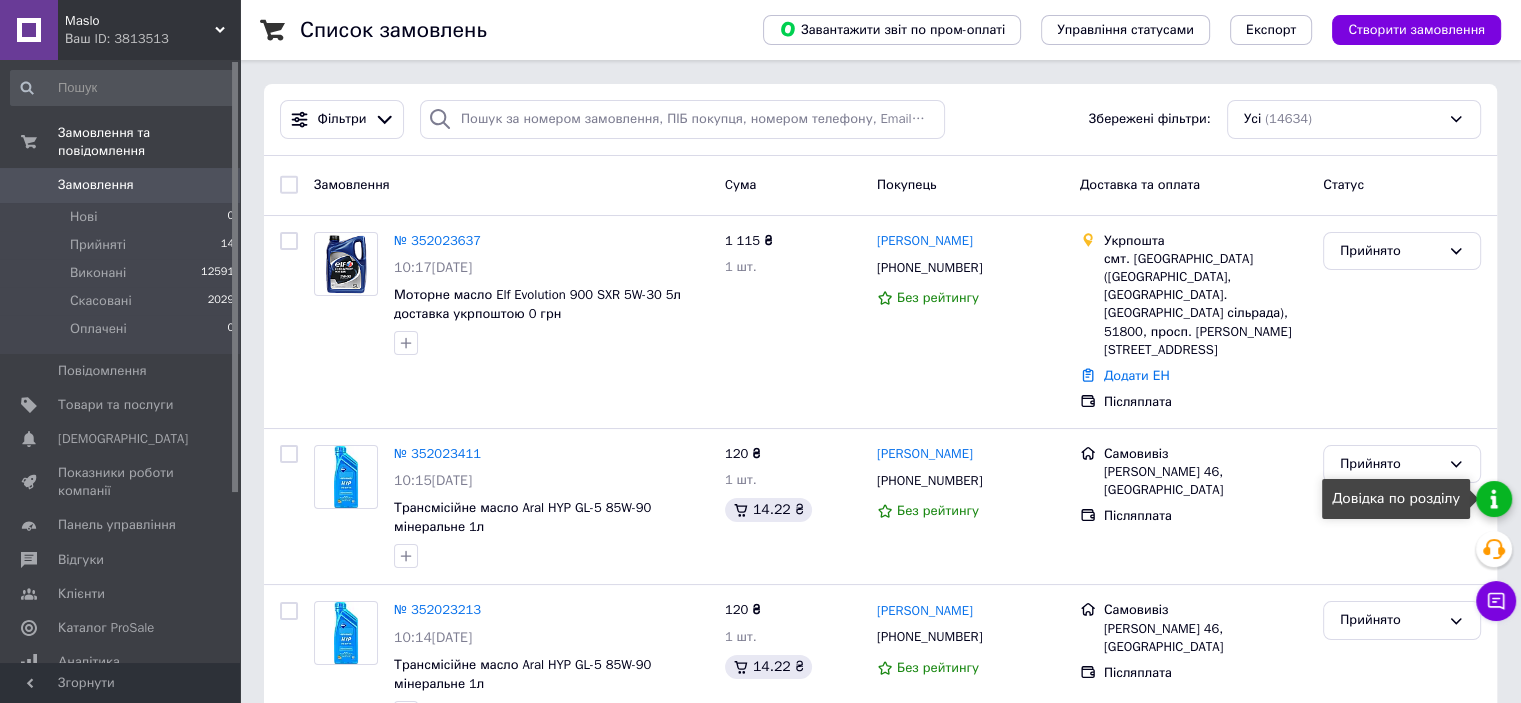 click at bounding box center (1494, 499) 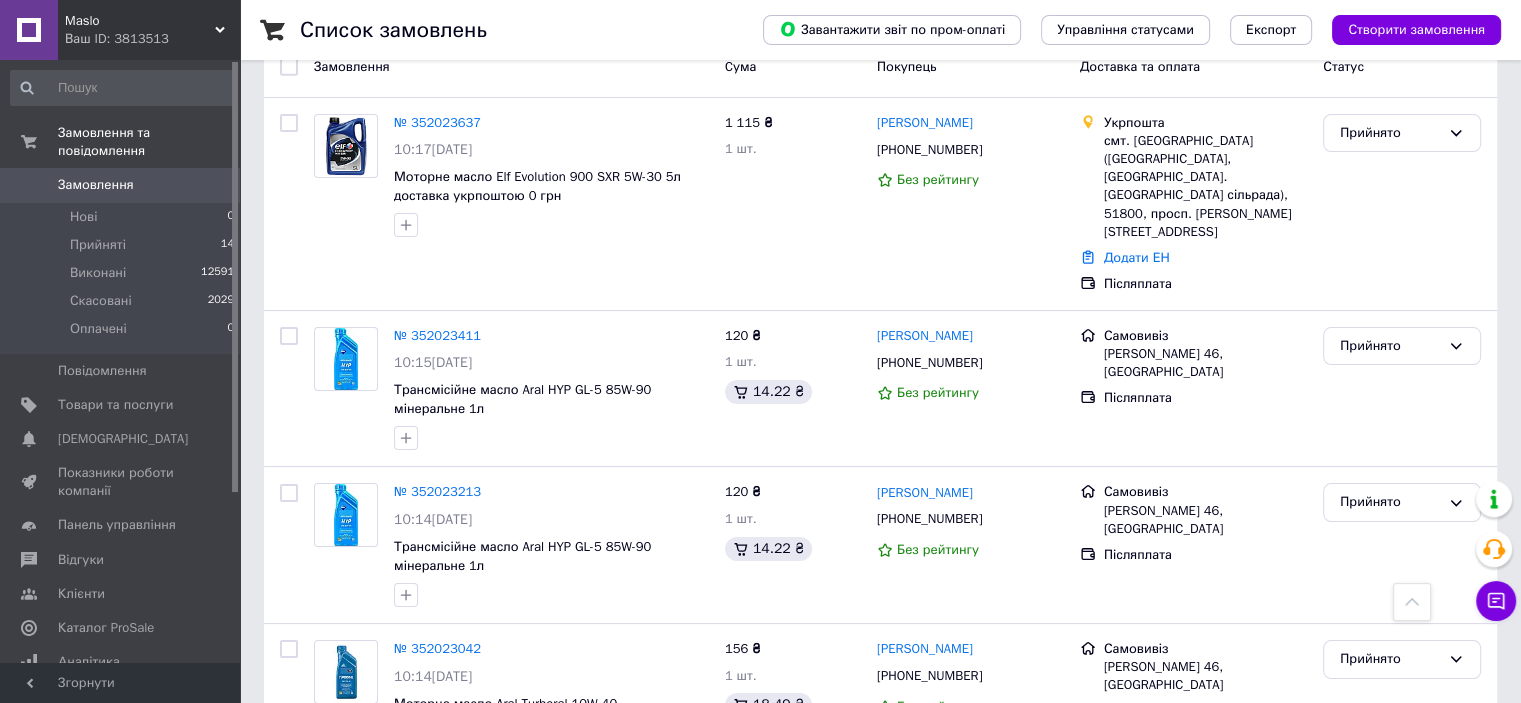 scroll, scrollTop: 101, scrollLeft: 0, axis: vertical 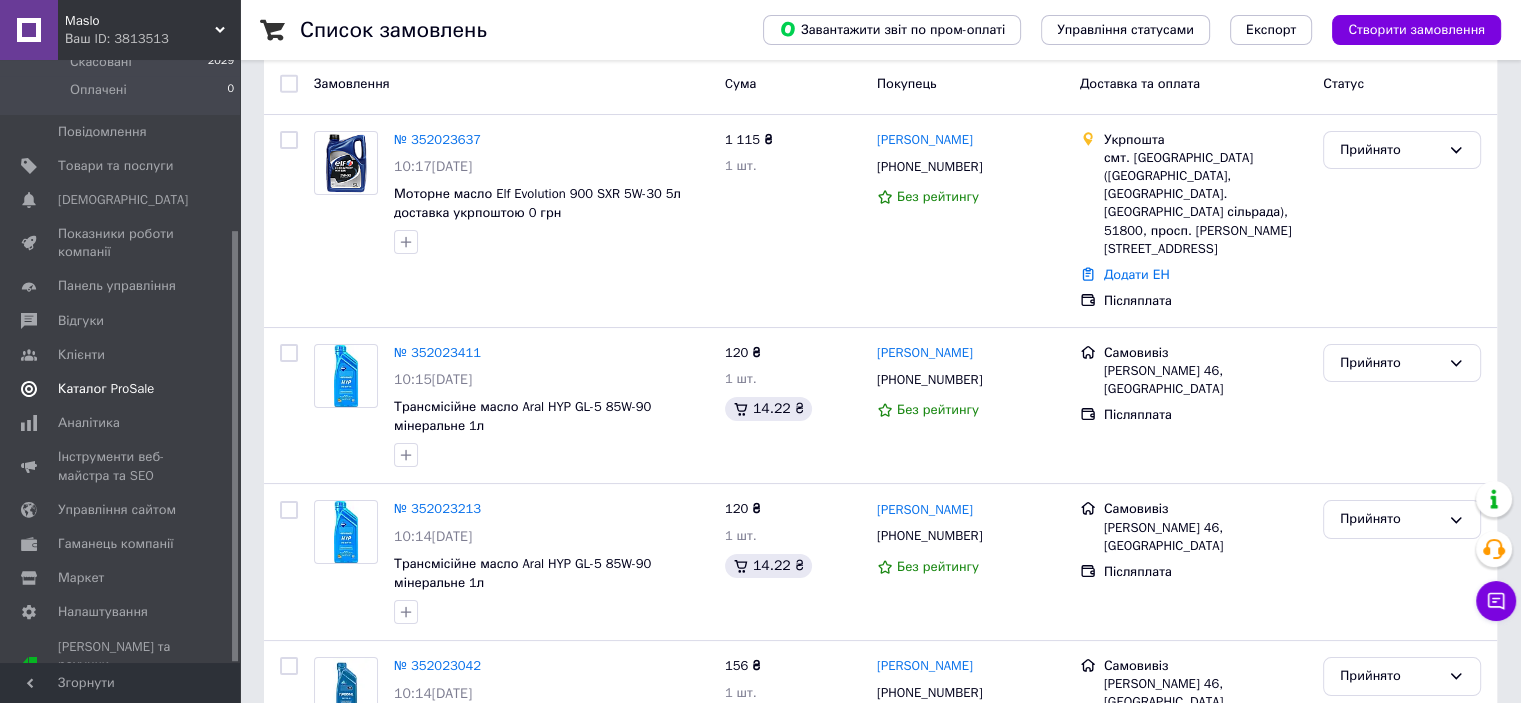click on "Каталог ProSale" at bounding box center [106, 389] 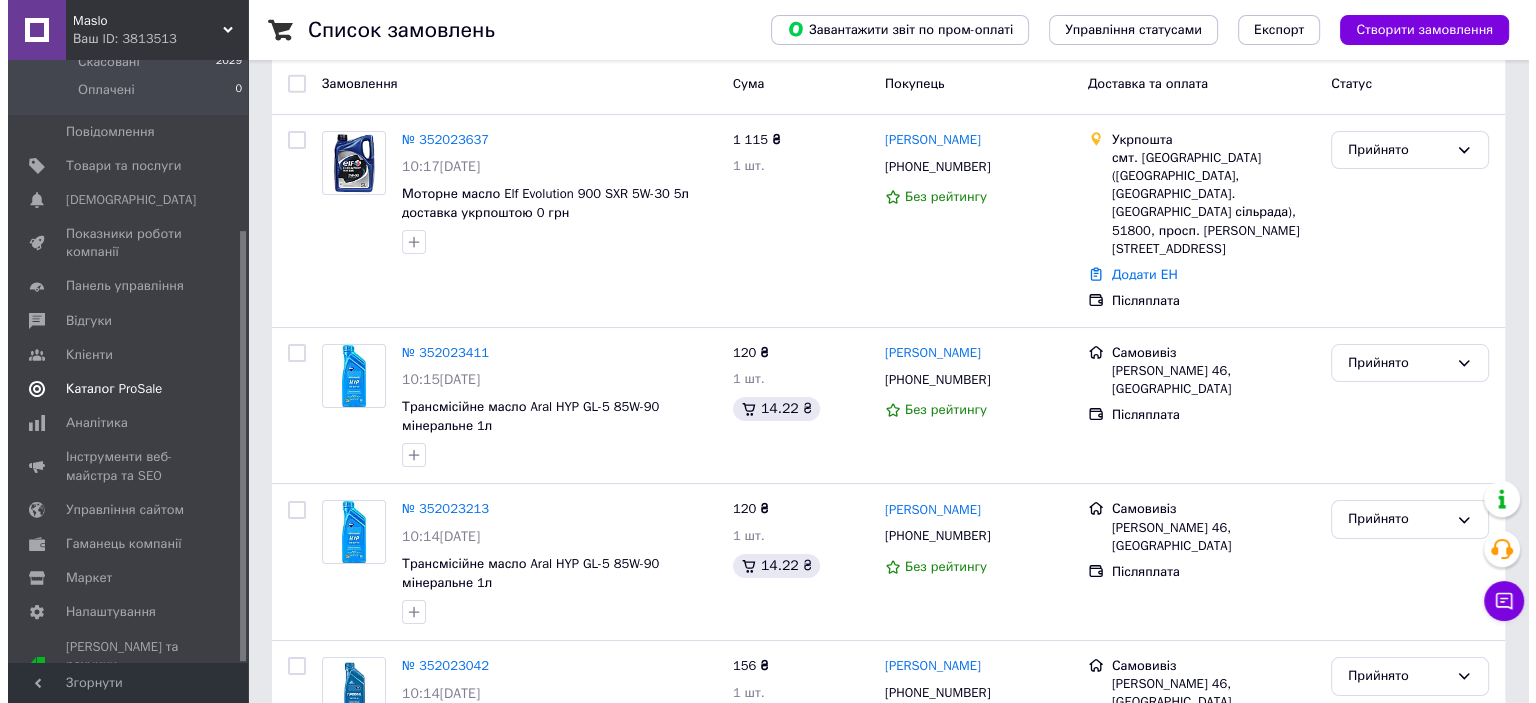 scroll, scrollTop: 0, scrollLeft: 0, axis: both 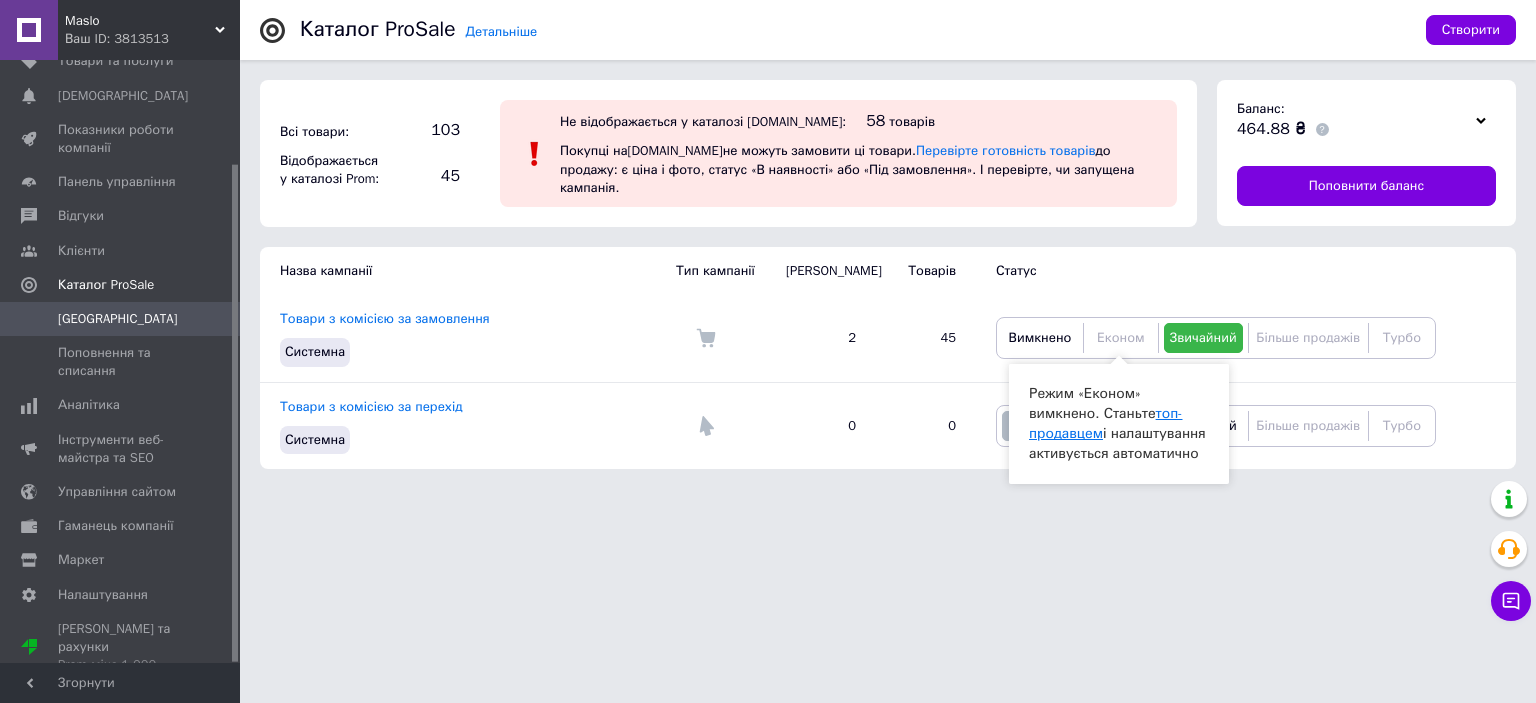 click on "топ-продавцем" at bounding box center (1106, 423) 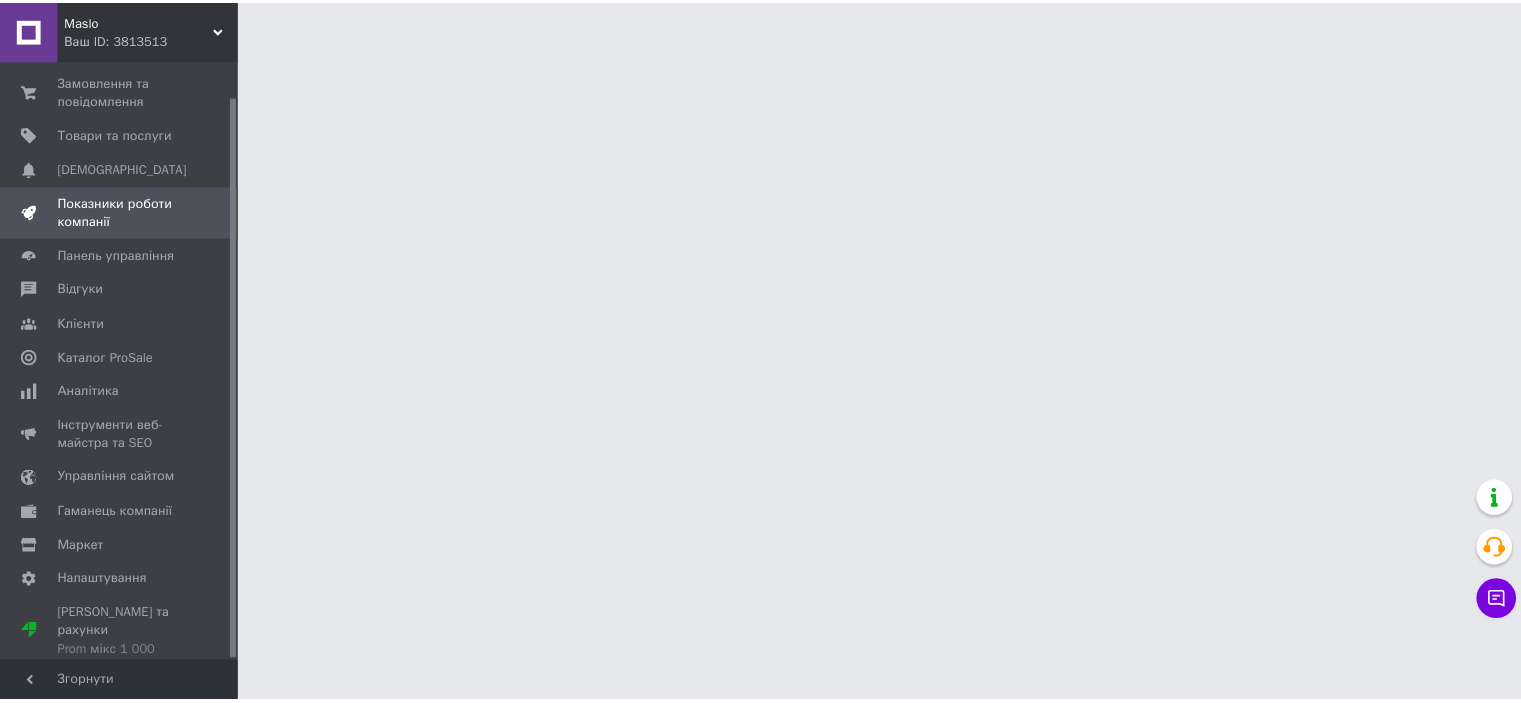 scroll, scrollTop: 37, scrollLeft: 0, axis: vertical 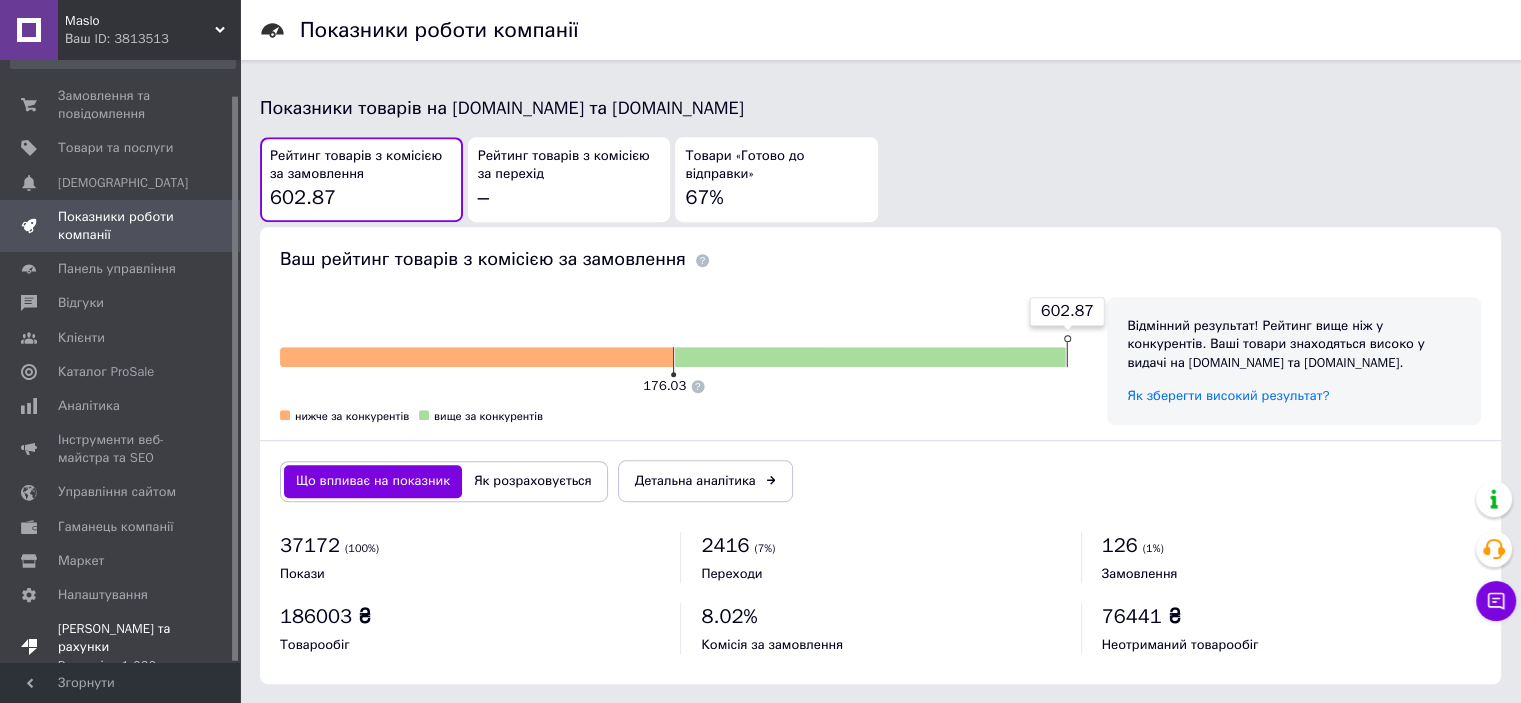 click on "Тарифи та рахунки Prom мікс 1 000" at bounding box center (121, 647) 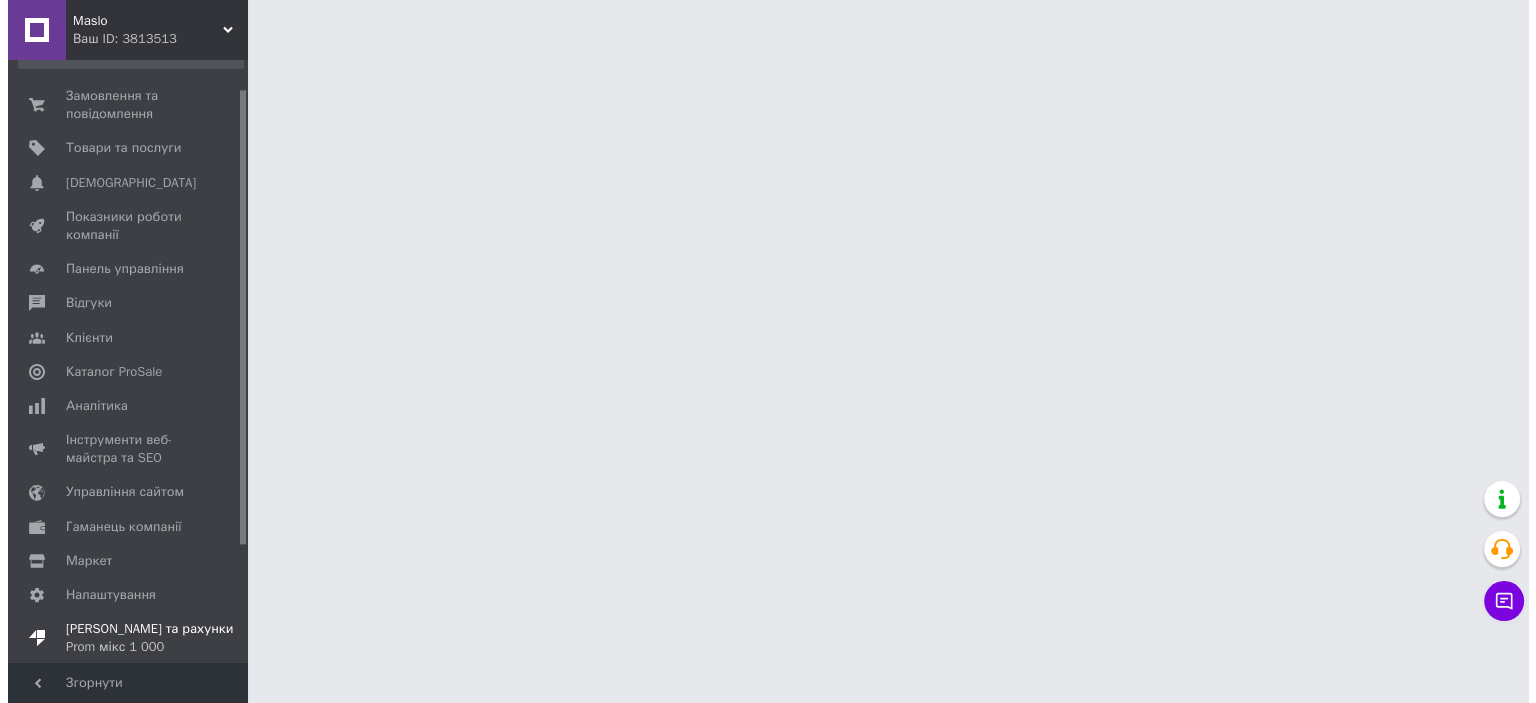 scroll, scrollTop: 0, scrollLeft: 0, axis: both 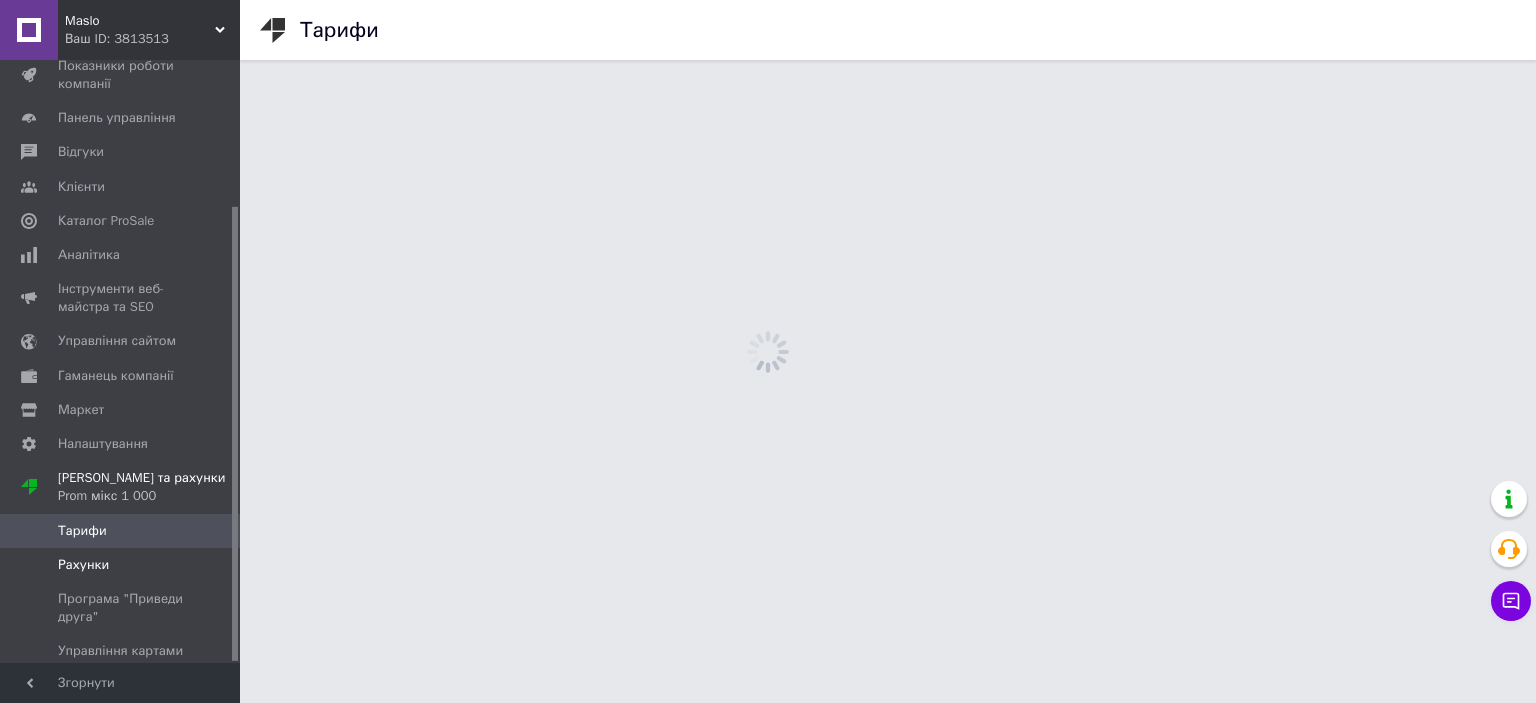 click on "Рахунки" at bounding box center (83, 565) 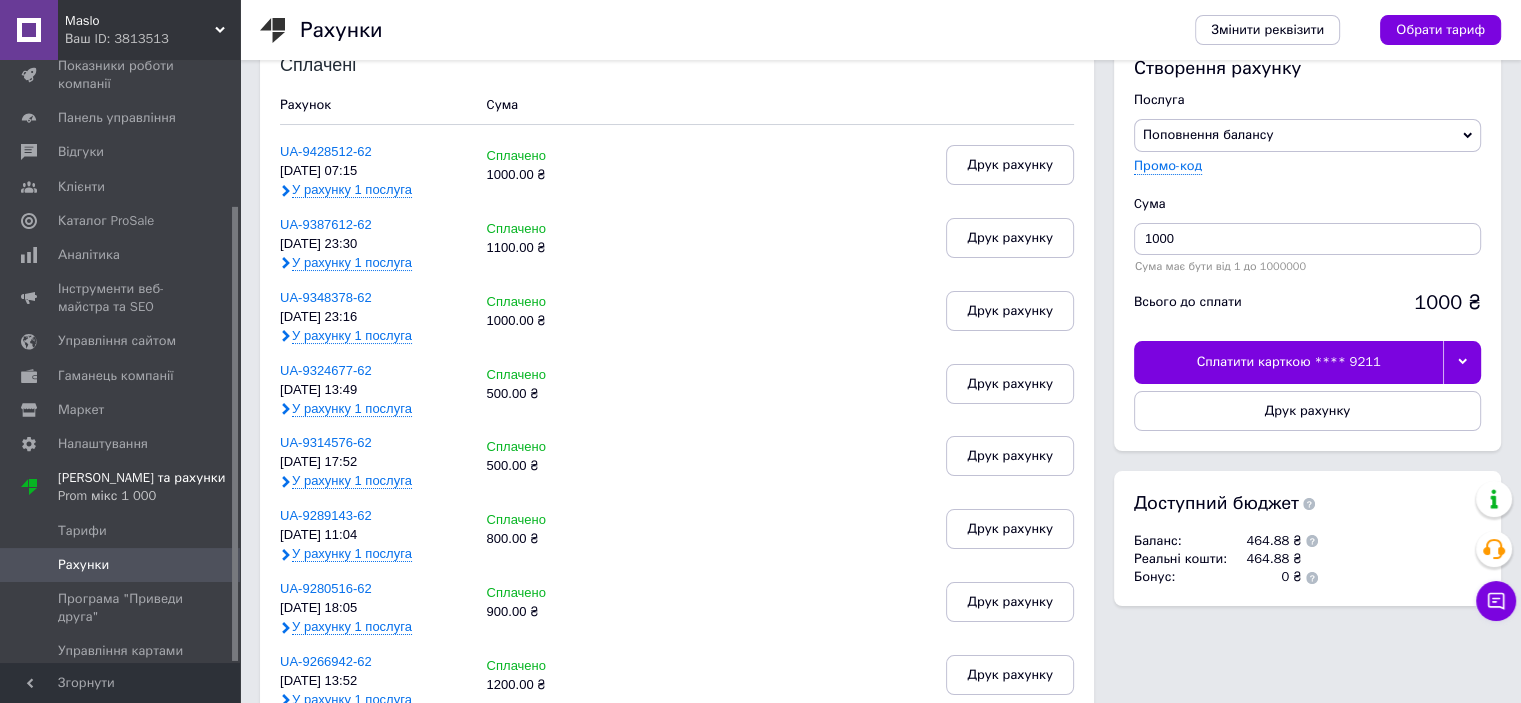 scroll, scrollTop: 0, scrollLeft: 0, axis: both 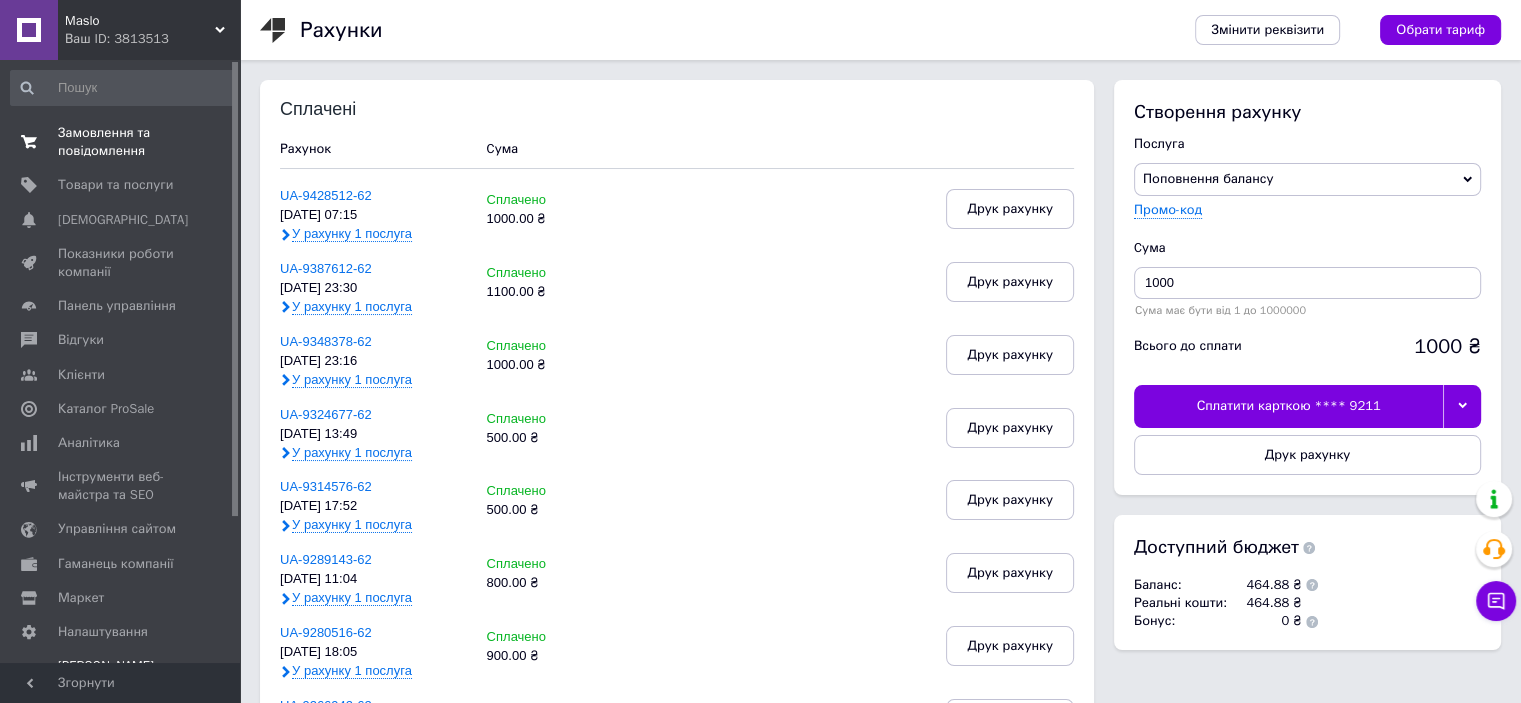 click on "Замовлення та повідомлення" at bounding box center [121, 142] 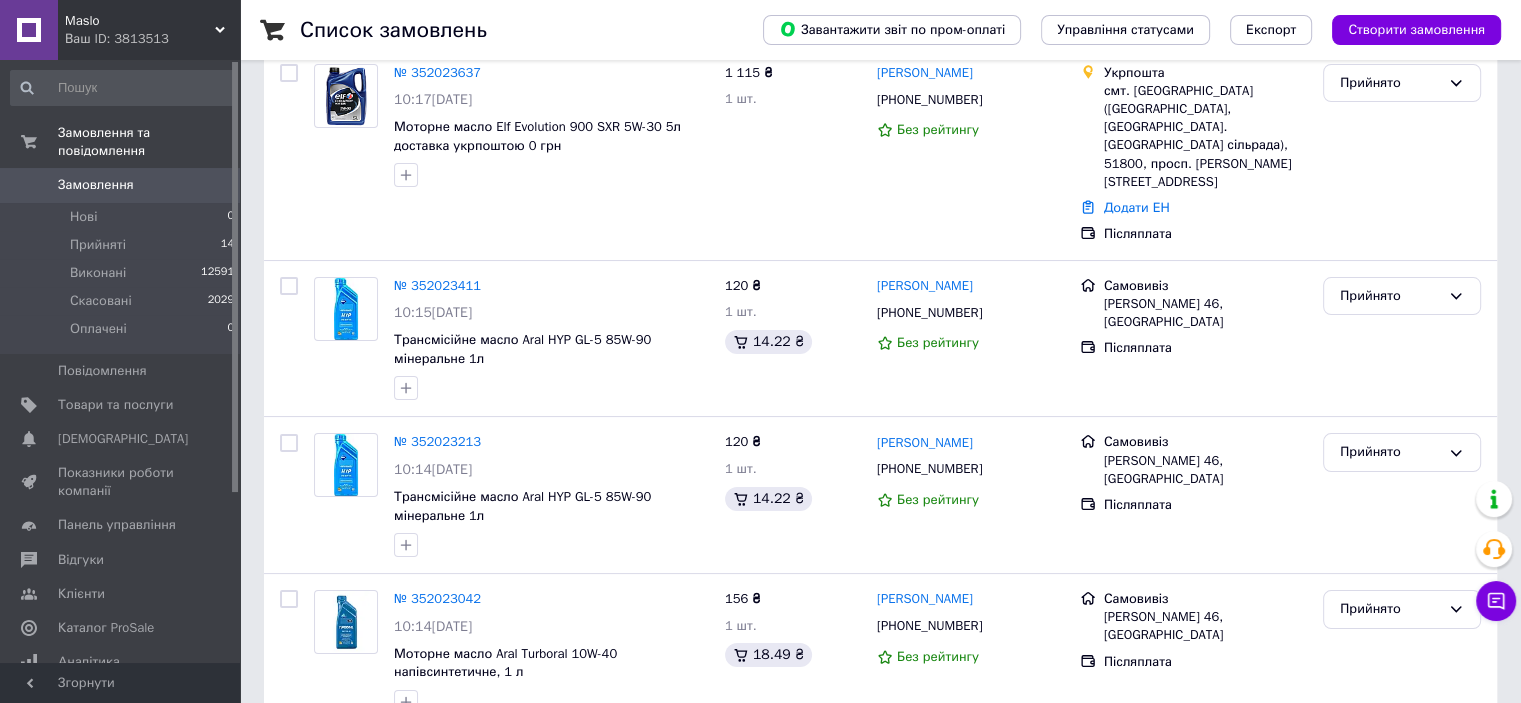 scroll, scrollTop: 0, scrollLeft: 0, axis: both 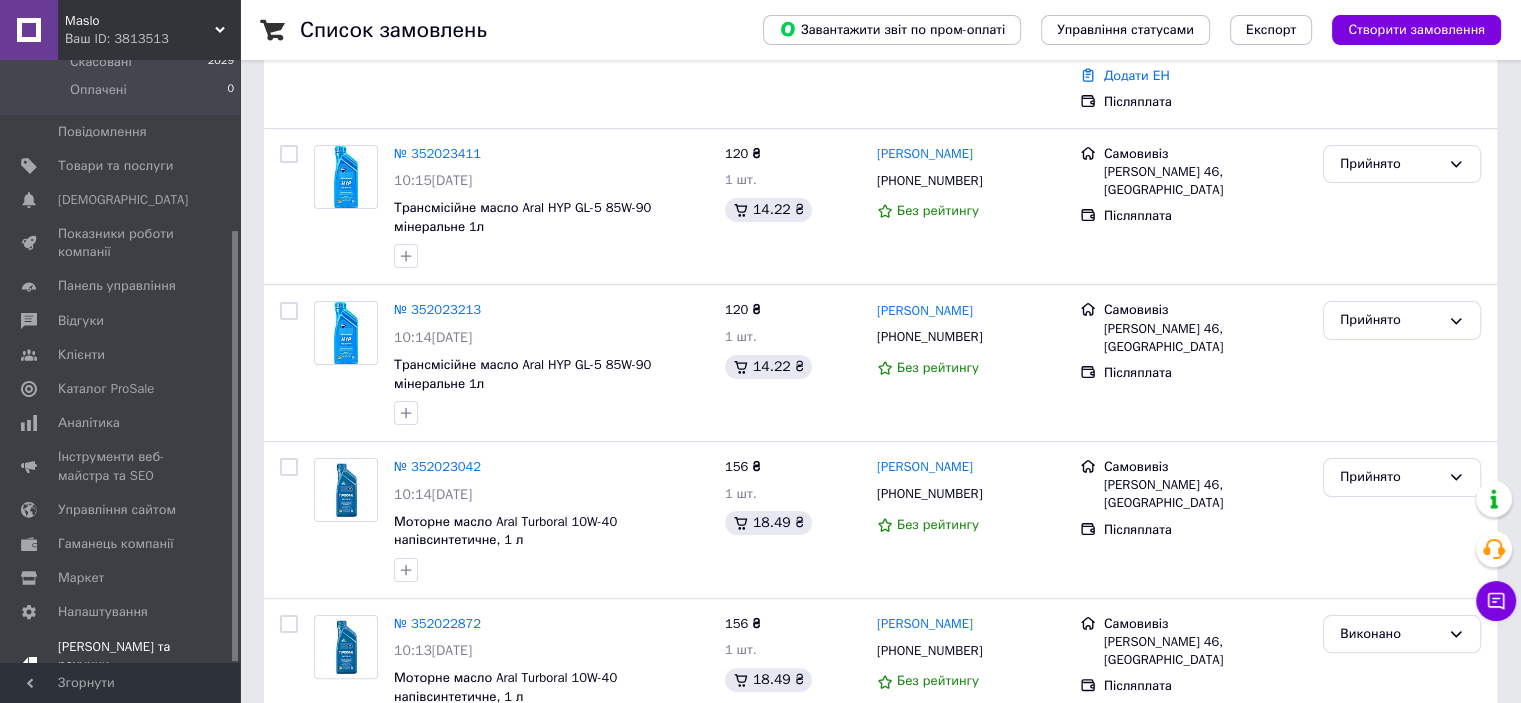 click on "Тарифи та рахунки Prom мікс 1 000" at bounding box center [121, 665] 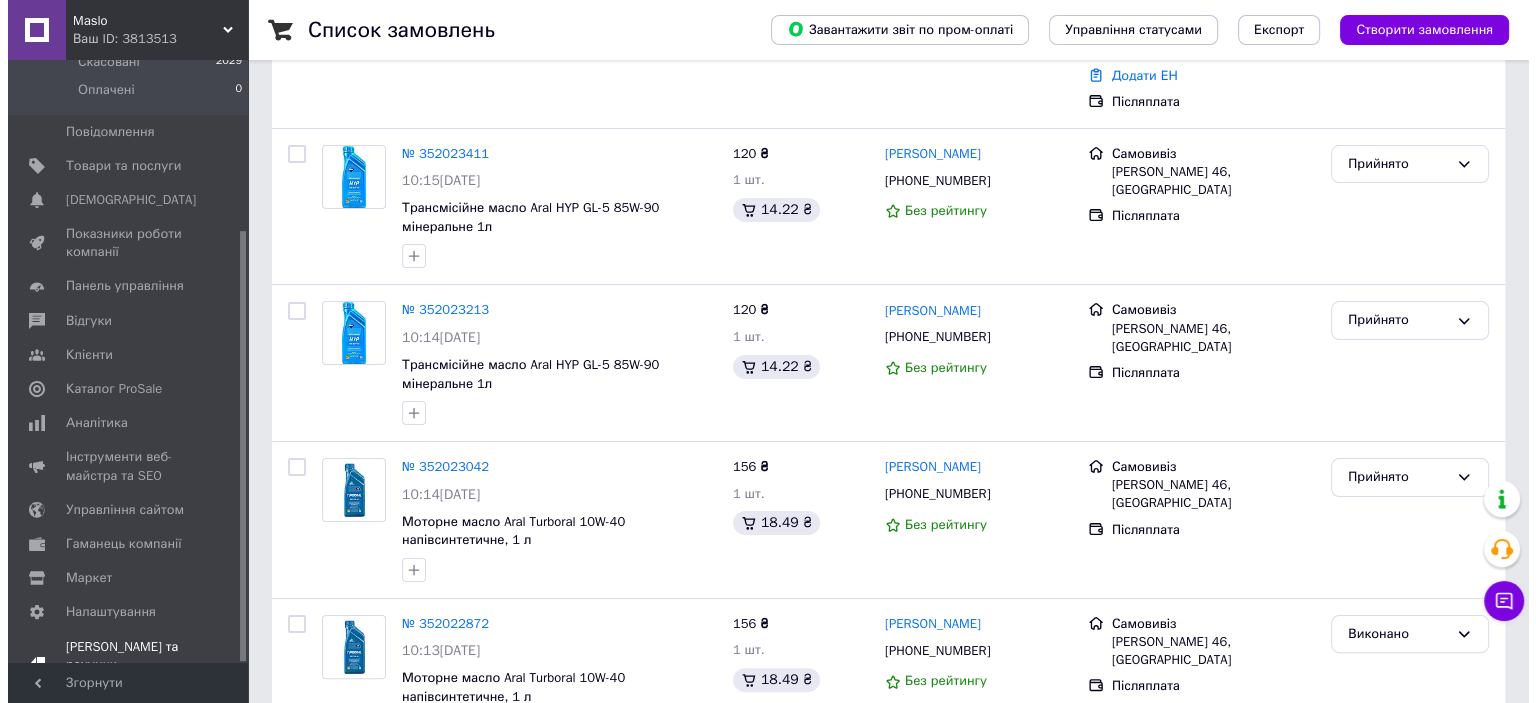 scroll, scrollTop: 0, scrollLeft: 0, axis: both 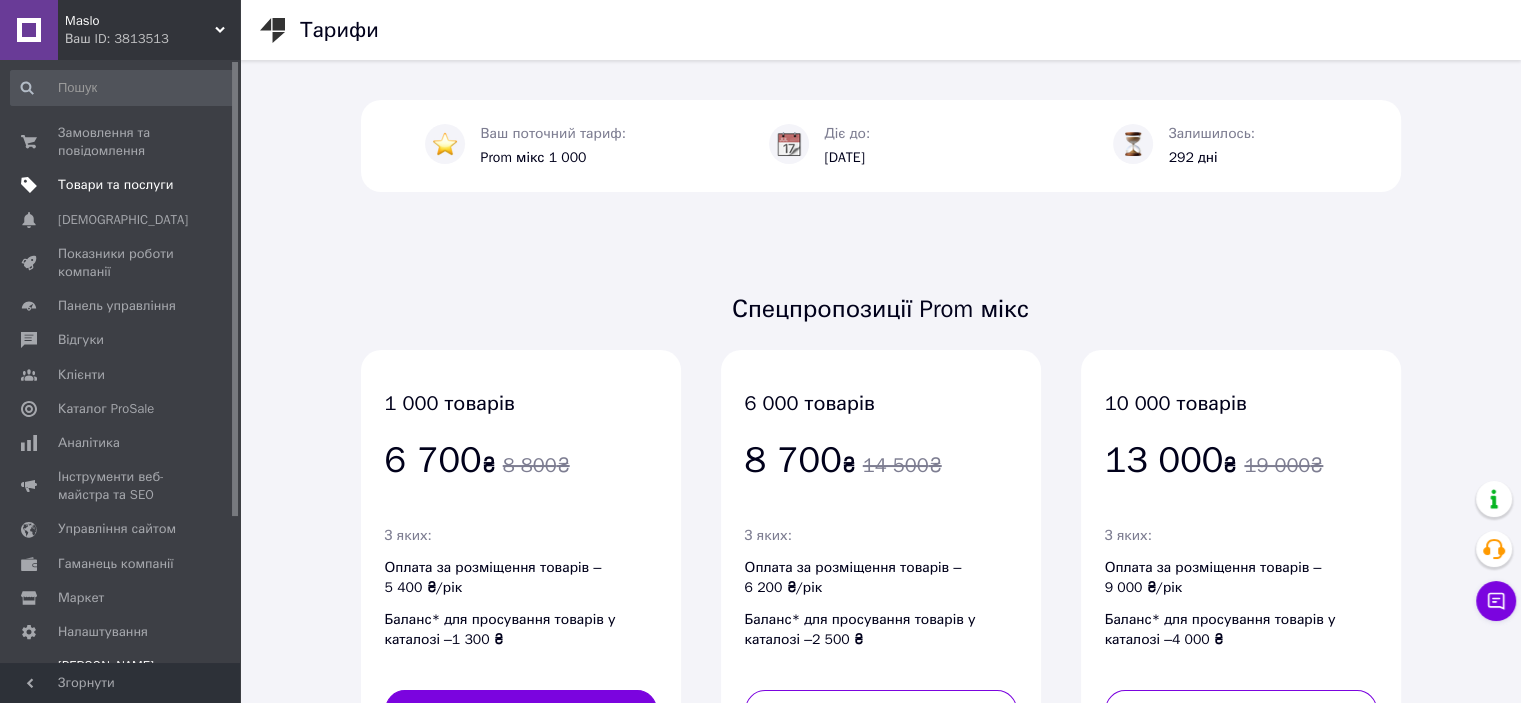 click on "Товари та послуги" at bounding box center [115, 185] 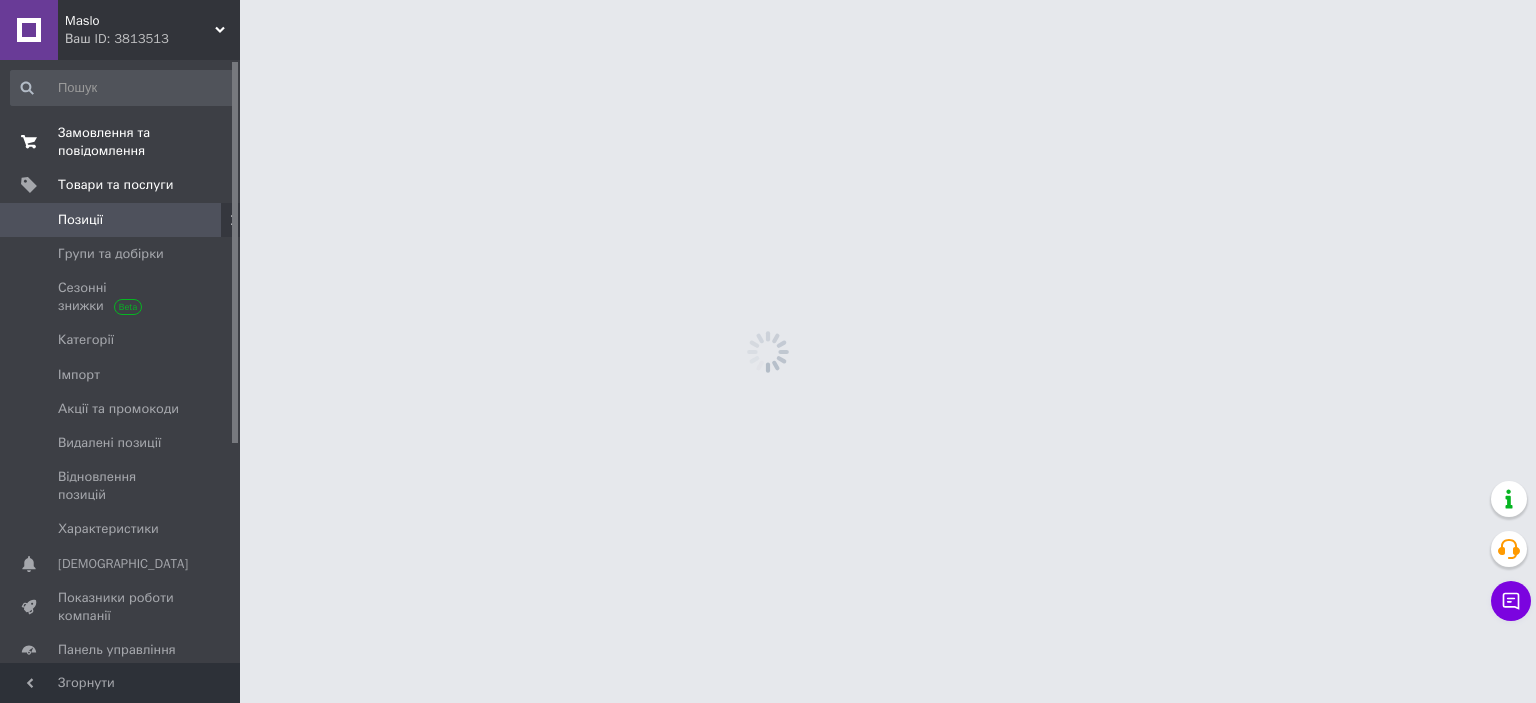 click on "Замовлення та повідомлення" at bounding box center (121, 142) 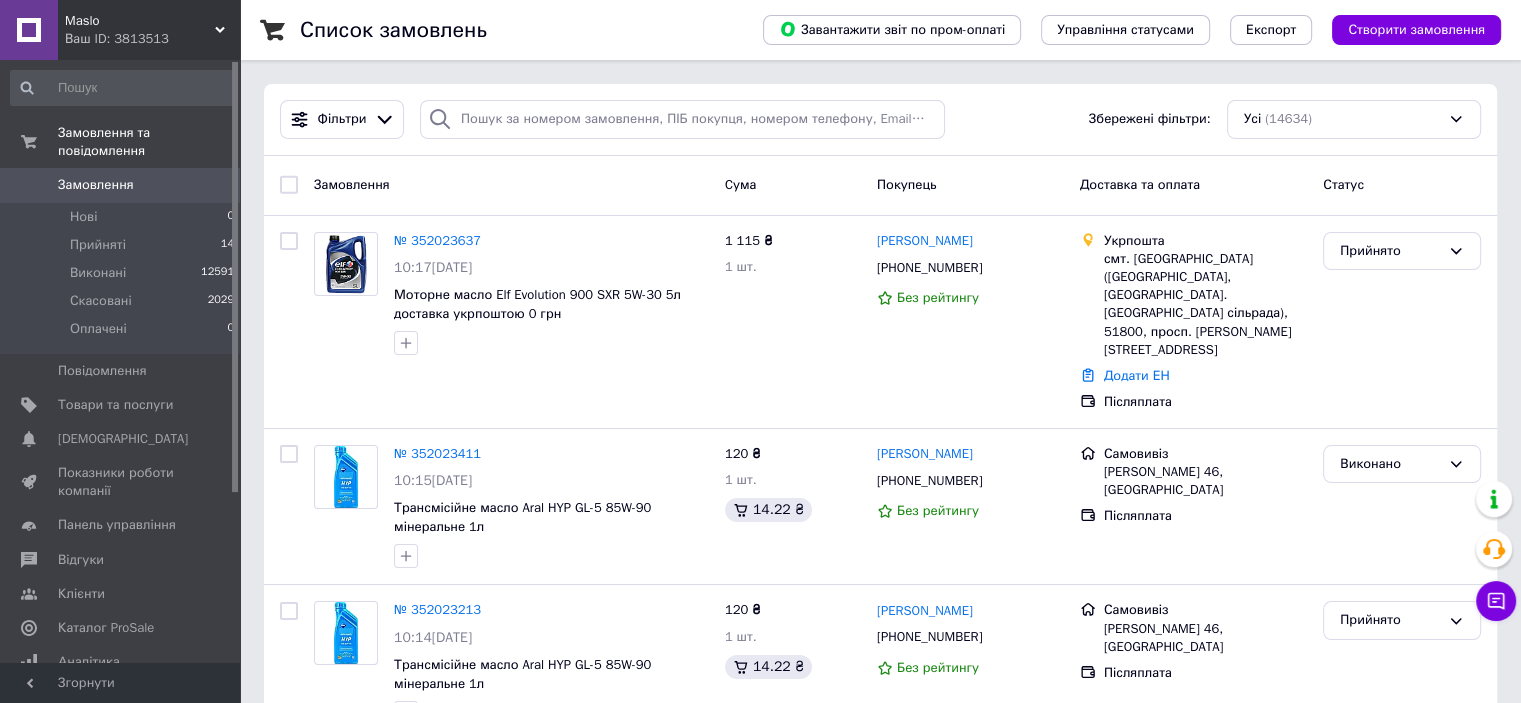 click on "Maslo" at bounding box center [140, 21] 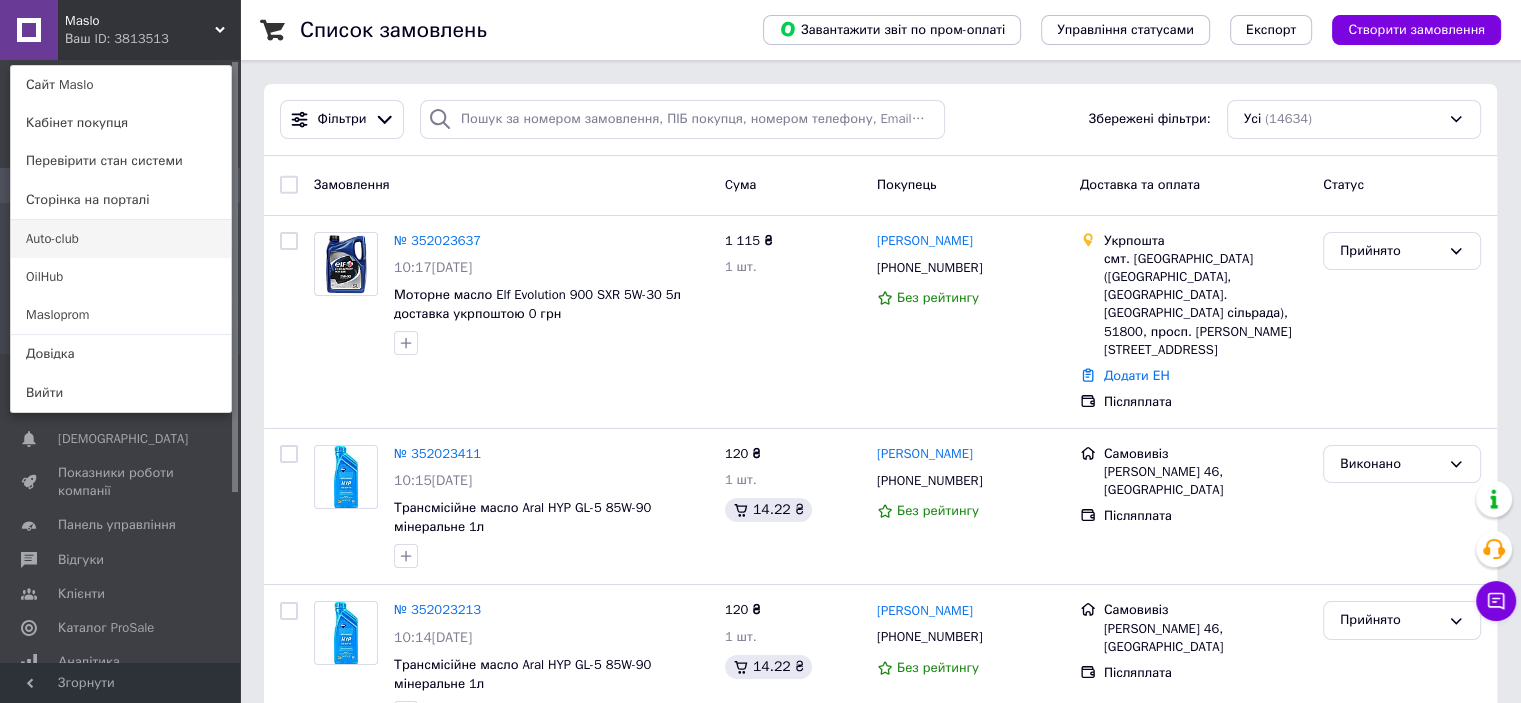 click on "Auto-club" at bounding box center [121, 239] 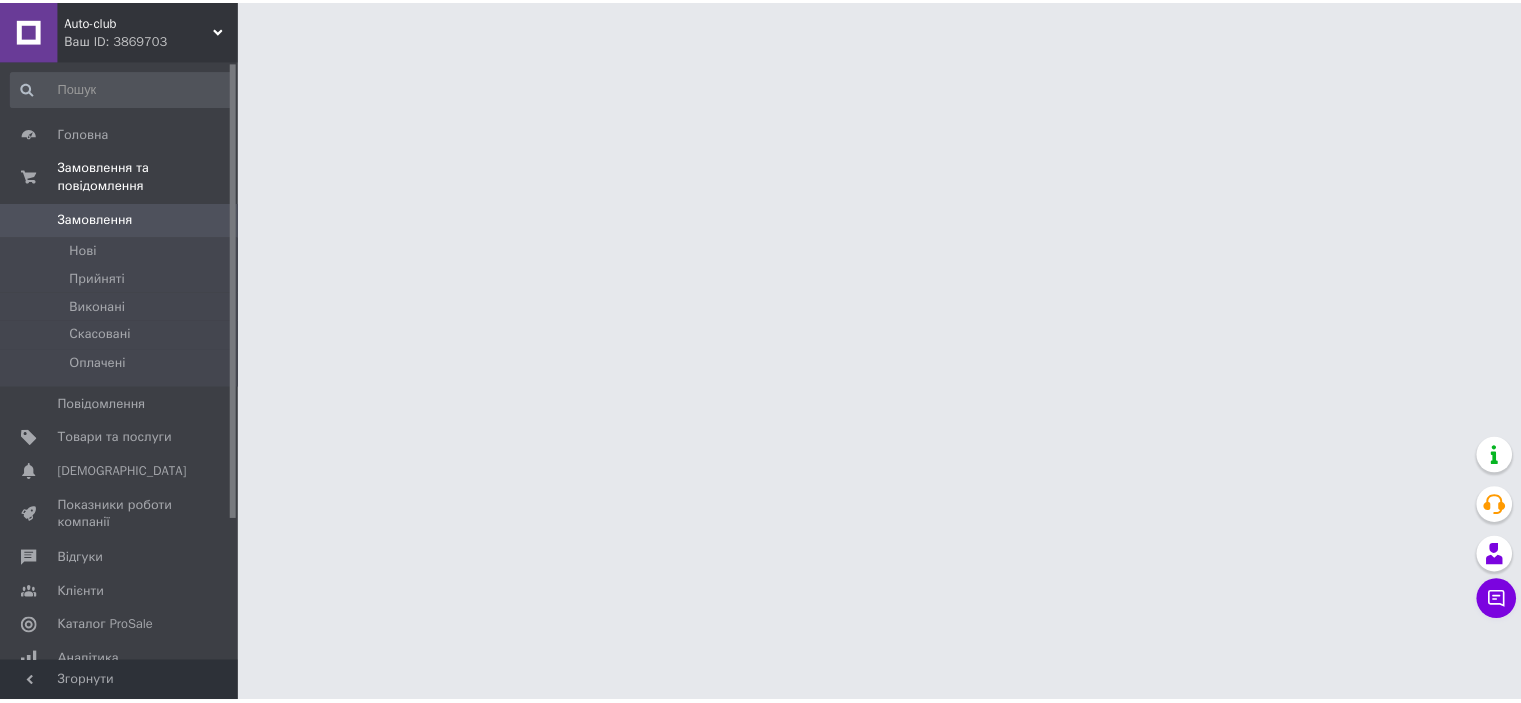 scroll, scrollTop: 0, scrollLeft: 0, axis: both 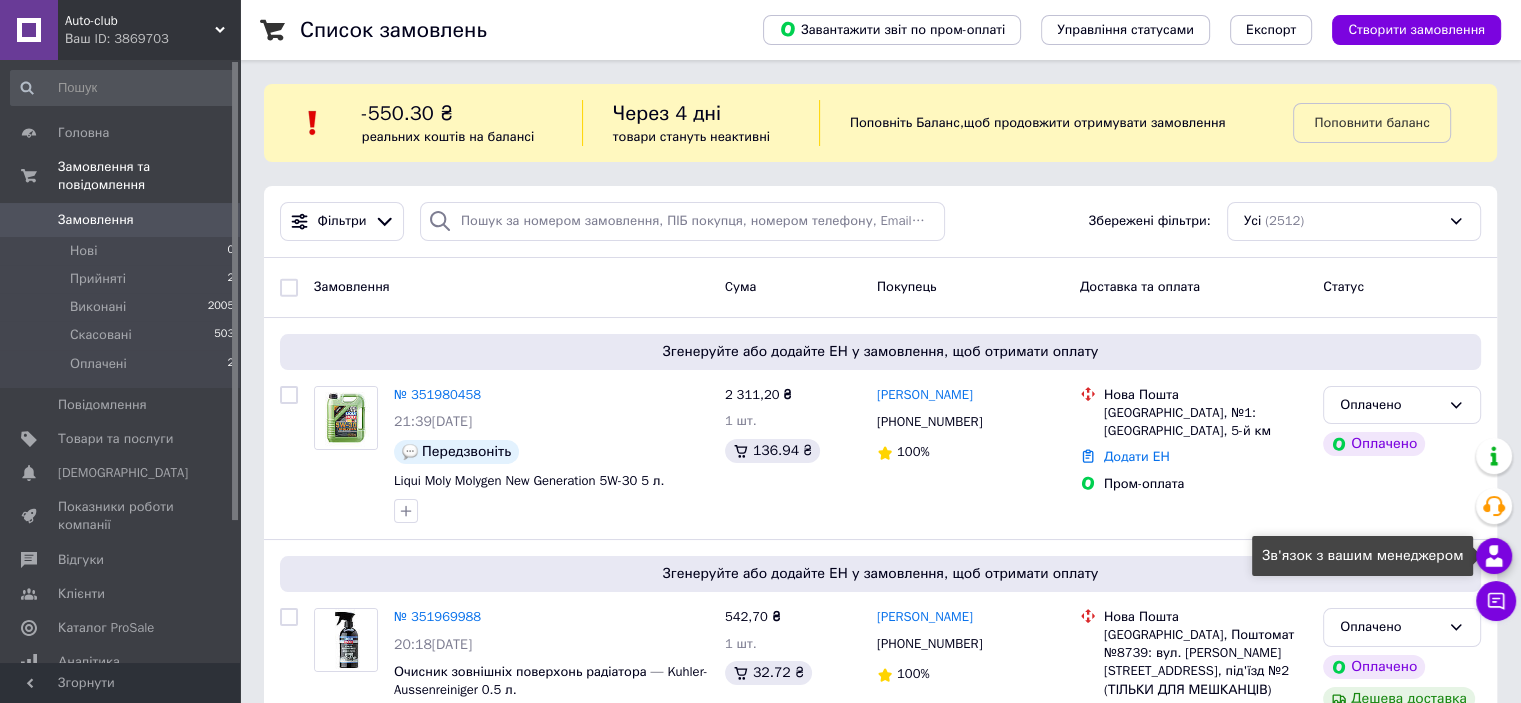 click 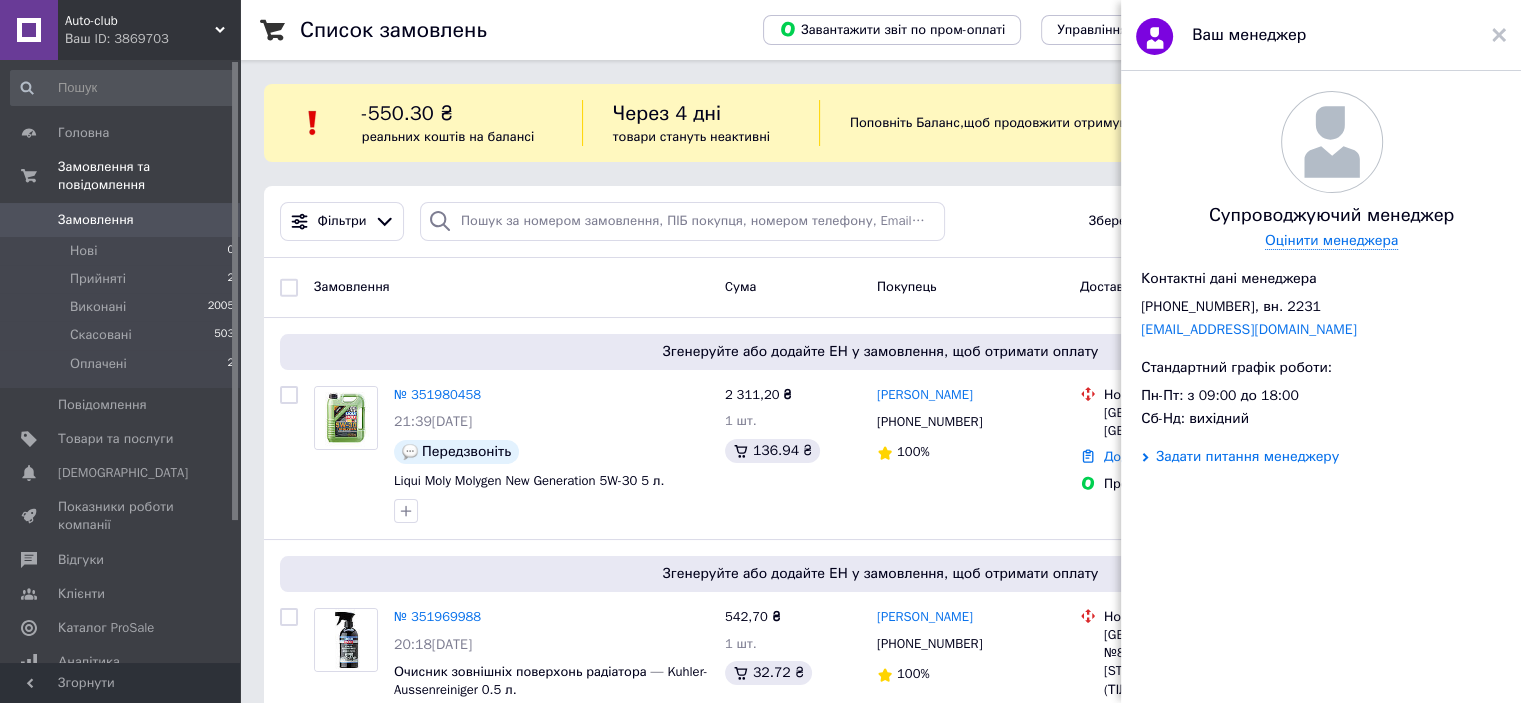 click on "Задати питання менеджеру" at bounding box center (1247, 457) 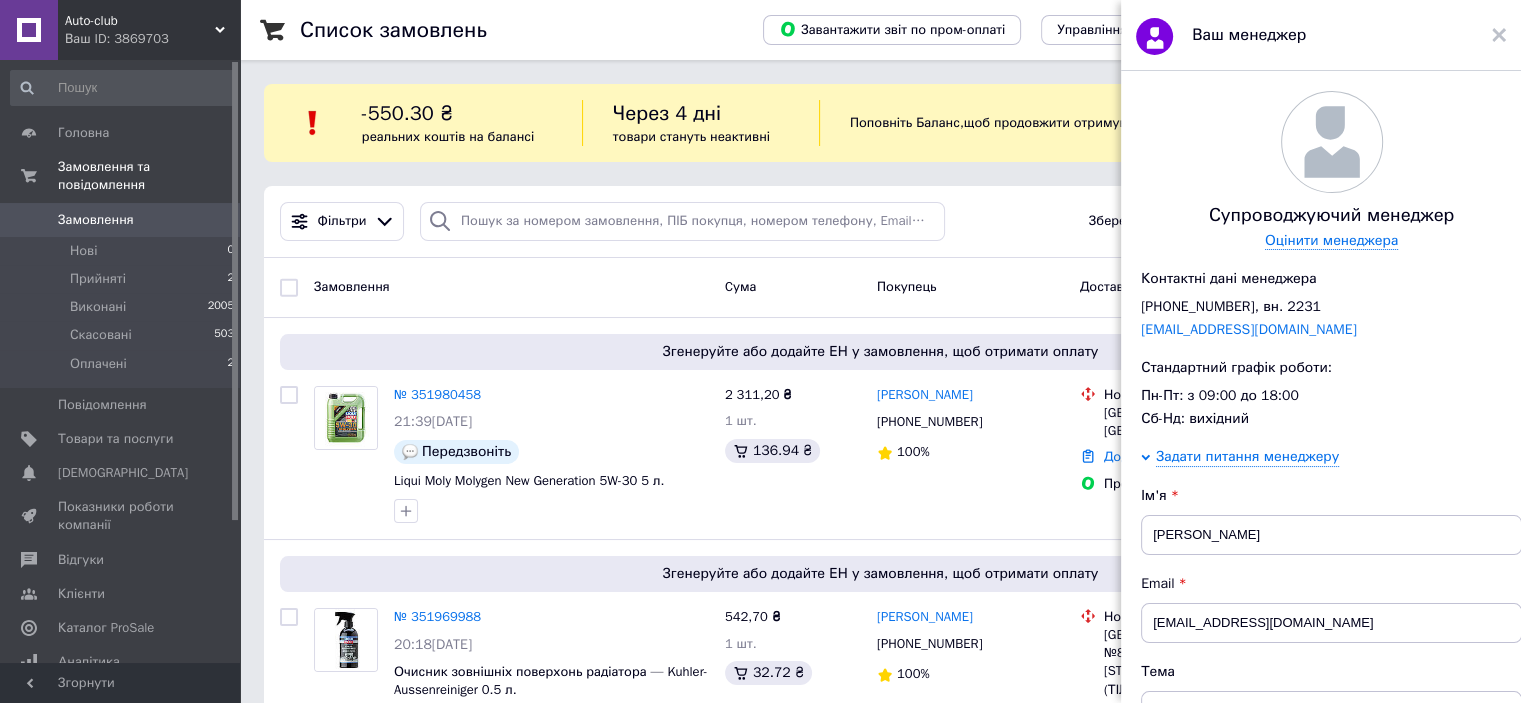 scroll, scrollTop: 300, scrollLeft: 0, axis: vertical 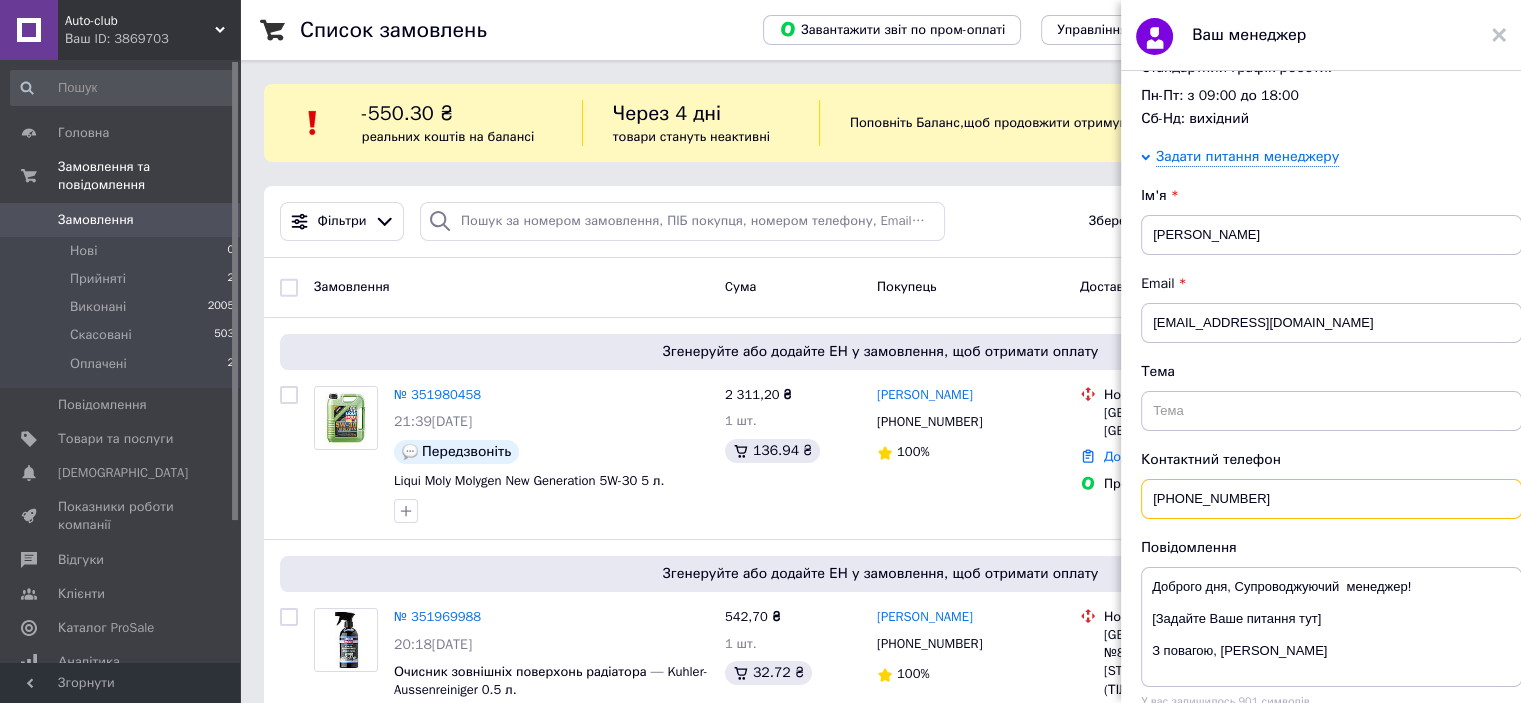 drag, startPoint x: 1268, startPoint y: 491, endPoint x: 1180, endPoint y: 509, distance: 89.822044 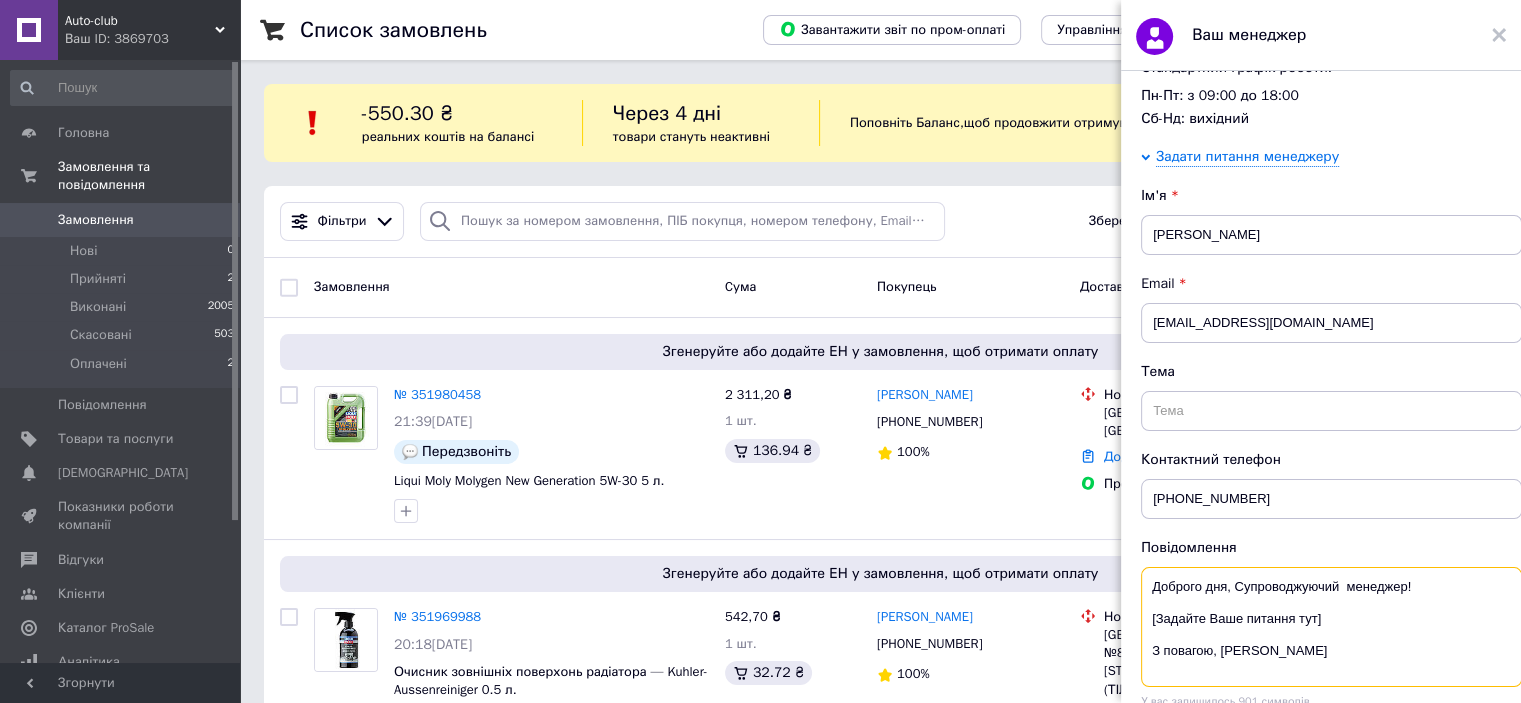 drag, startPoint x: 1320, startPoint y: 662, endPoint x: 1236, endPoint y: 582, distance: 116 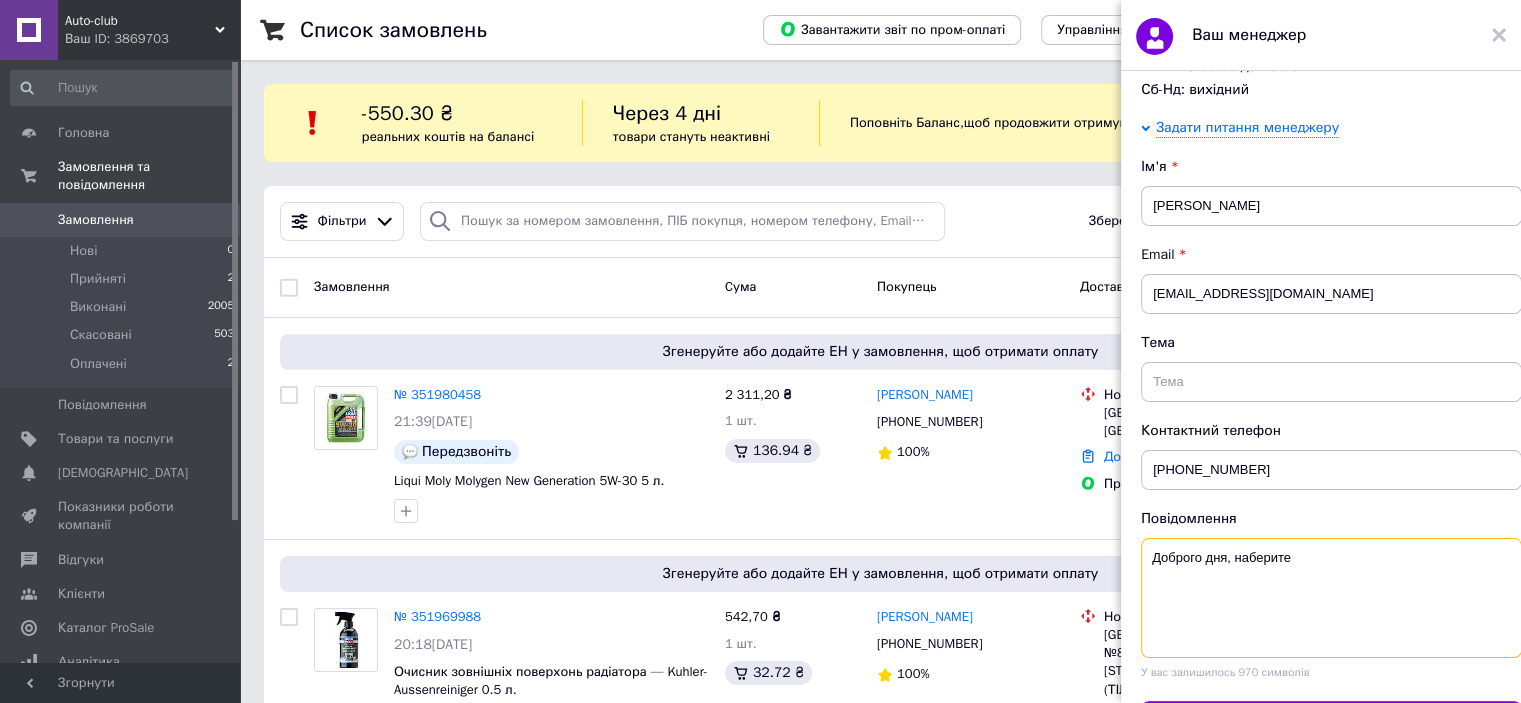 scroll, scrollTop: 429, scrollLeft: 0, axis: vertical 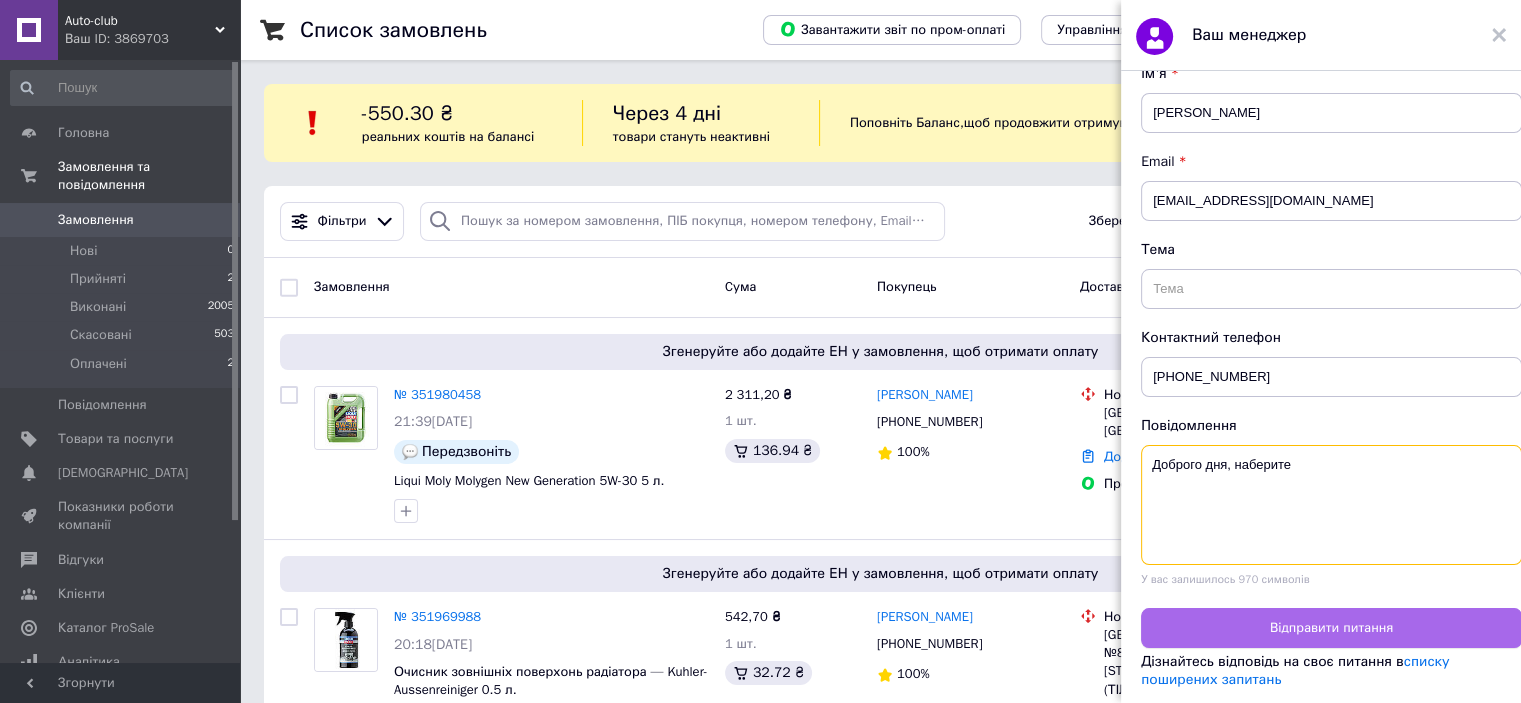type on "Доброго дня, наберите" 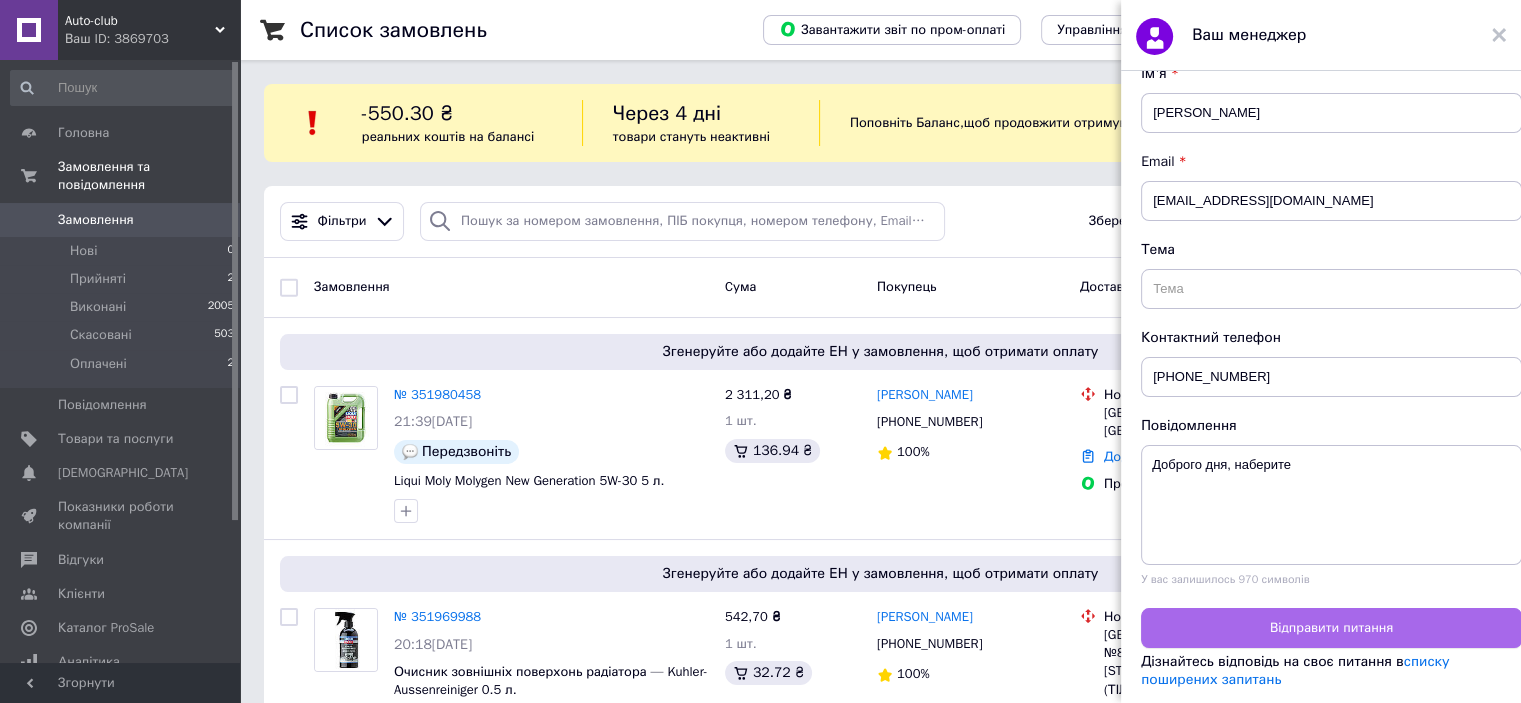 click on "Відправити питання" at bounding box center (1331, 628) 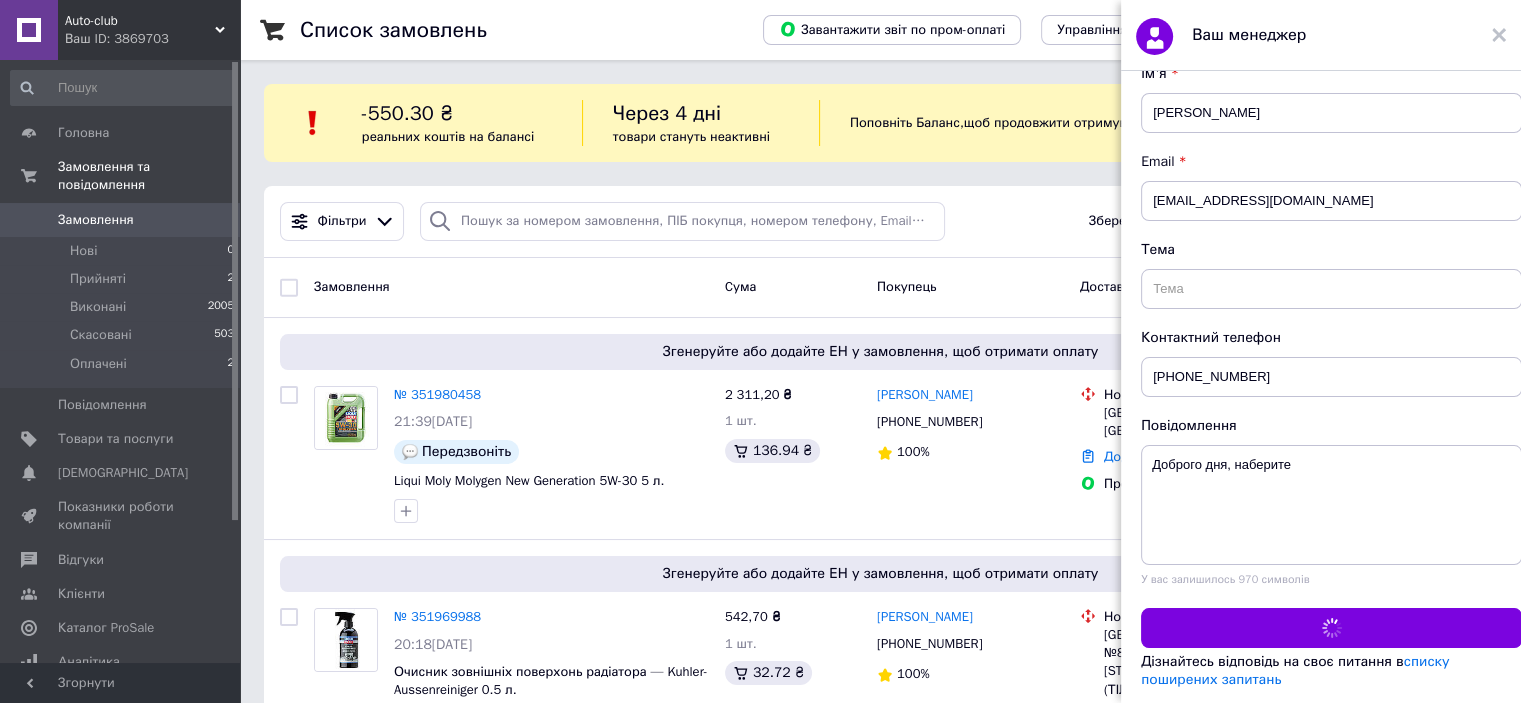 scroll, scrollTop: 0, scrollLeft: 0, axis: both 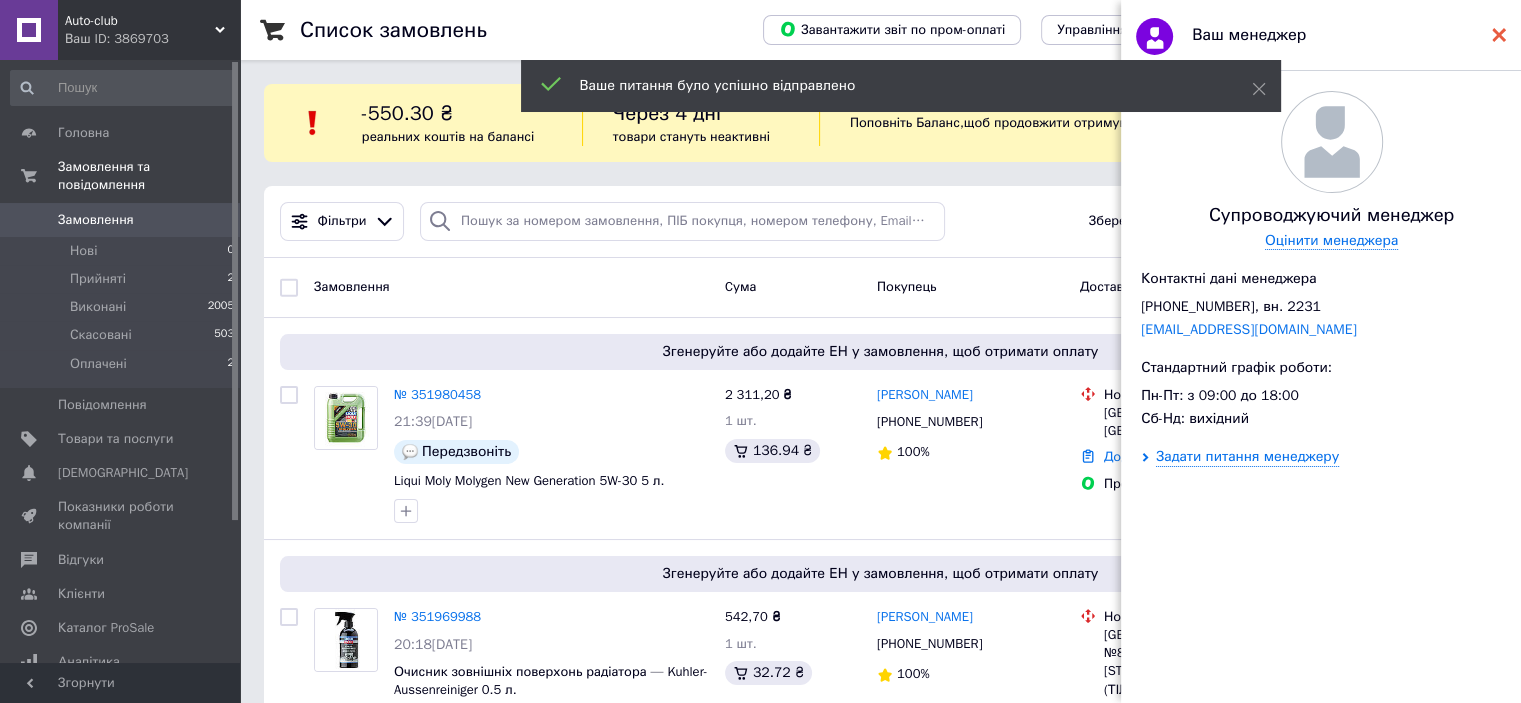 click at bounding box center (1499, 35) 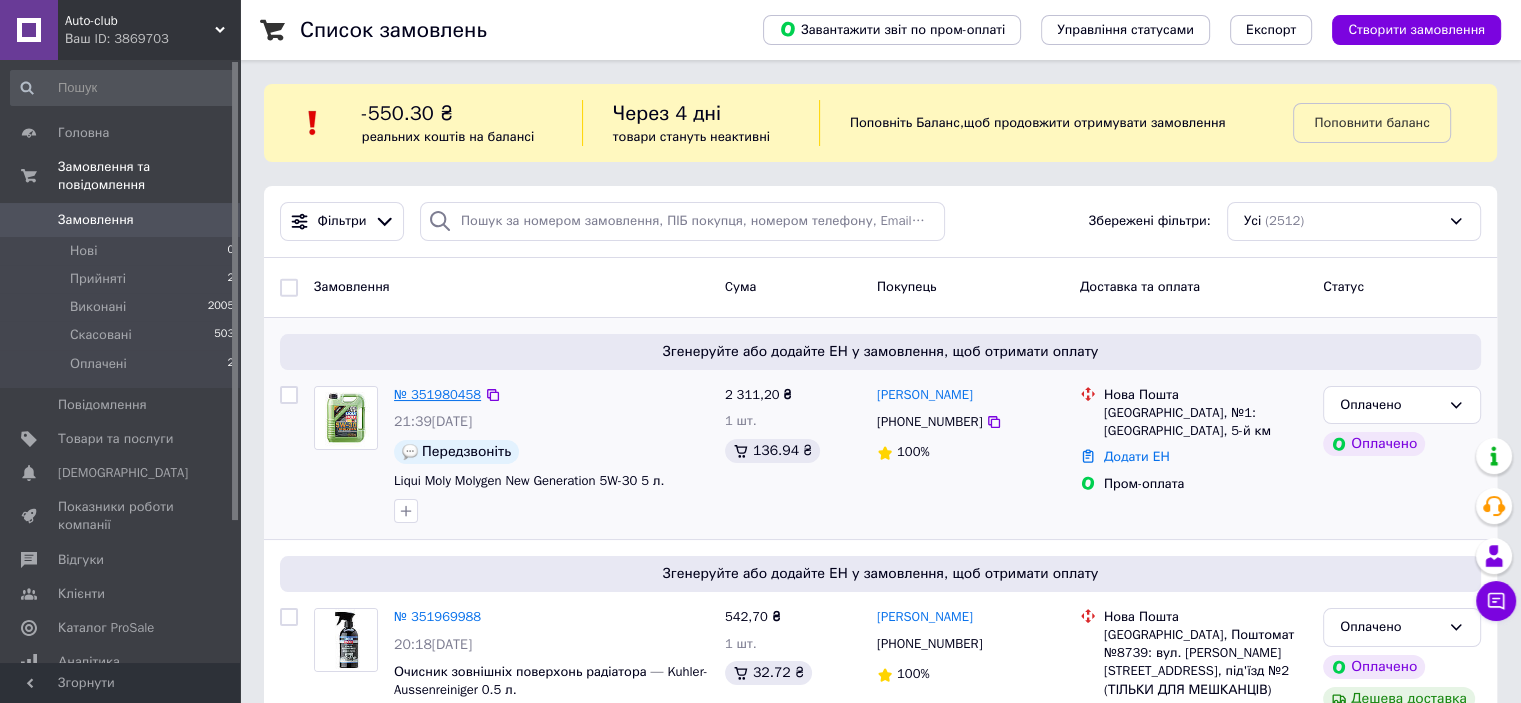 click on "№ 351980458" at bounding box center (437, 394) 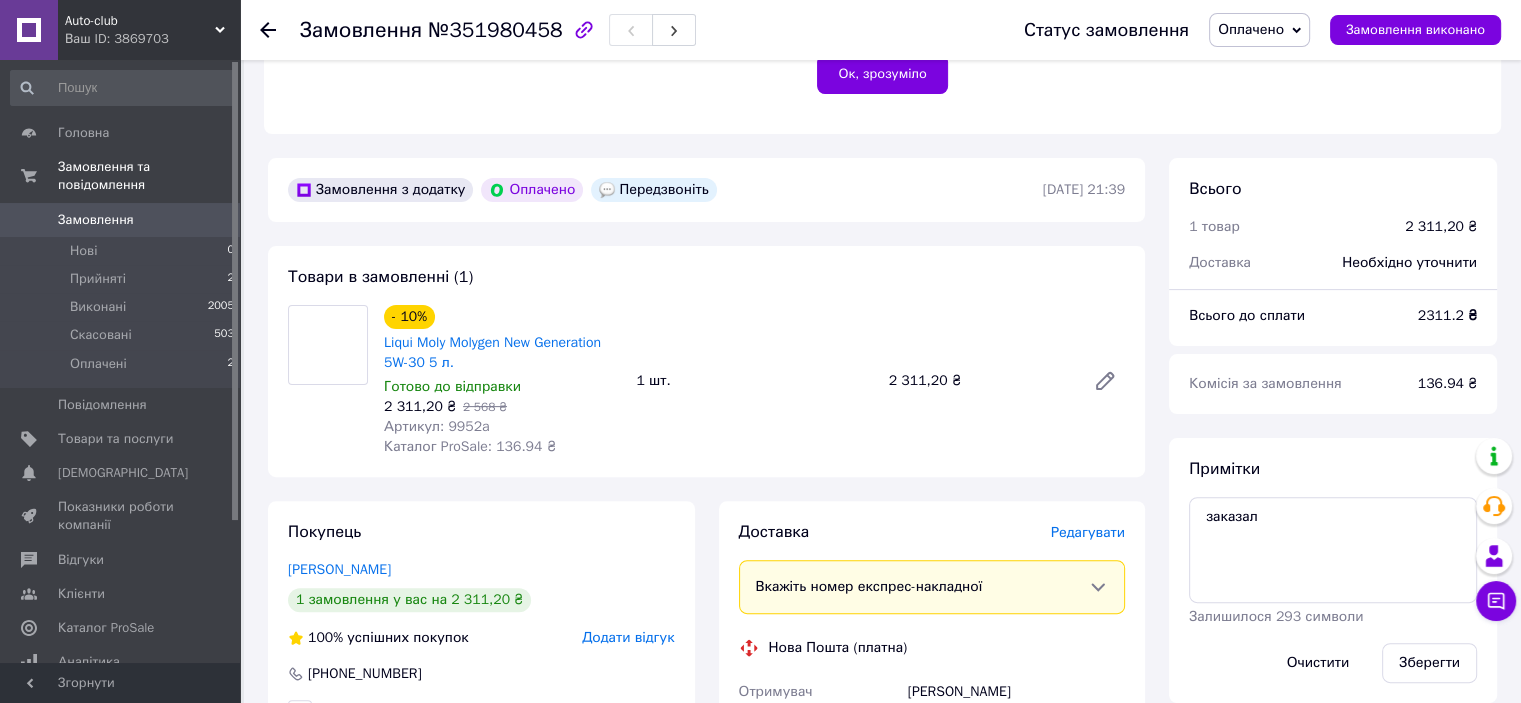 scroll, scrollTop: 600, scrollLeft: 0, axis: vertical 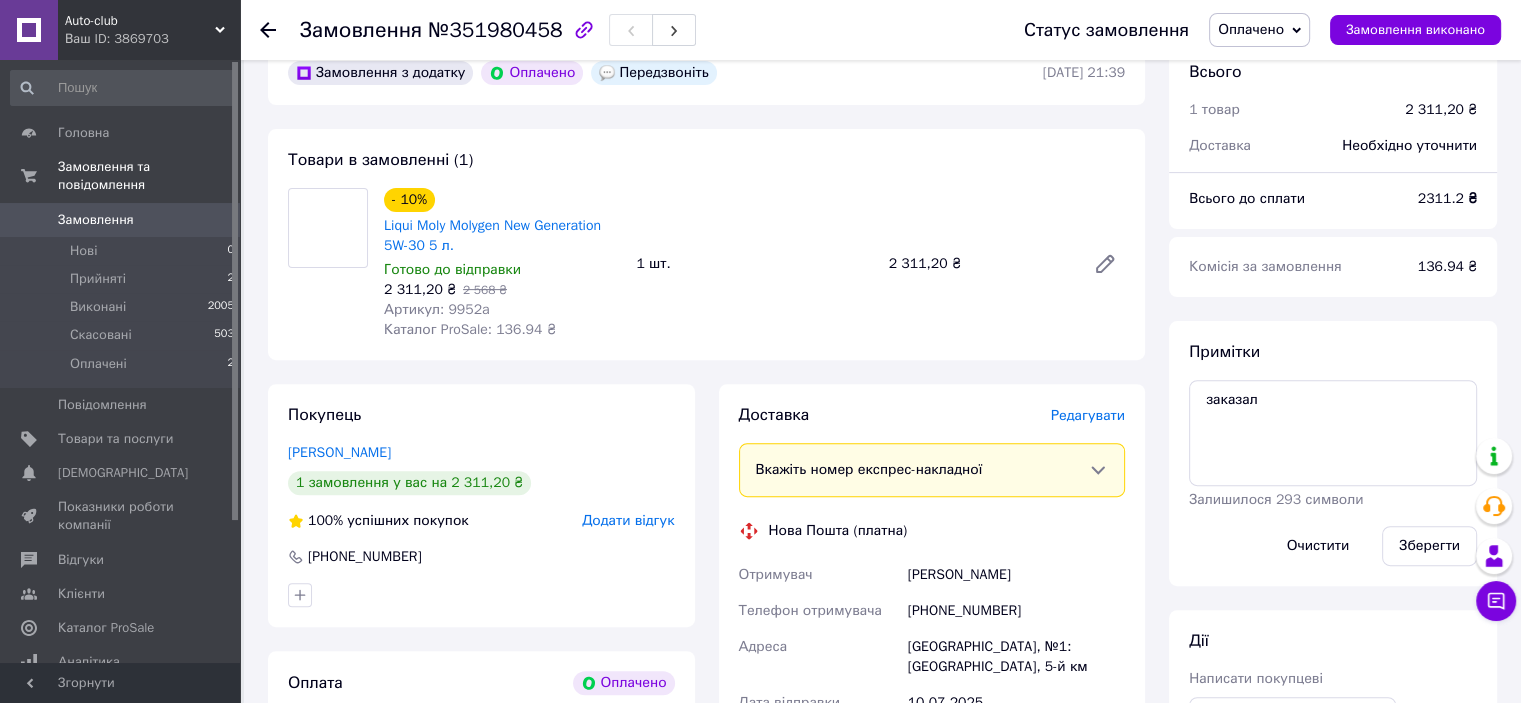 click on "Артикул: 9952a" at bounding box center [437, 309] 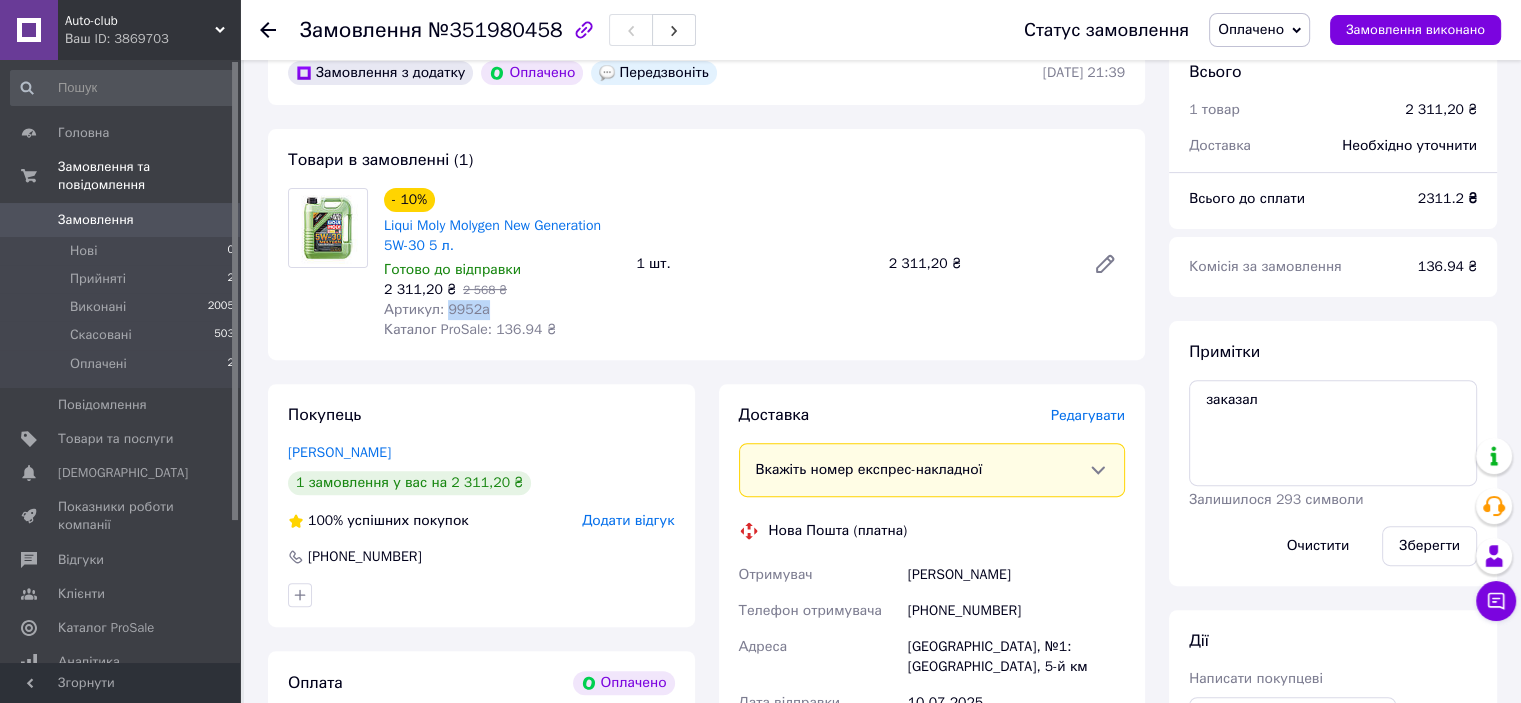 click on "Артикул: 9952a" at bounding box center [437, 309] 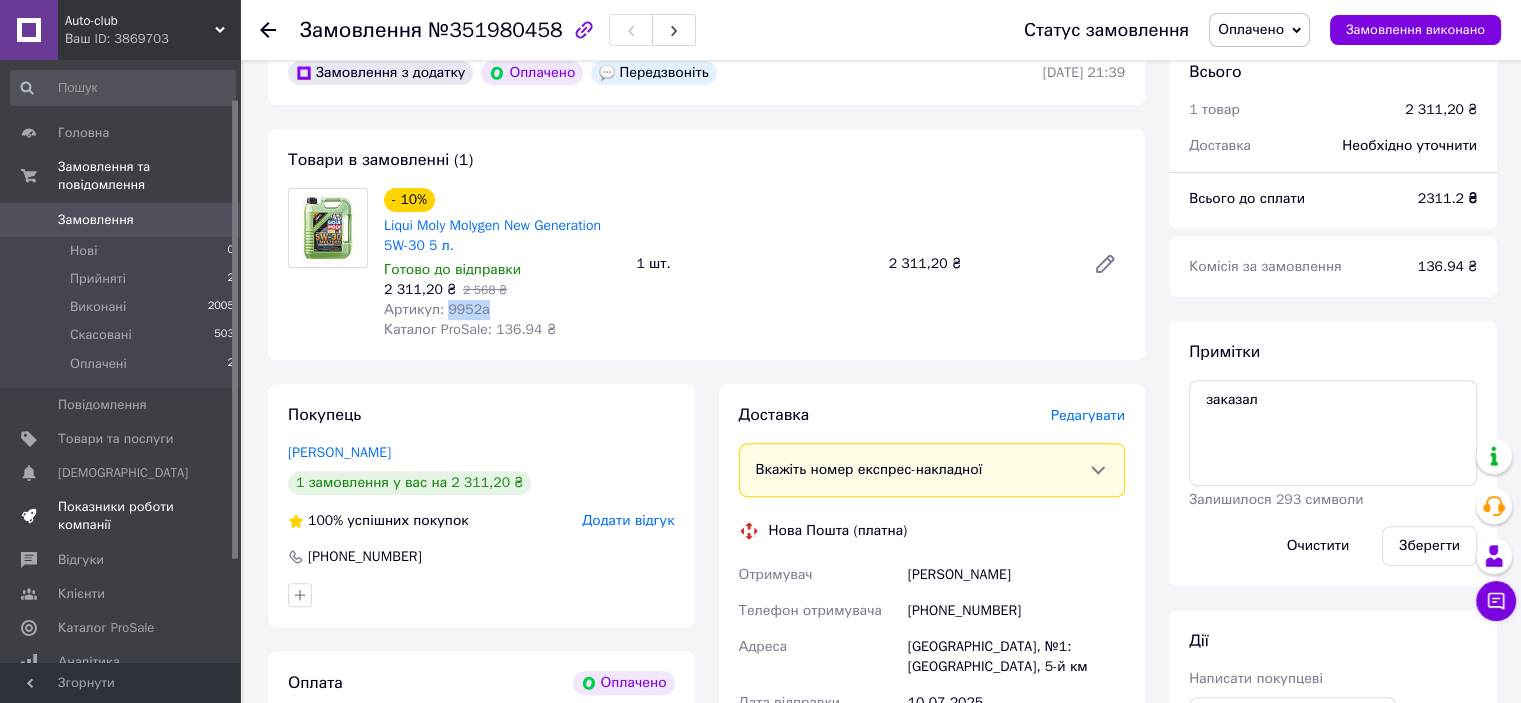 scroll, scrollTop: 186, scrollLeft: 0, axis: vertical 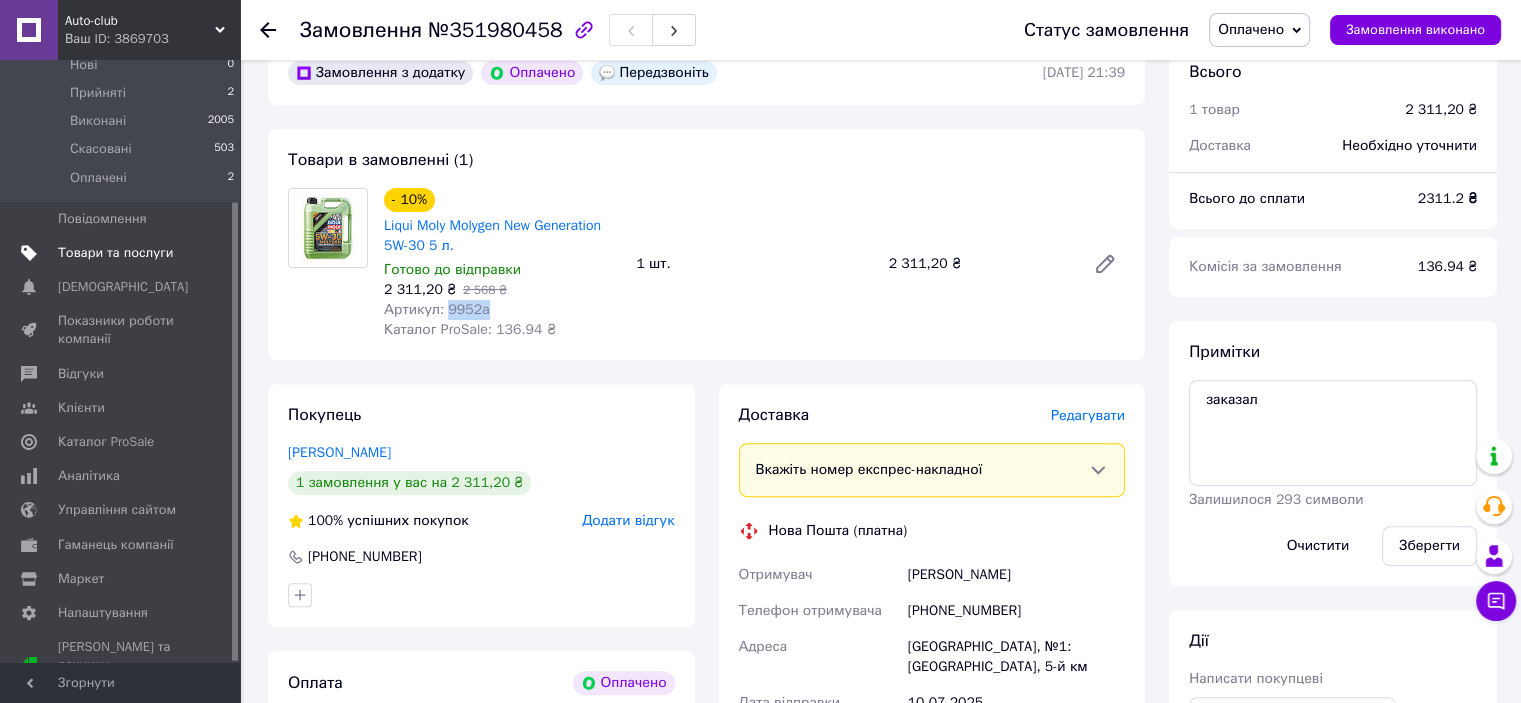 click on "Товари та послуги" at bounding box center (115, 253) 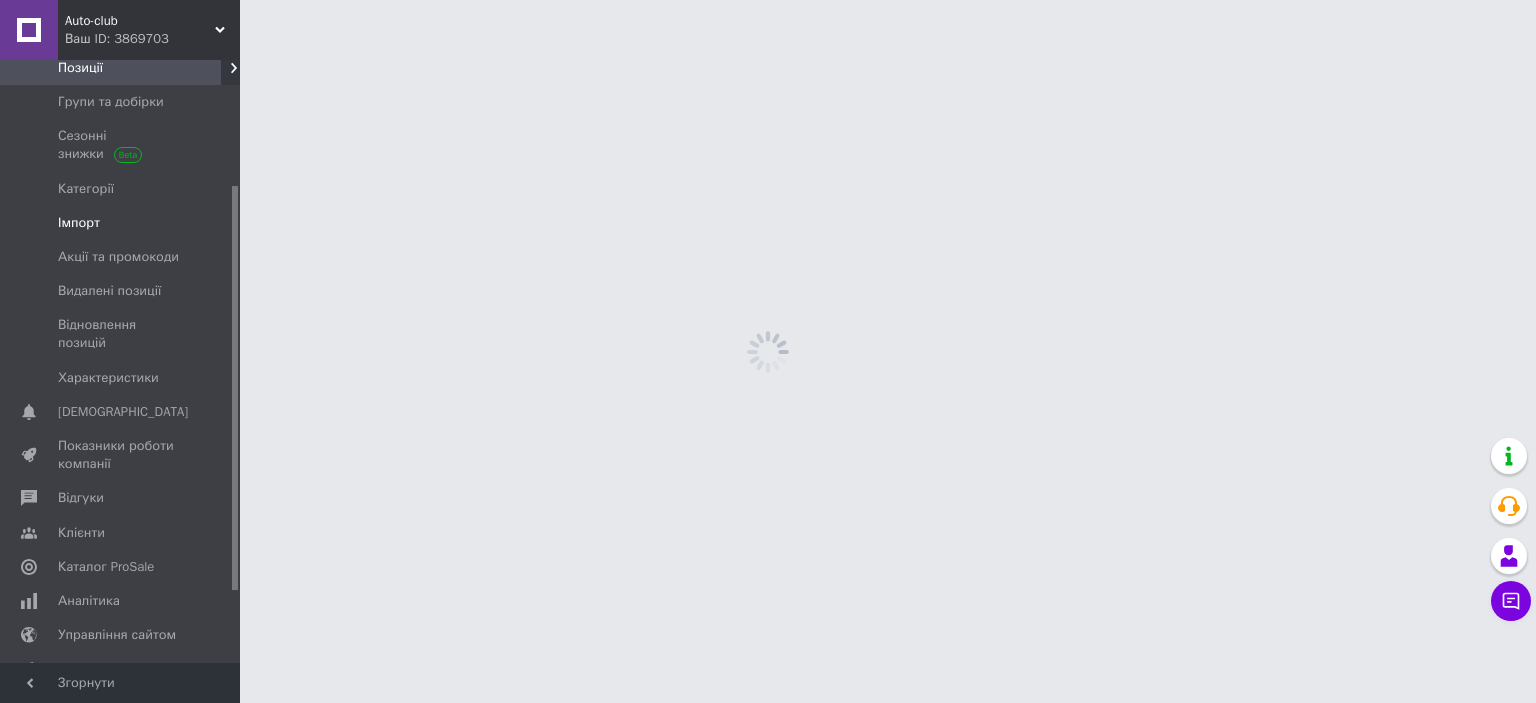 click on "Імпорт" at bounding box center [79, 223] 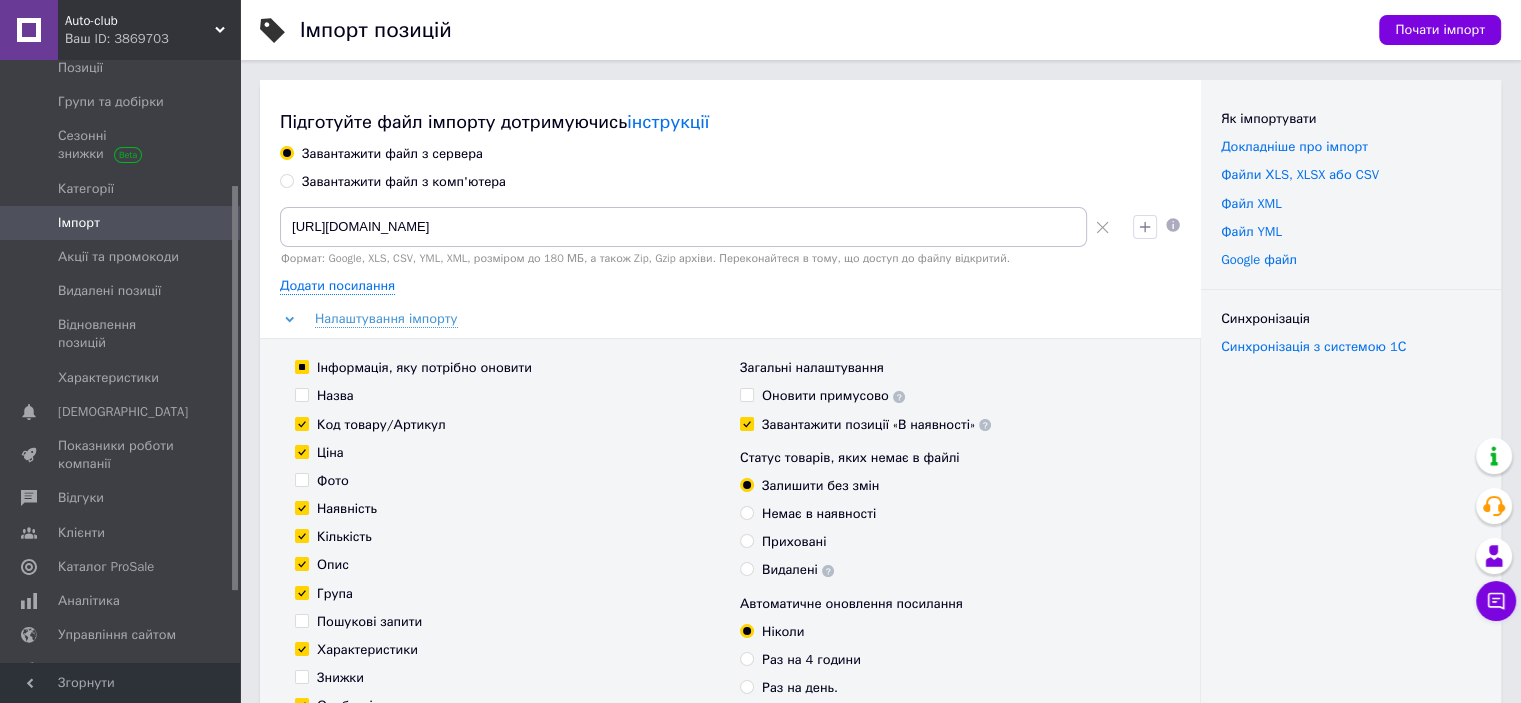 click 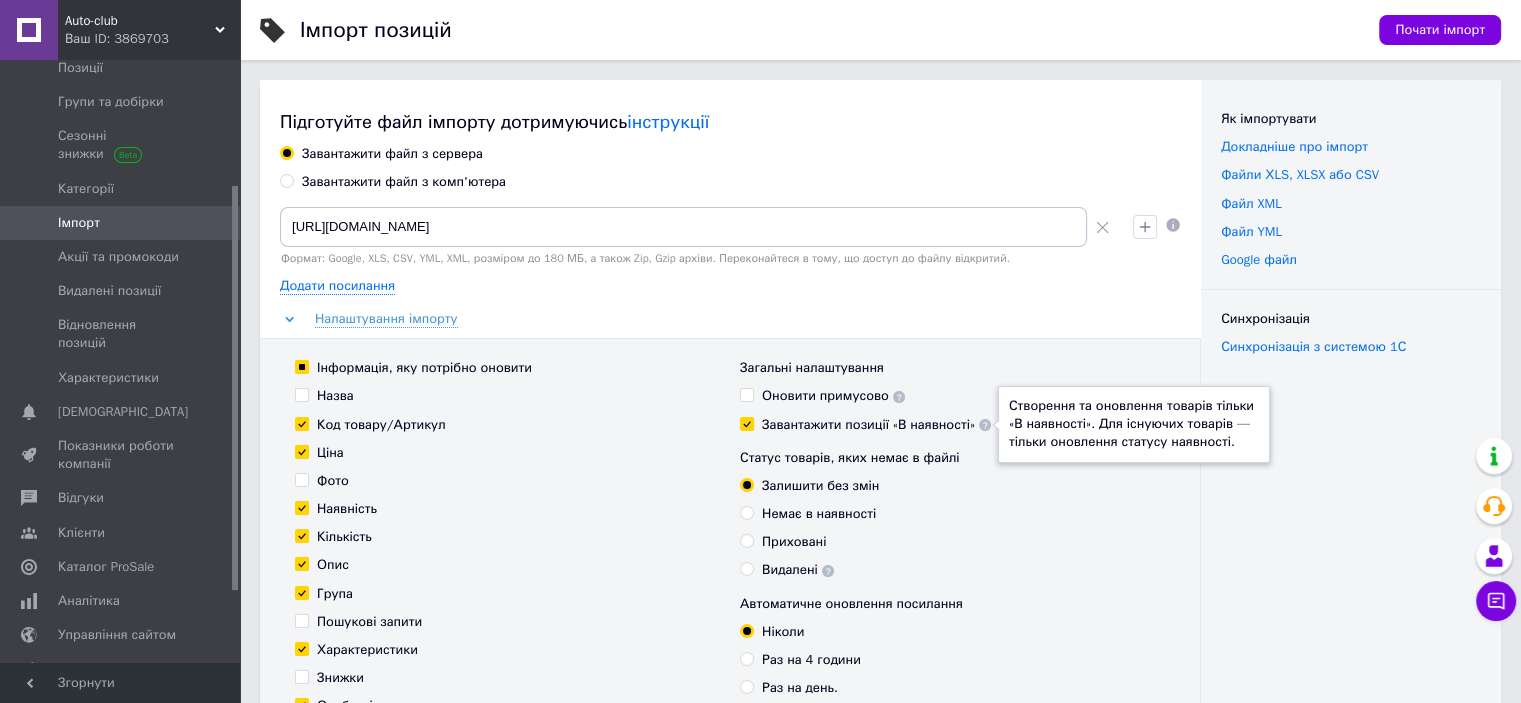 click 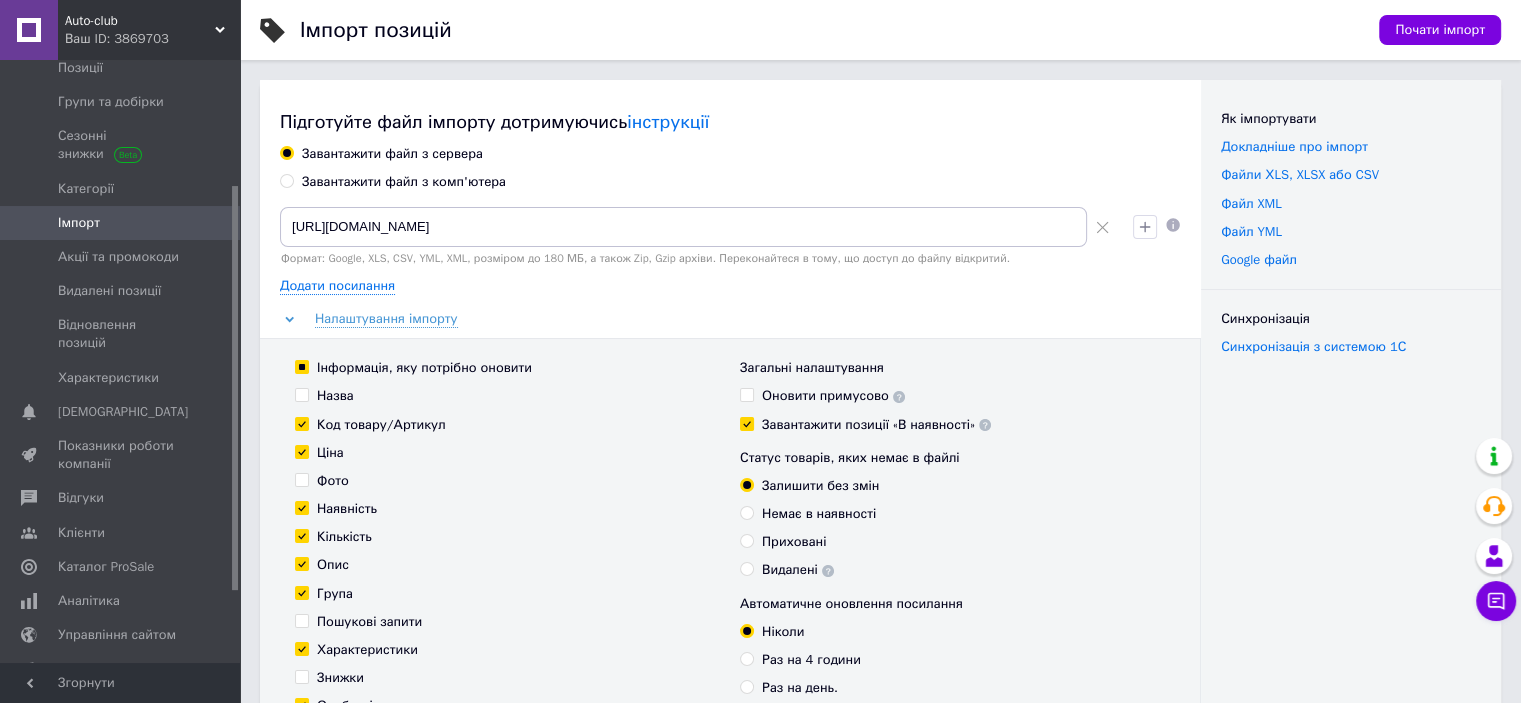 scroll, scrollTop: 100, scrollLeft: 0, axis: vertical 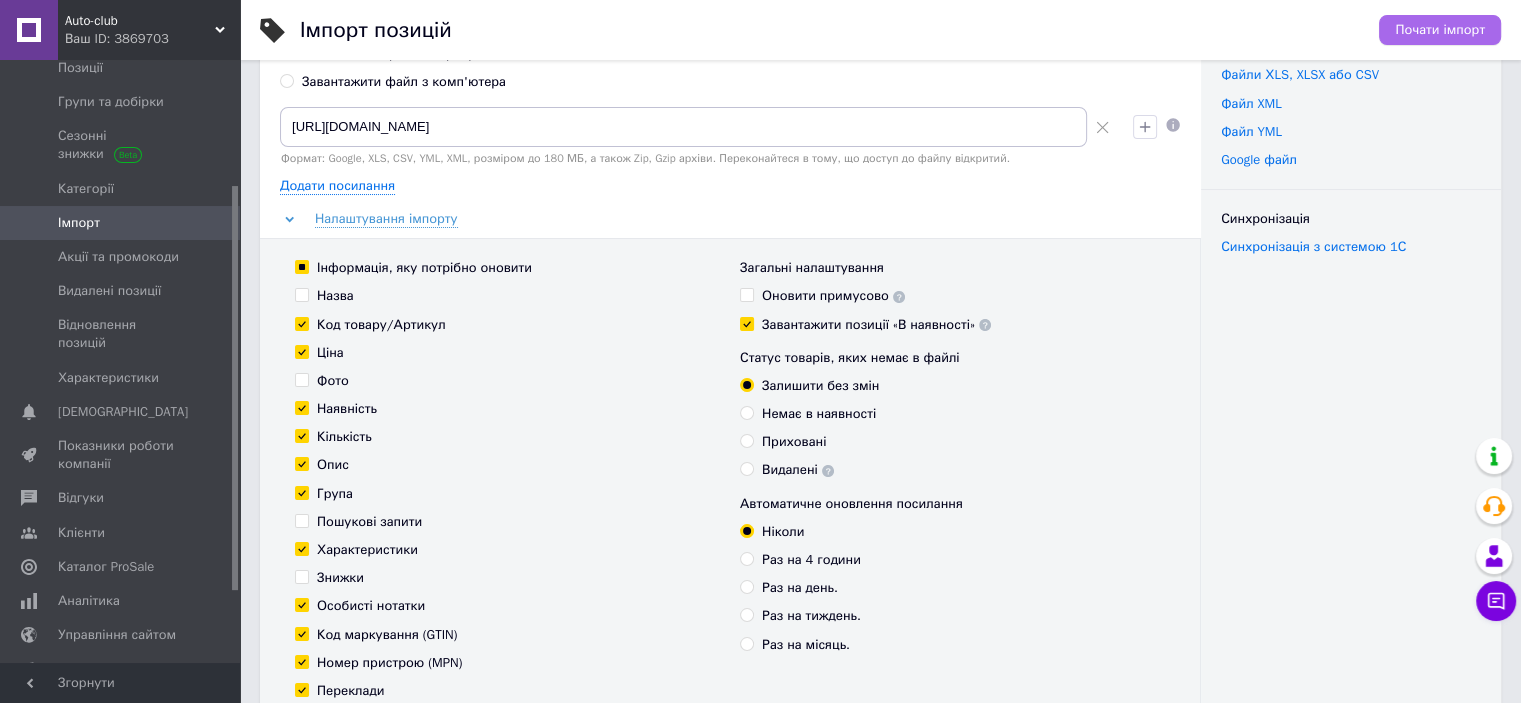 click on "Почати імпорт" at bounding box center (1440, 30) 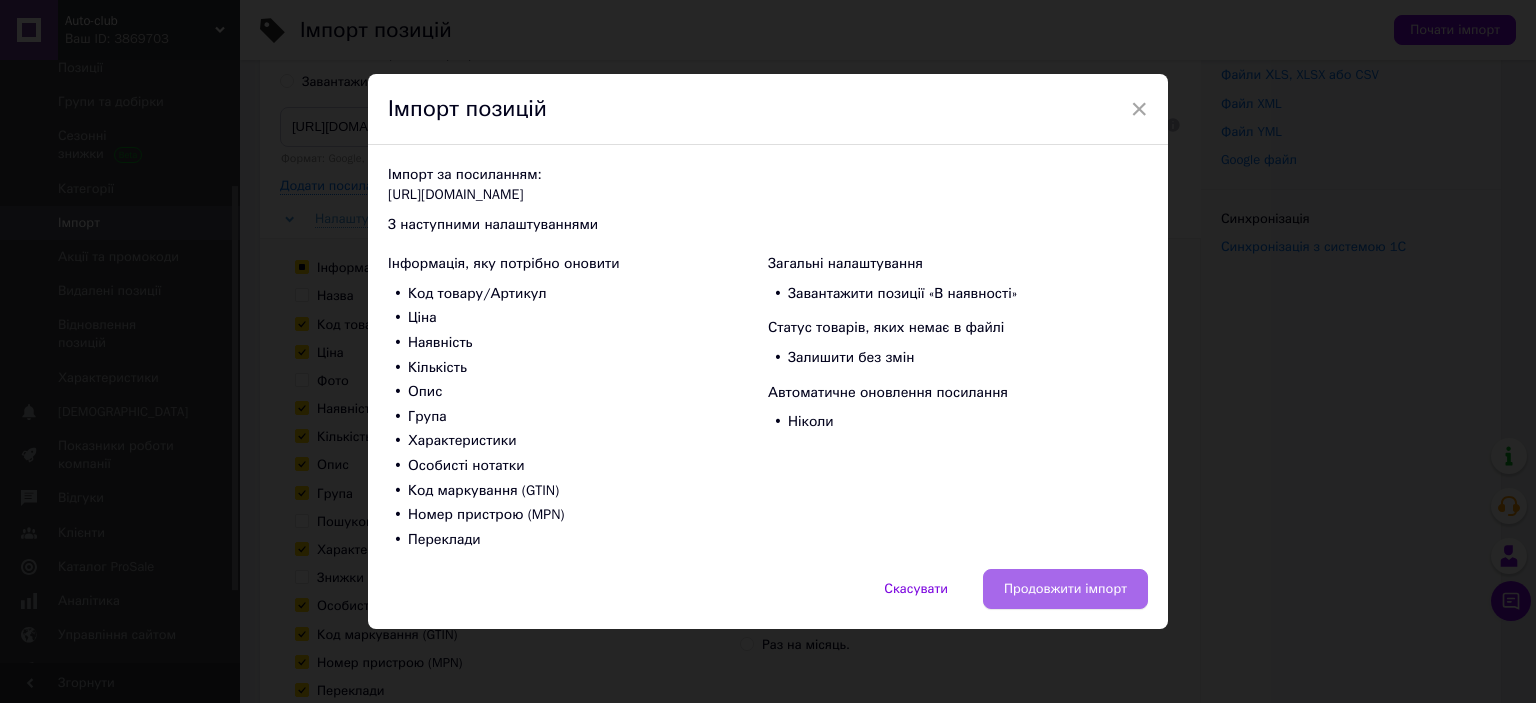 click on "Продовжити імпорт" at bounding box center (1065, 589) 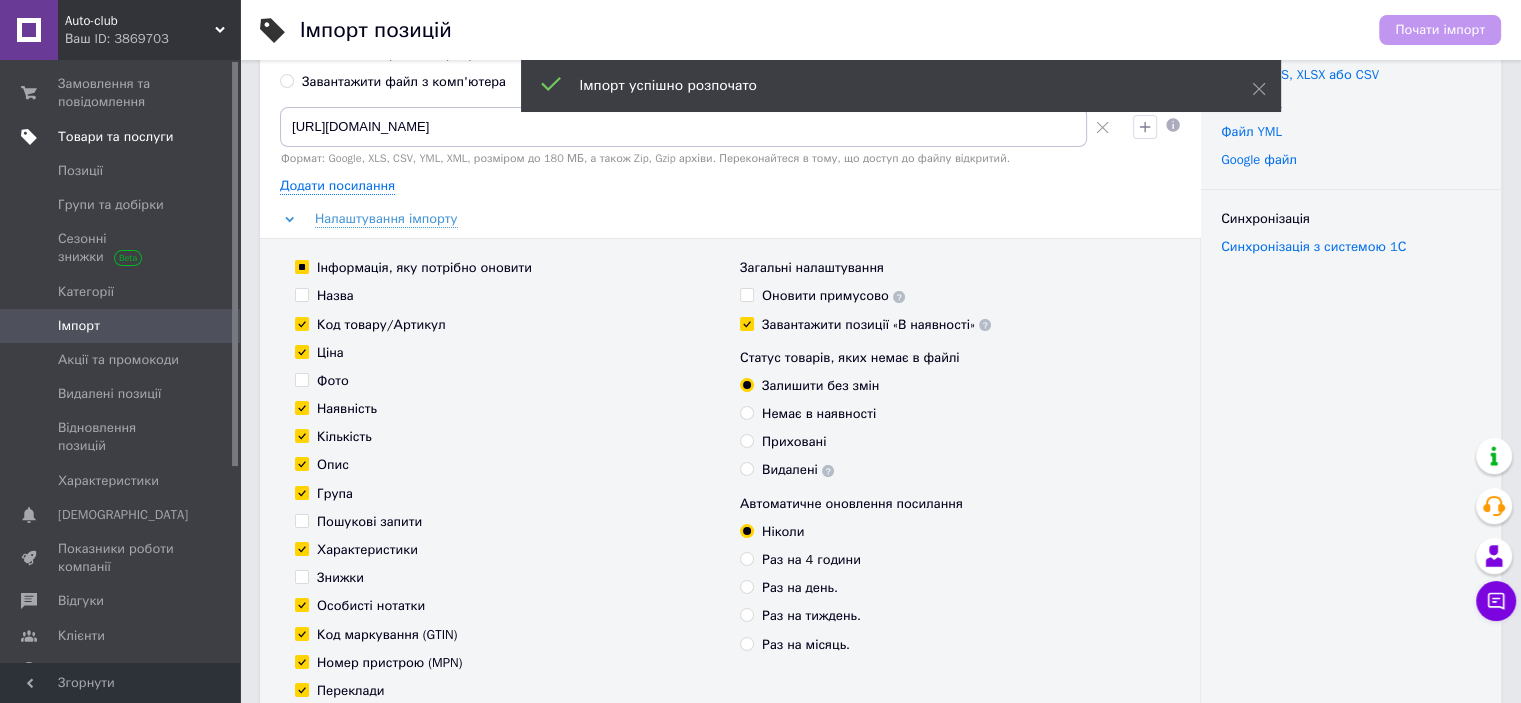 scroll, scrollTop: 0, scrollLeft: 0, axis: both 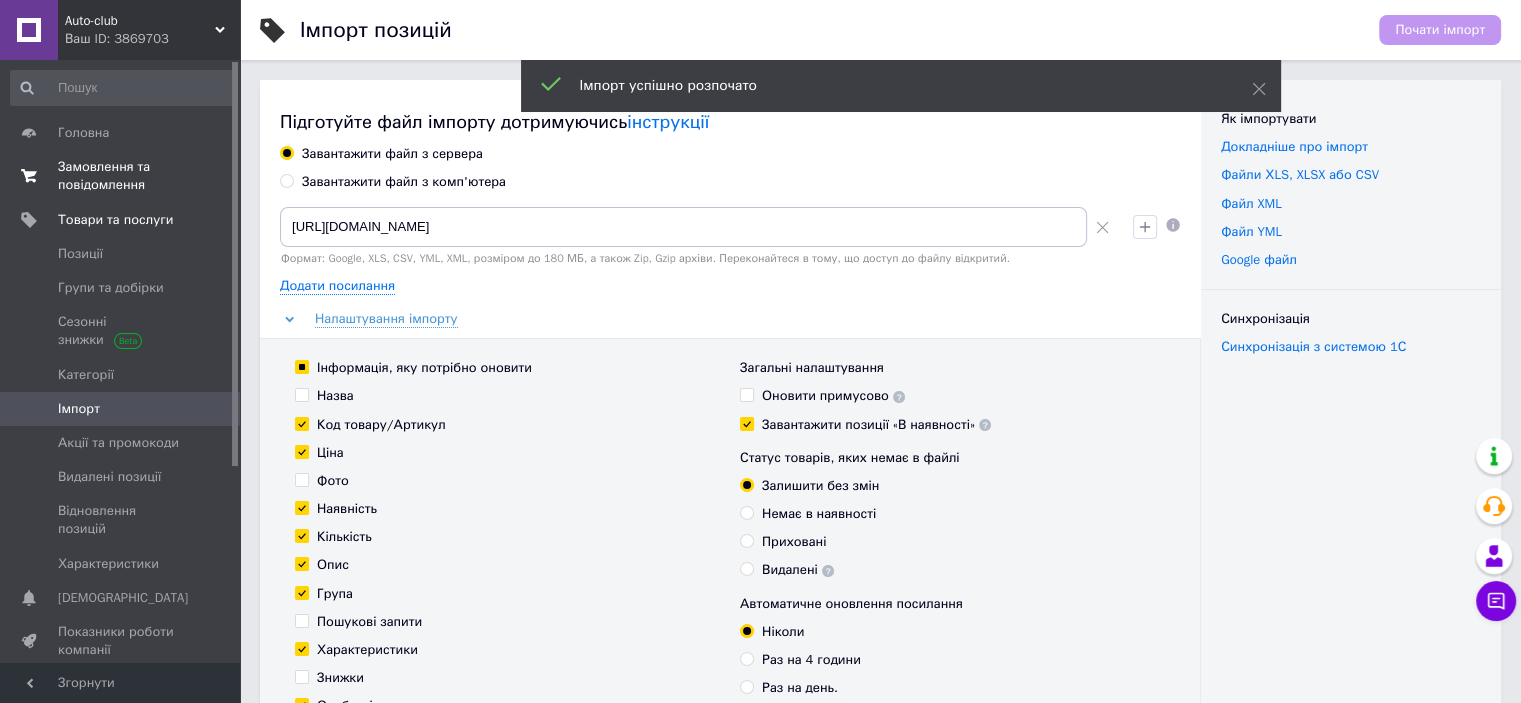 click on "Замовлення та повідомлення" at bounding box center [121, 176] 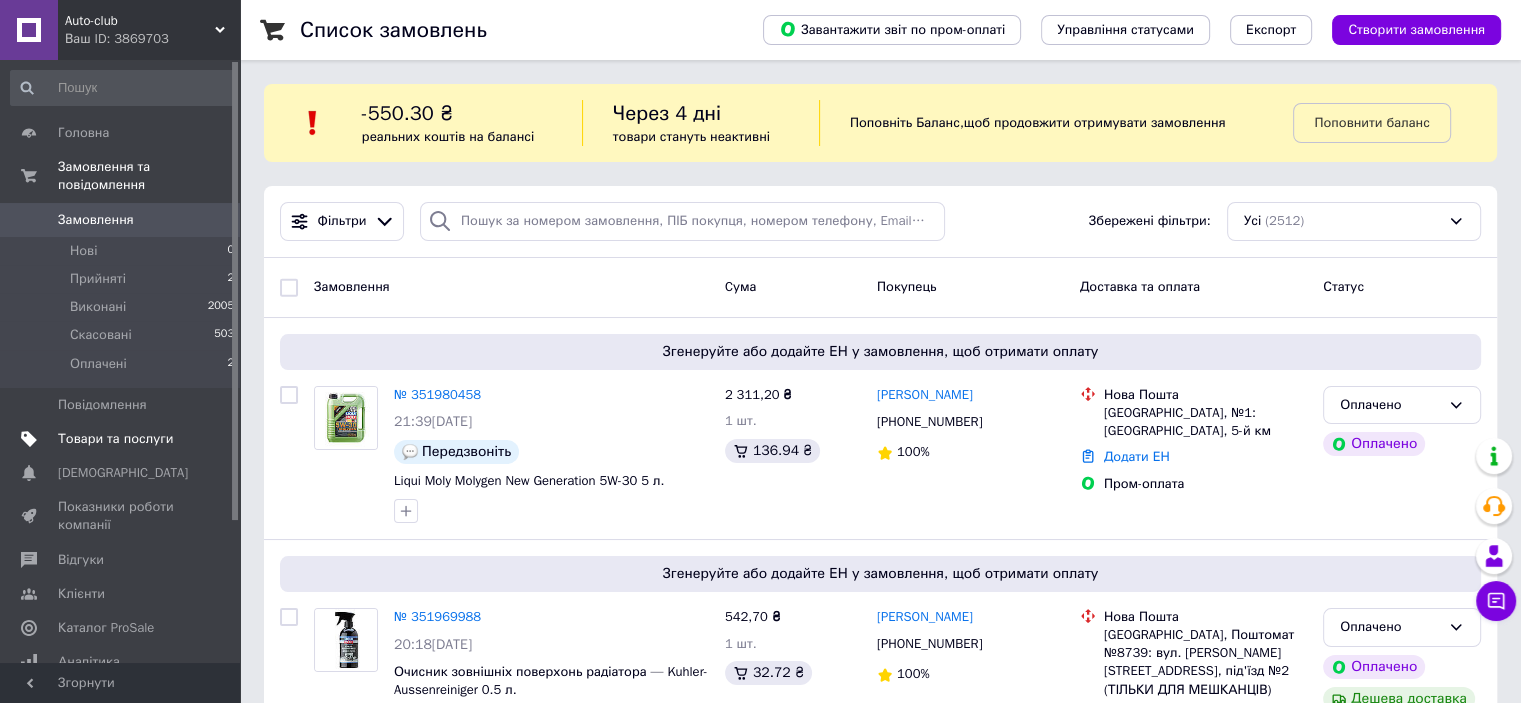 click on "Товари та послуги" at bounding box center (115, 439) 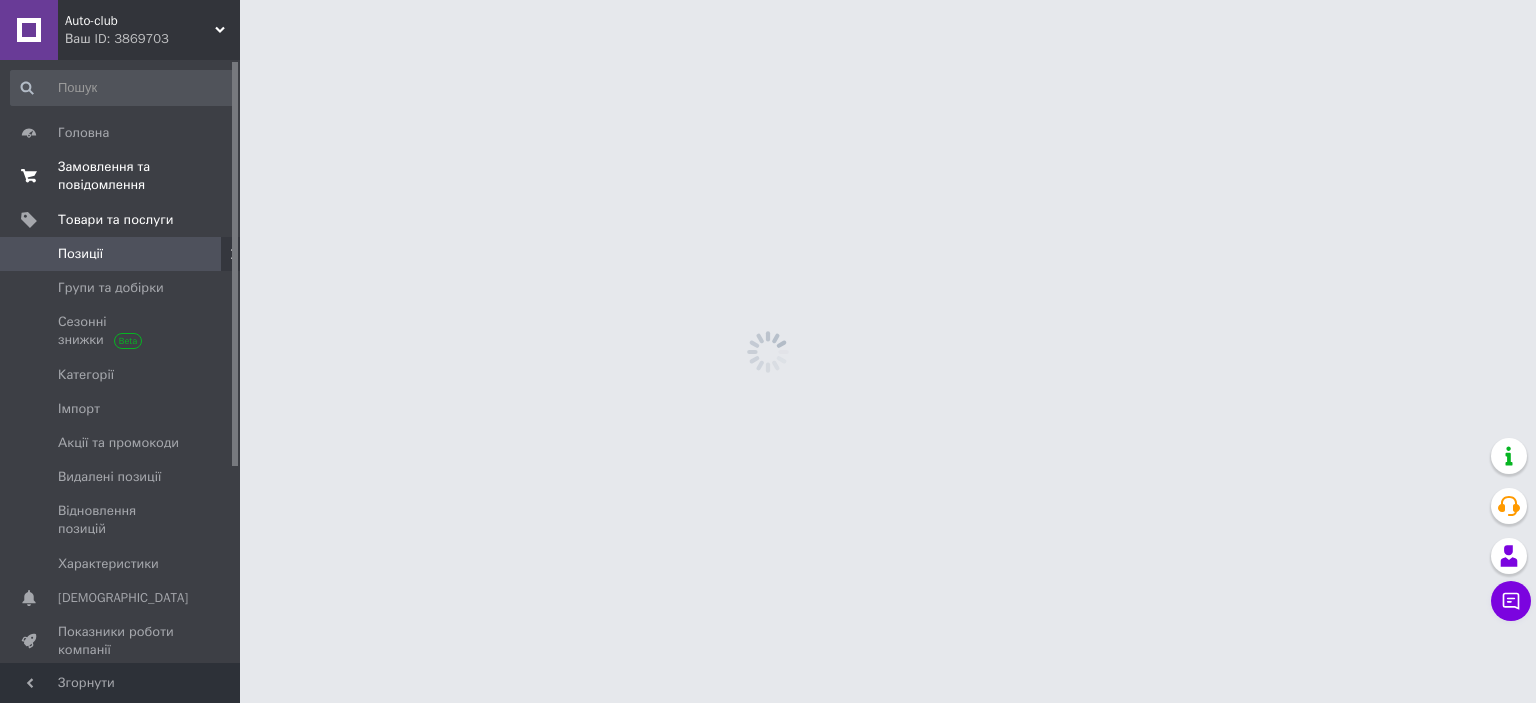 click on "Замовлення та повідомлення 0 0" at bounding box center [123, 176] 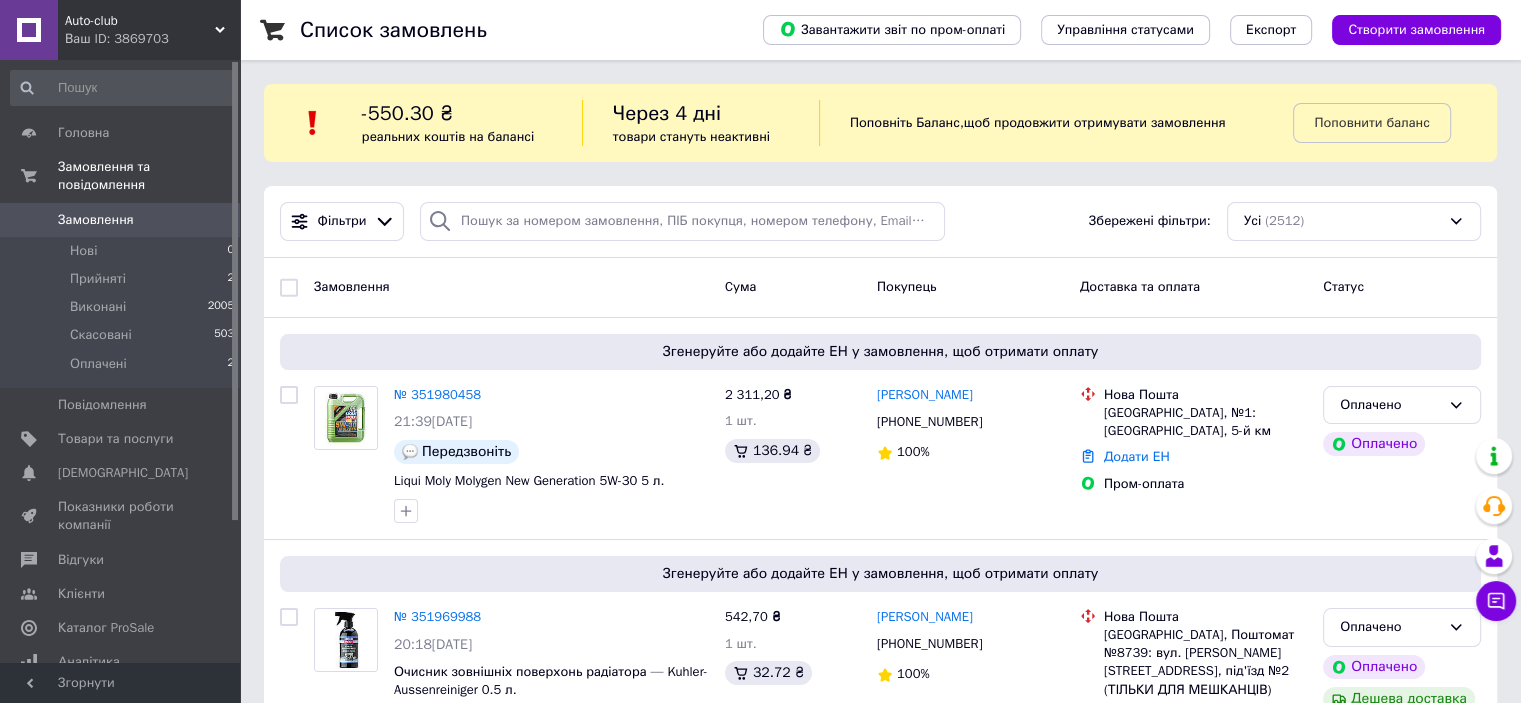 click on "Auto-club" at bounding box center (140, 21) 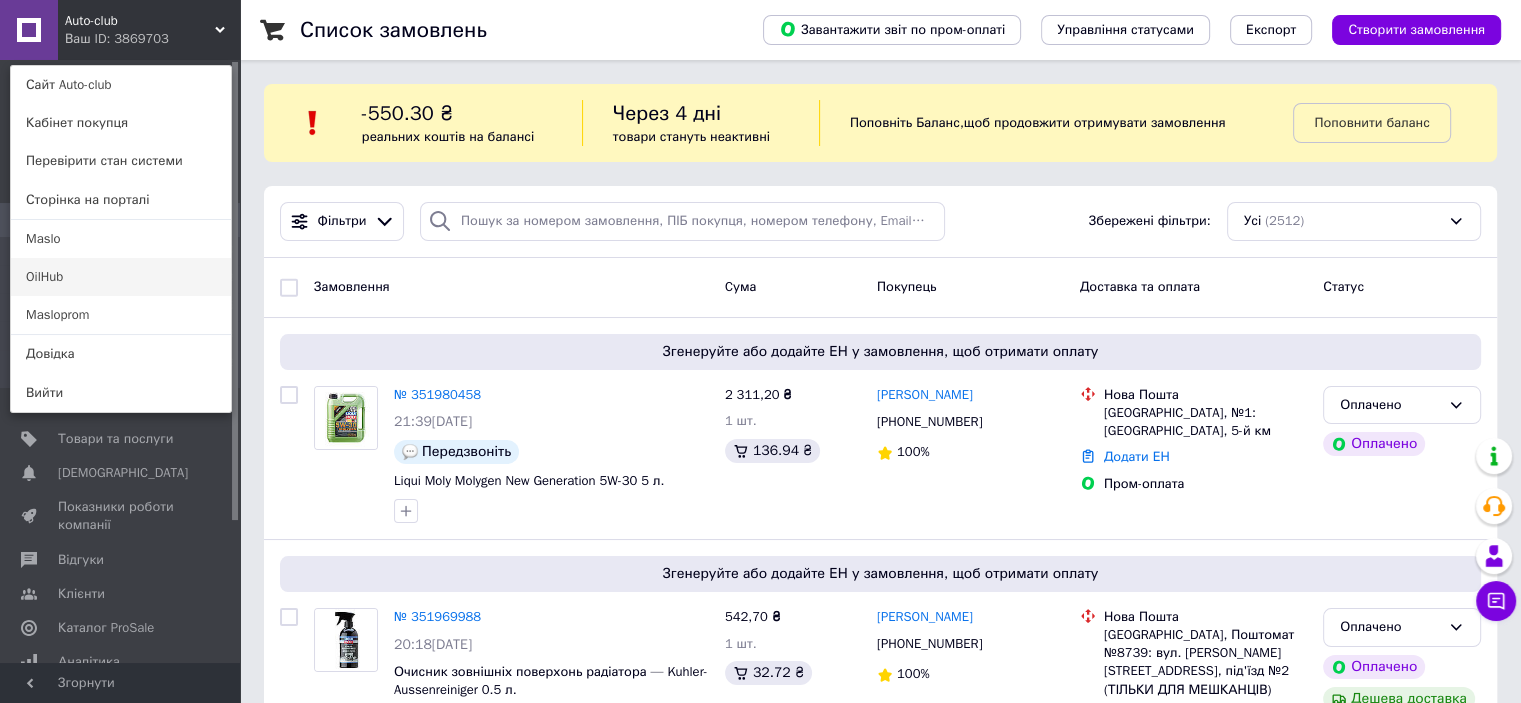 click on "OilHub" at bounding box center (121, 277) 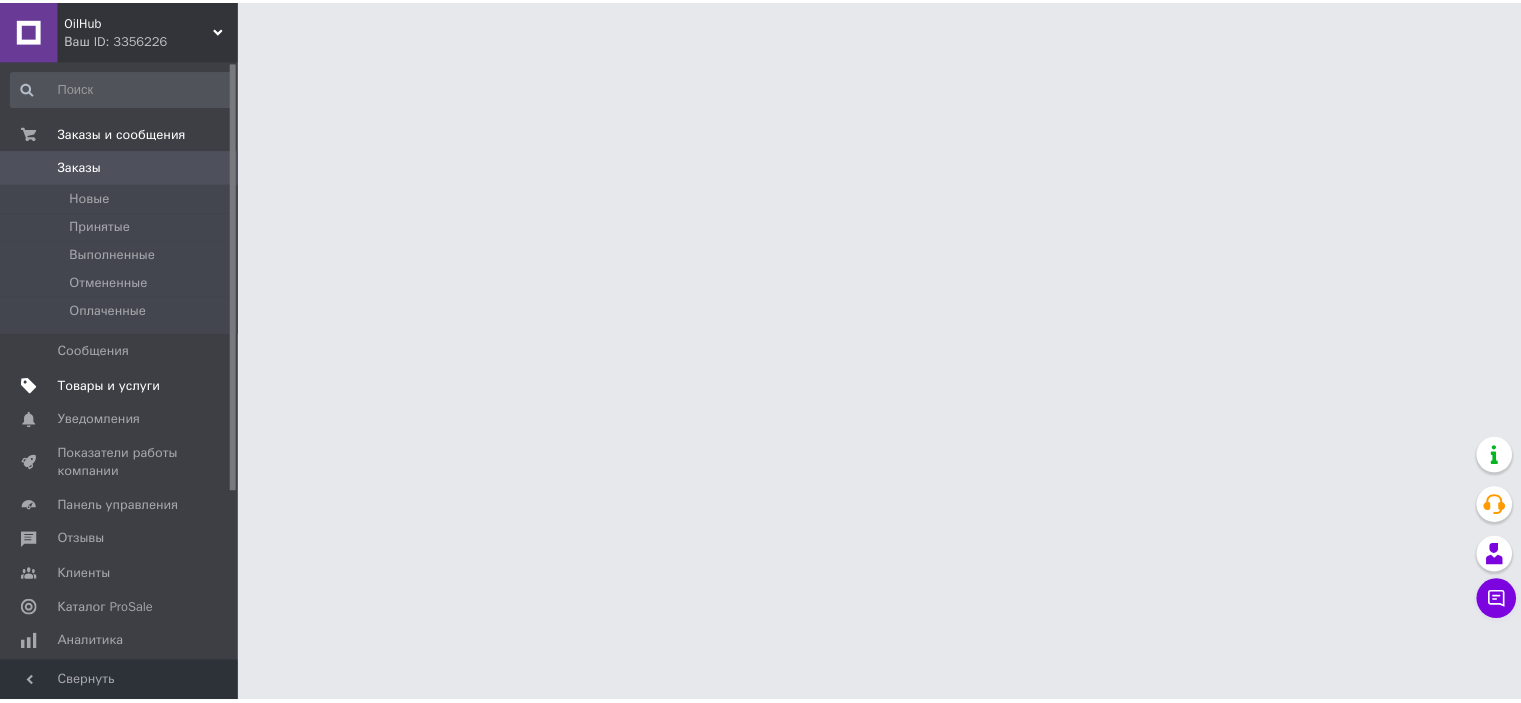 scroll, scrollTop: 0, scrollLeft: 0, axis: both 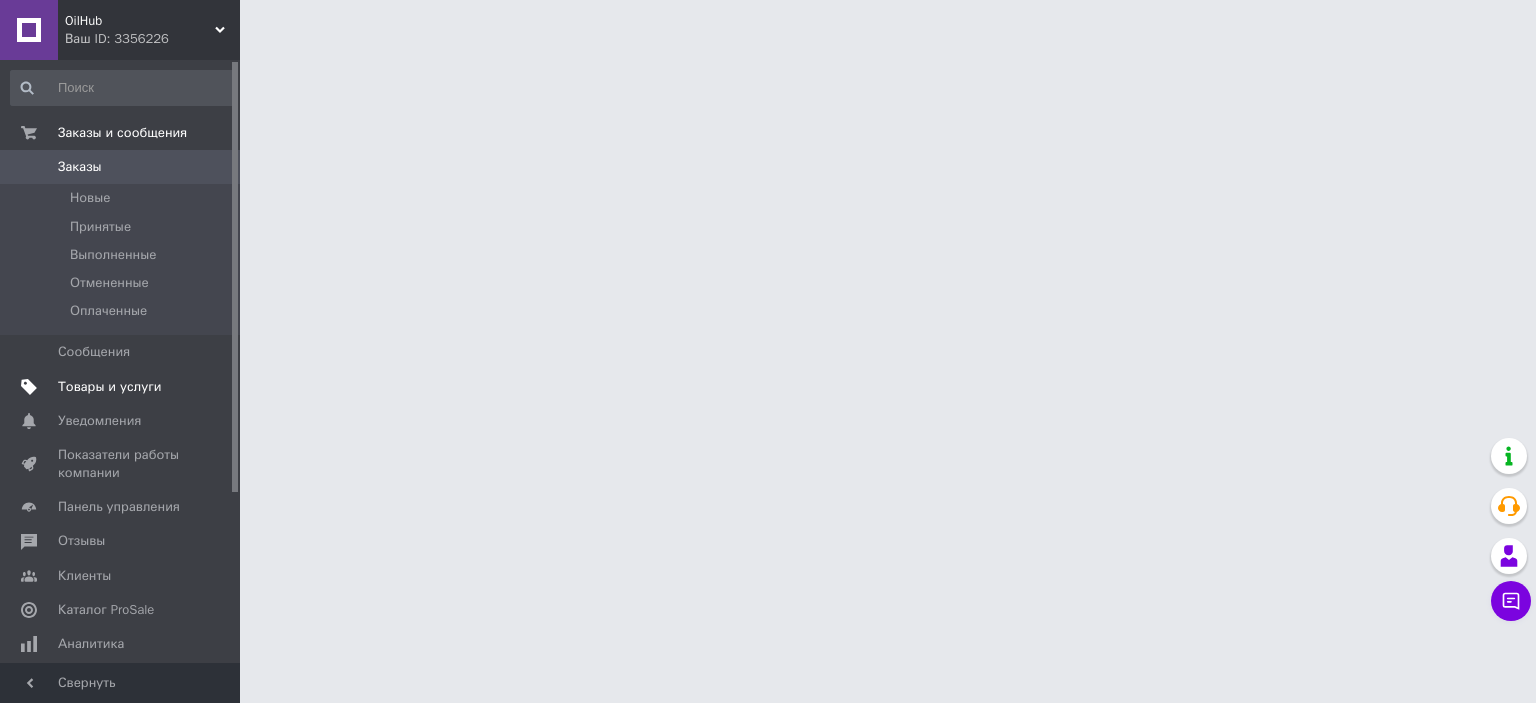 click on "Товары и услуги" at bounding box center (110, 387) 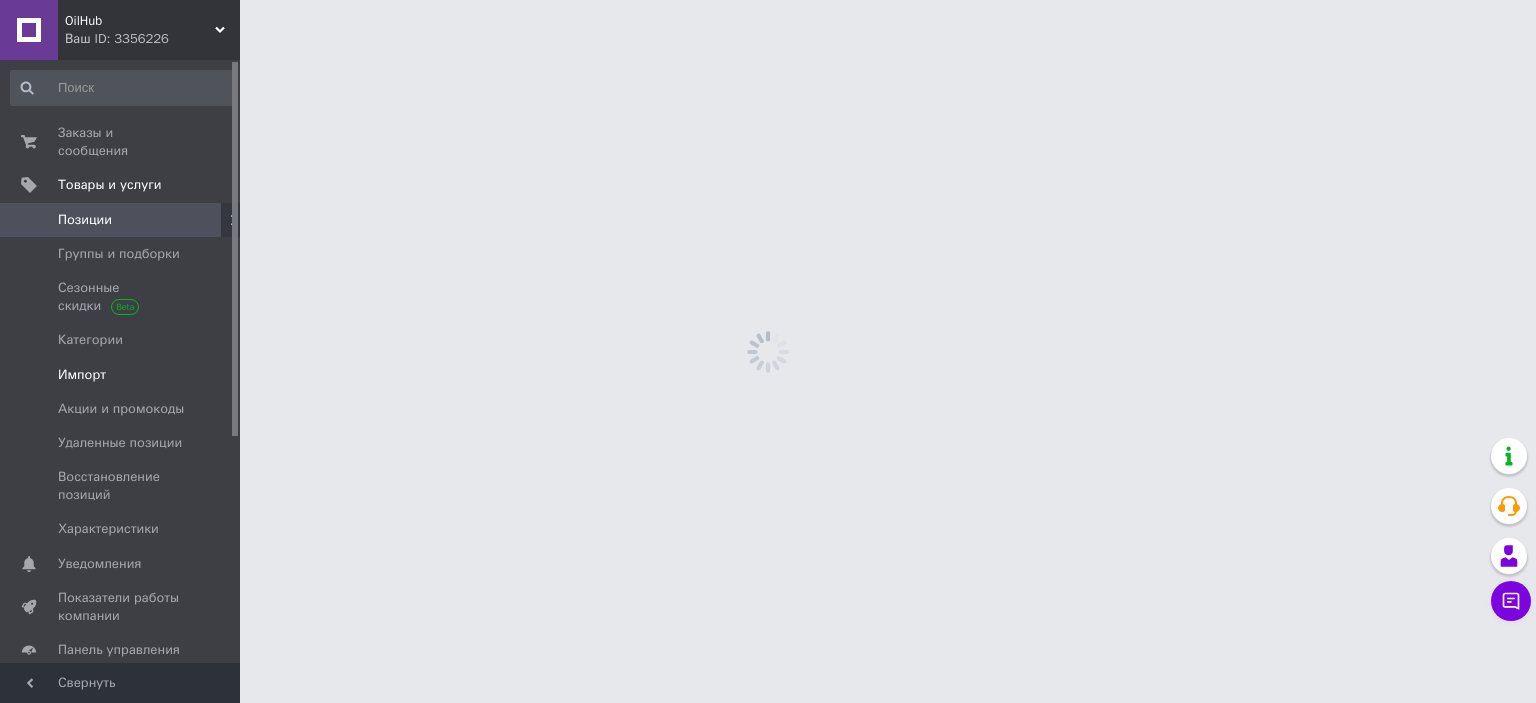 click on "Импорт" at bounding box center [82, 375] 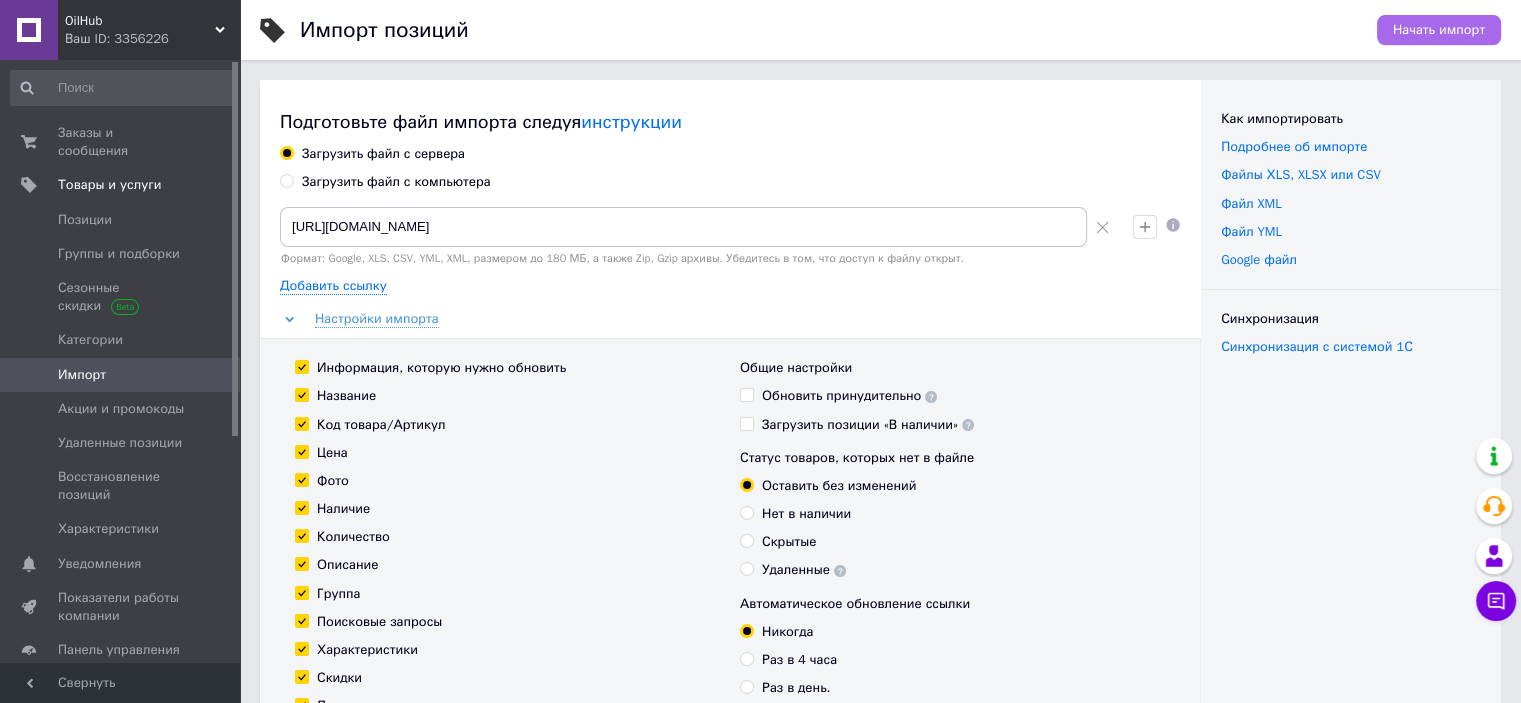 click on "Начать импорт" at bounding box center [1439, 30] 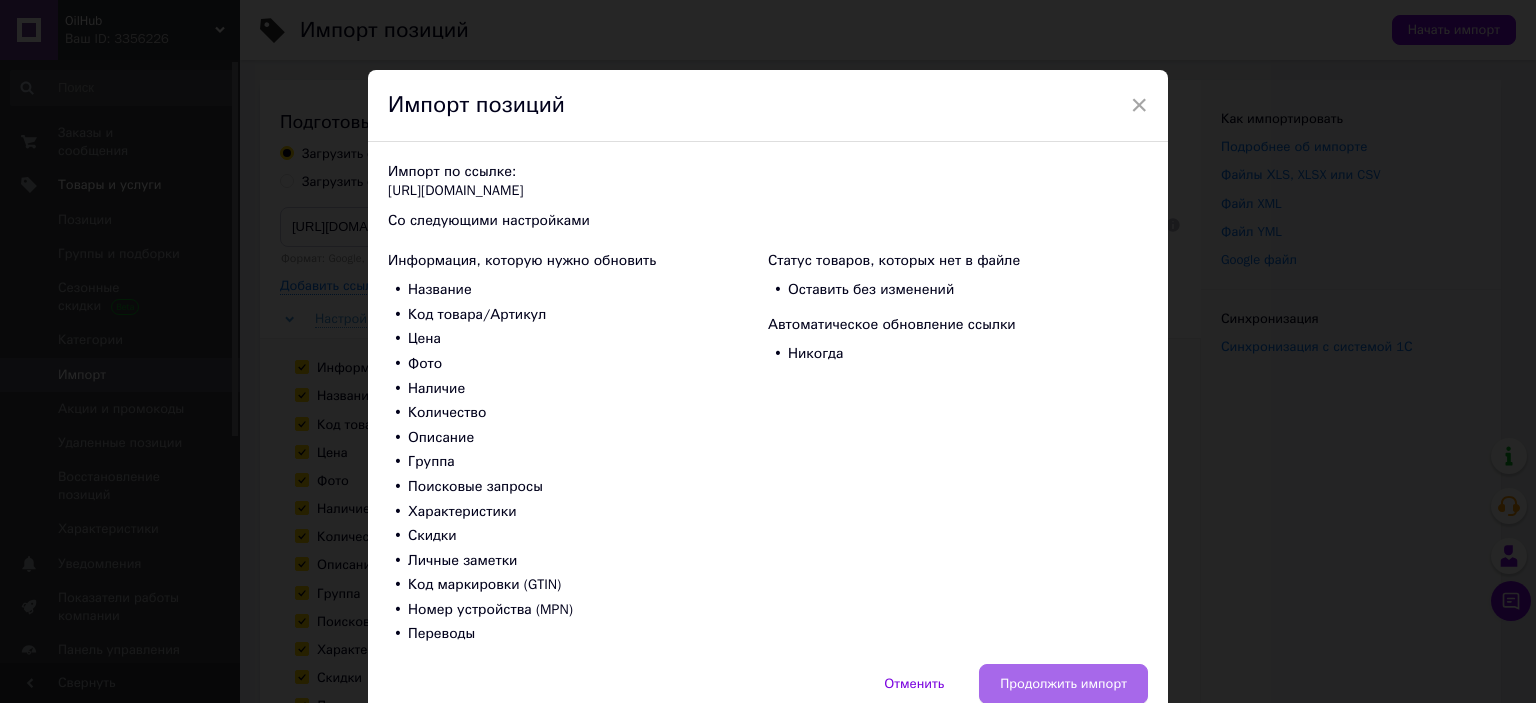click on "Продолжить импорт" at bounding box center [1063, 684] 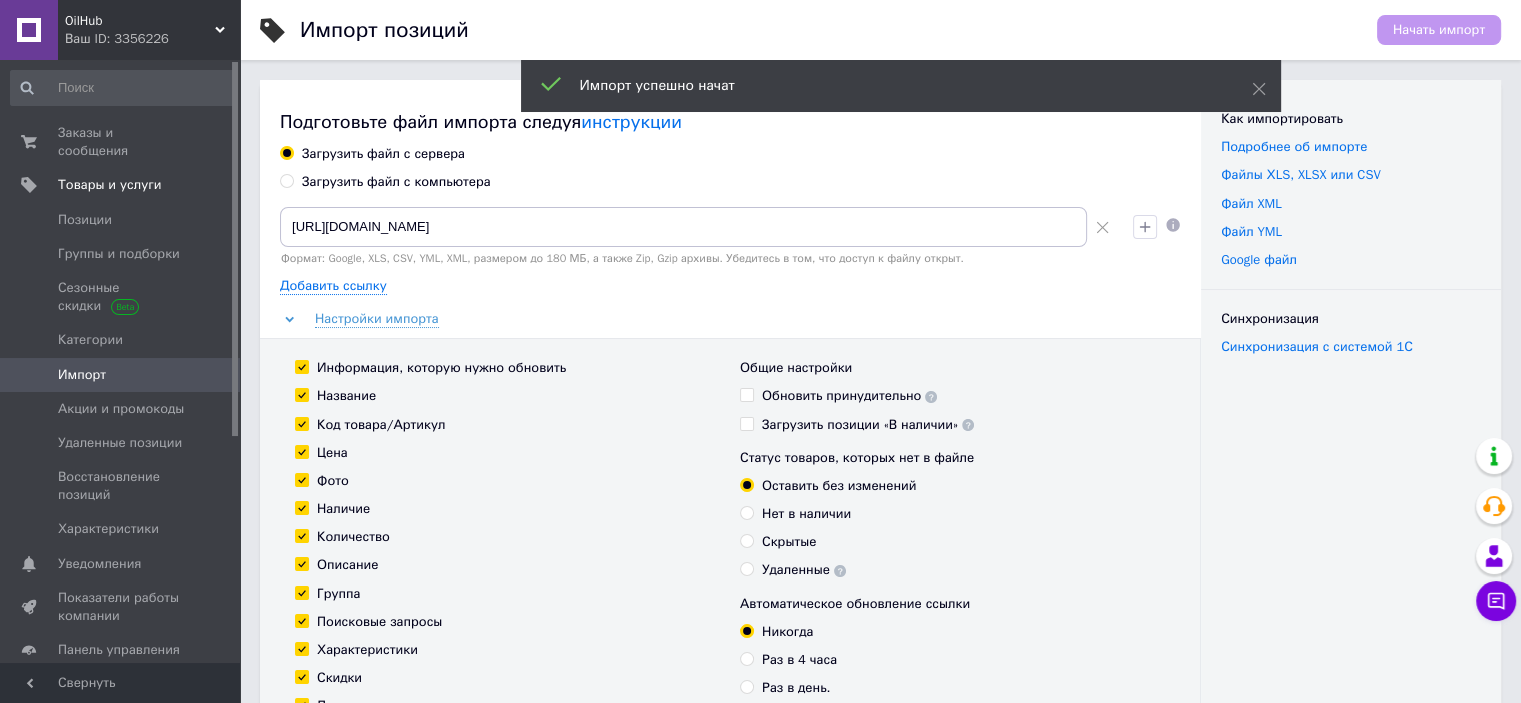 click on "OilHub Ваш ID: 3356226" at bounding box center (149, 30) 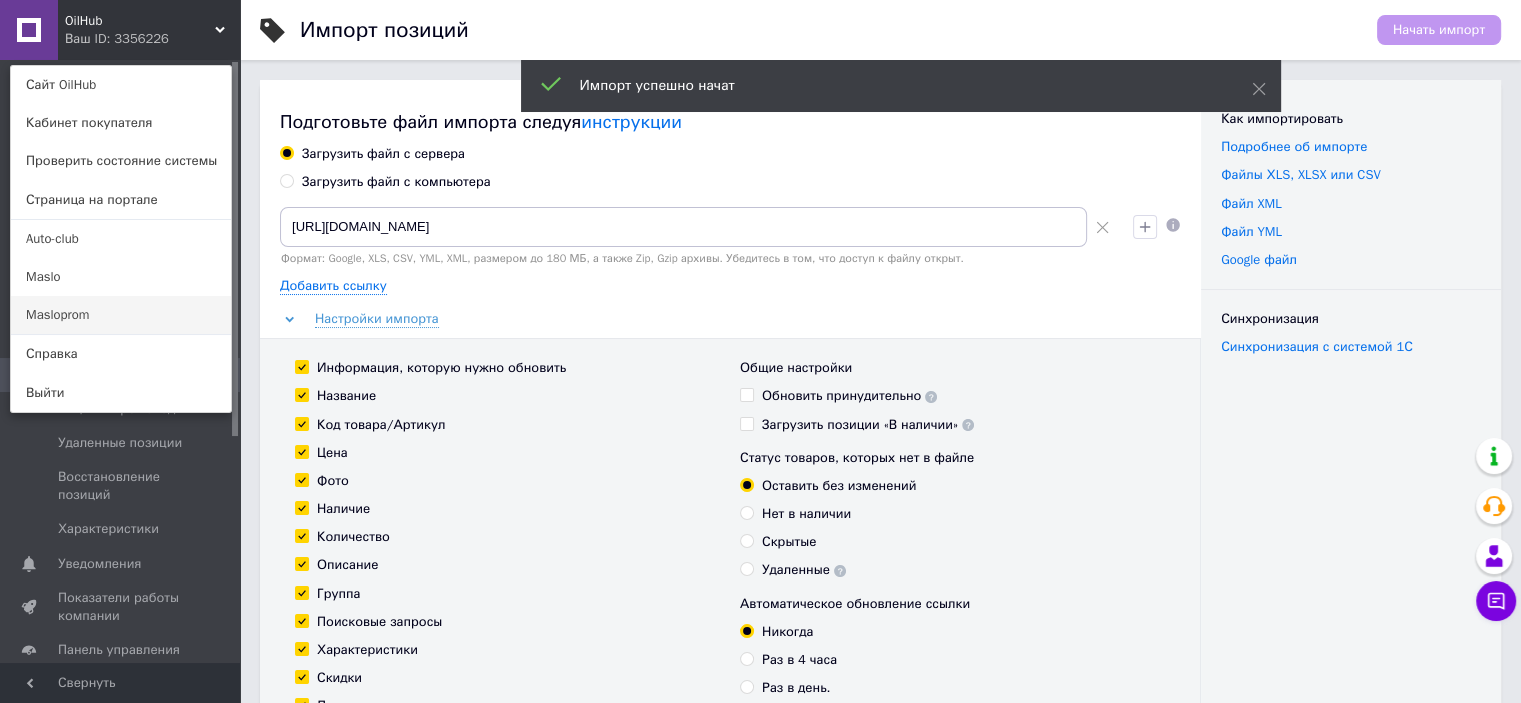 click on "Masloprom" at bounding box center (121, 315) 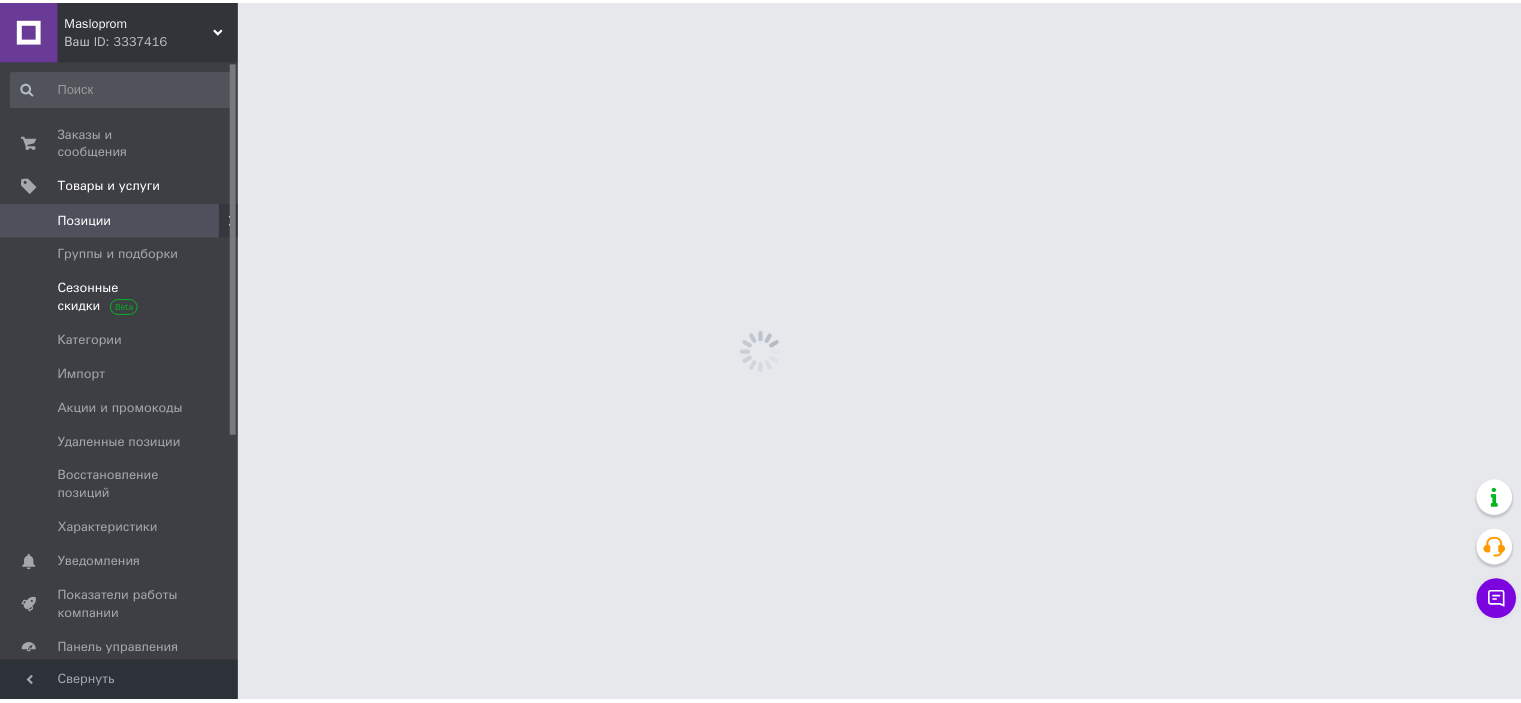 scroll, scrollTop: 0, scrollLeft: 0, axis: both 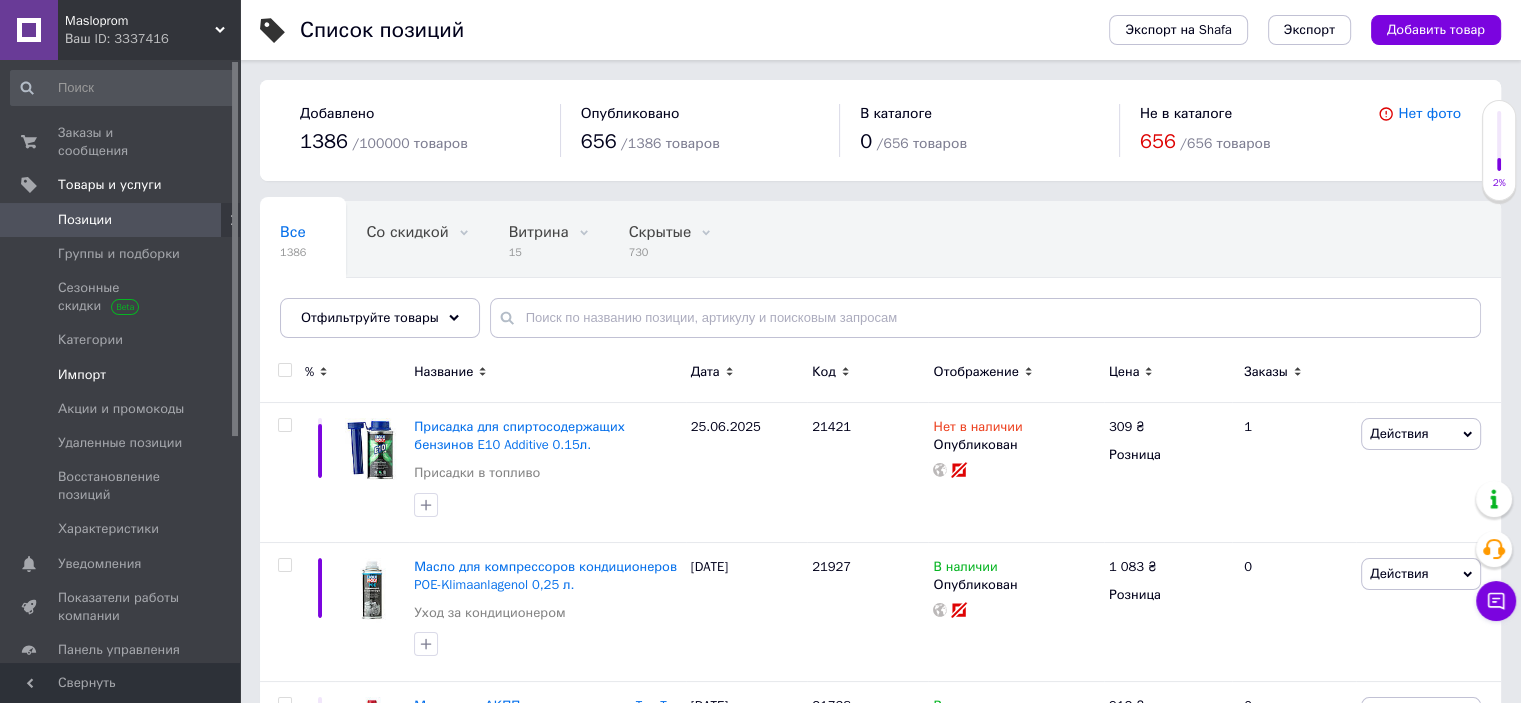 click on "Импорт" at bounding box center [123, 375] 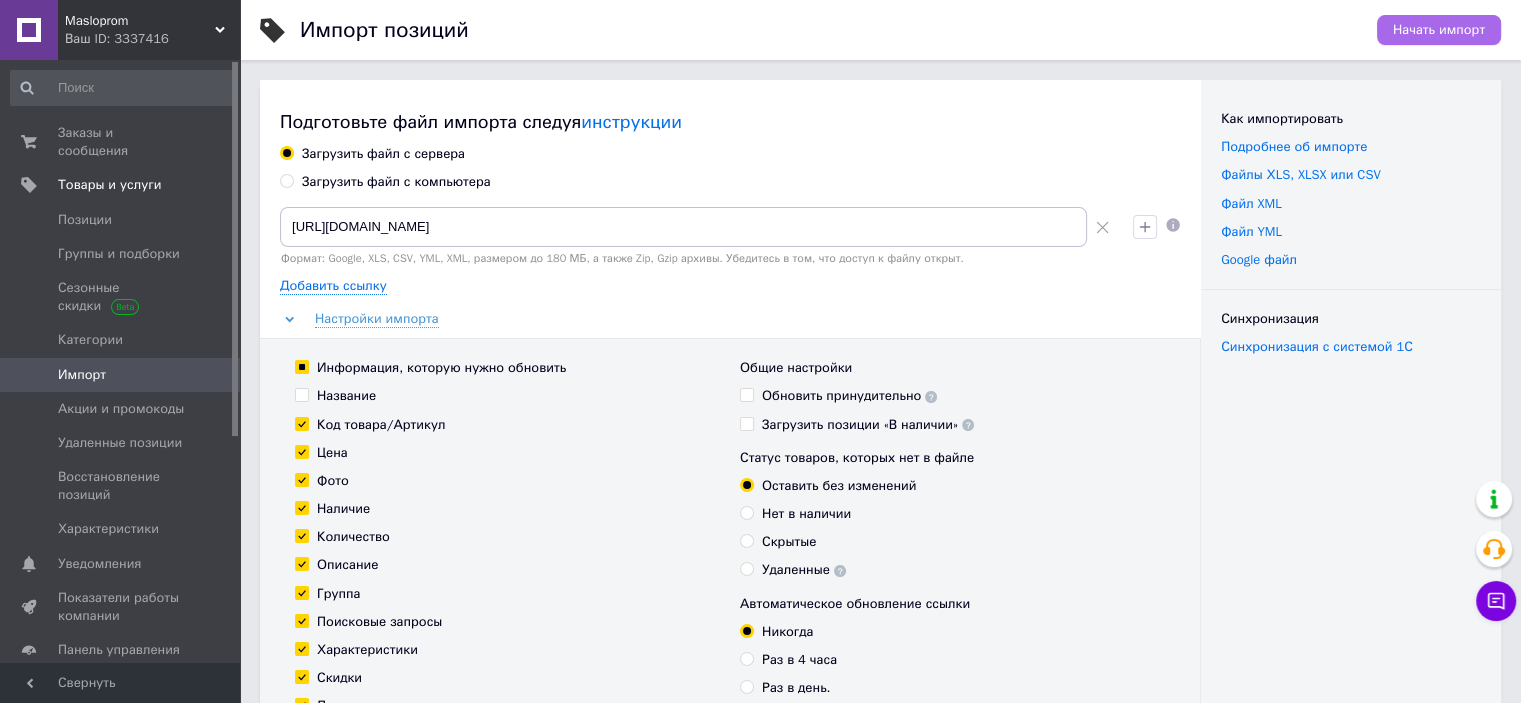 click on "Начать импорт" at bounding box center (1439, 30) 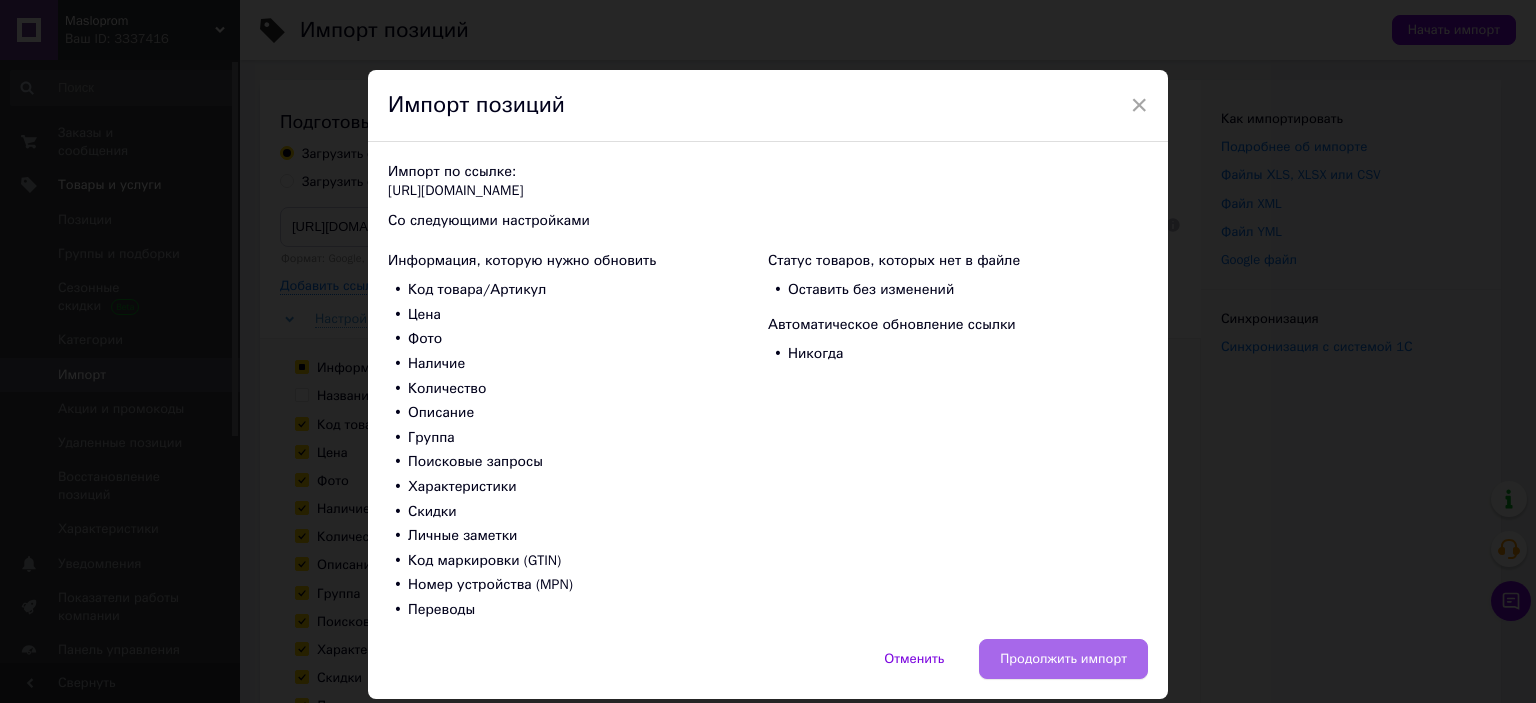 click on "Продолжить импорт" at bounding box center (1063, 659) 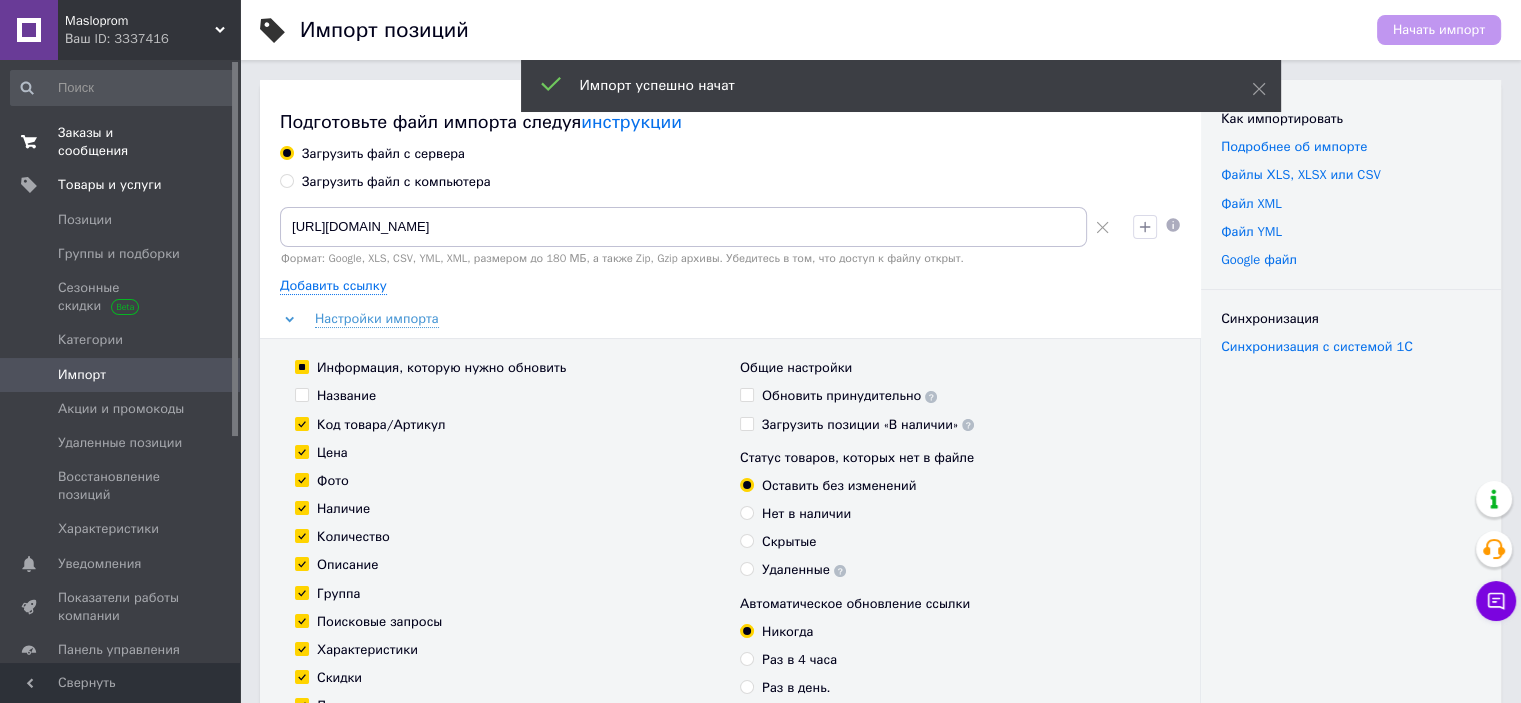 click on "Заказы и сообщения" at bounding box center (121, 142) 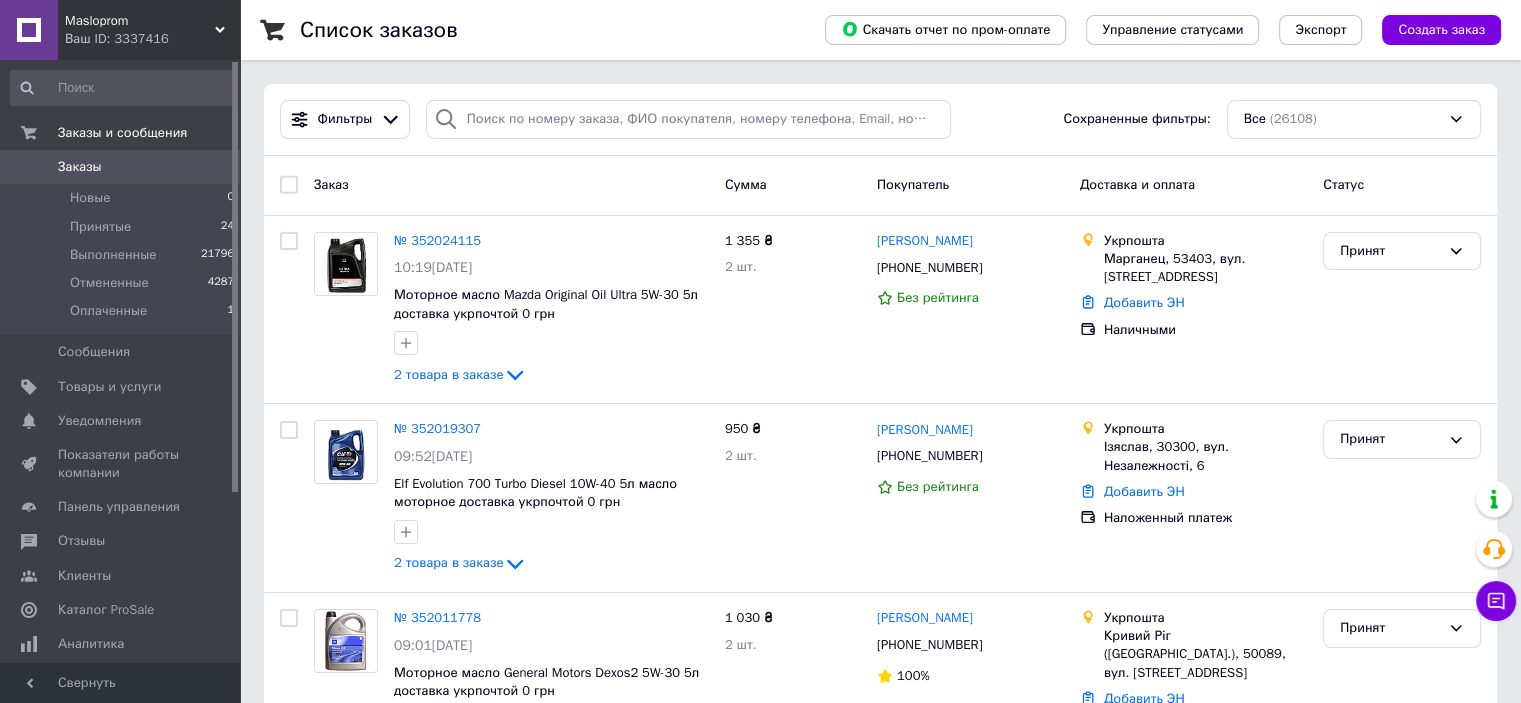 click on "Masloprom" at bounding box center (140, 21) 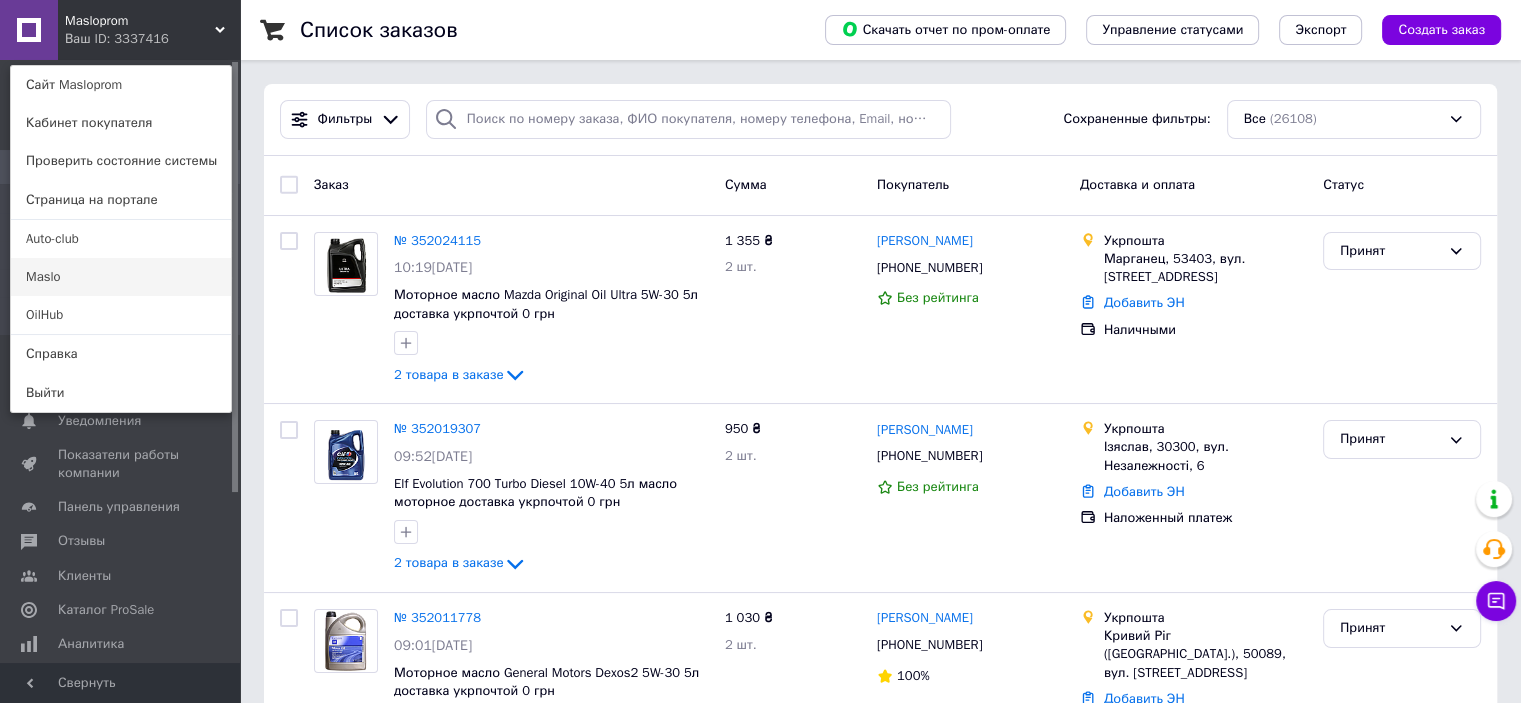 click on "Maslo" at bounding box center (121, 277) 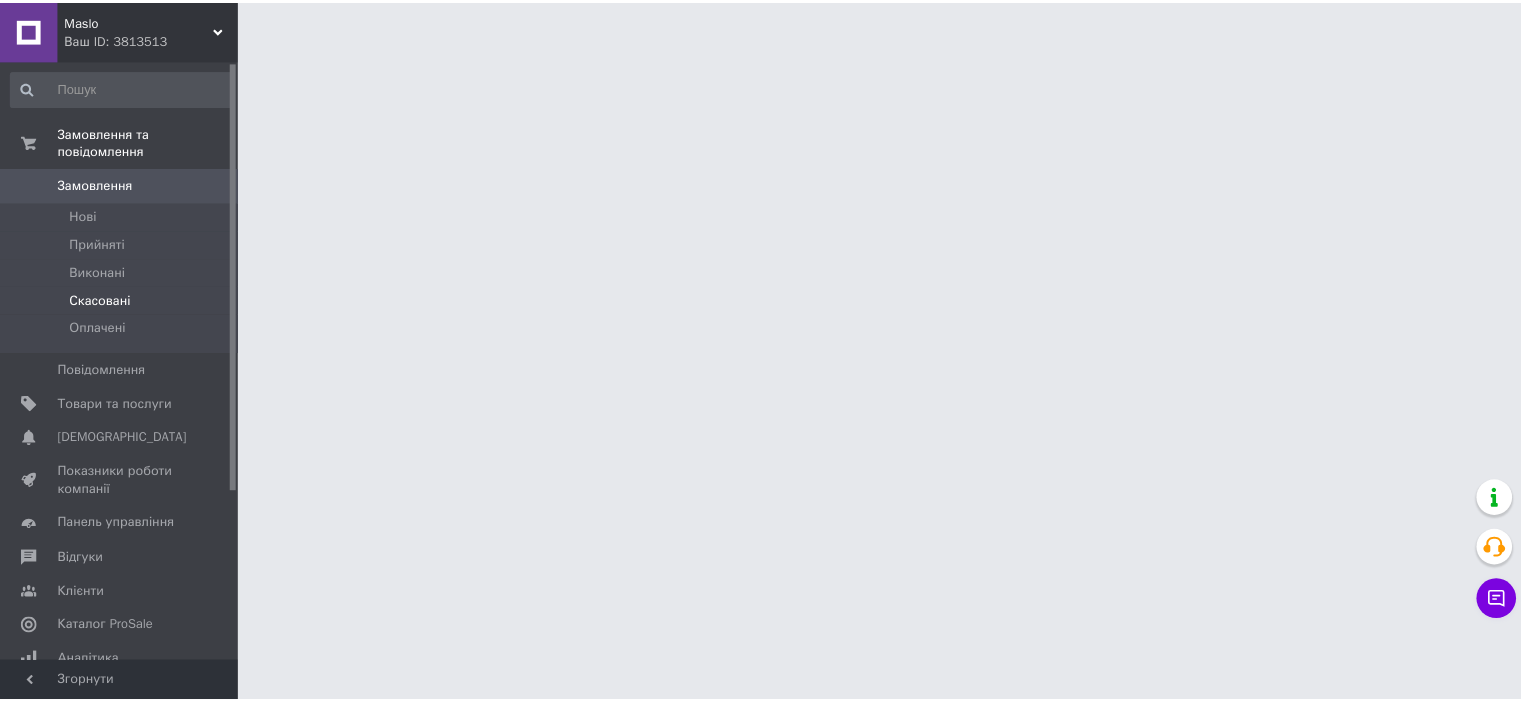 scroll, scrollTop: 0, scrollLeft: 0, axis: both 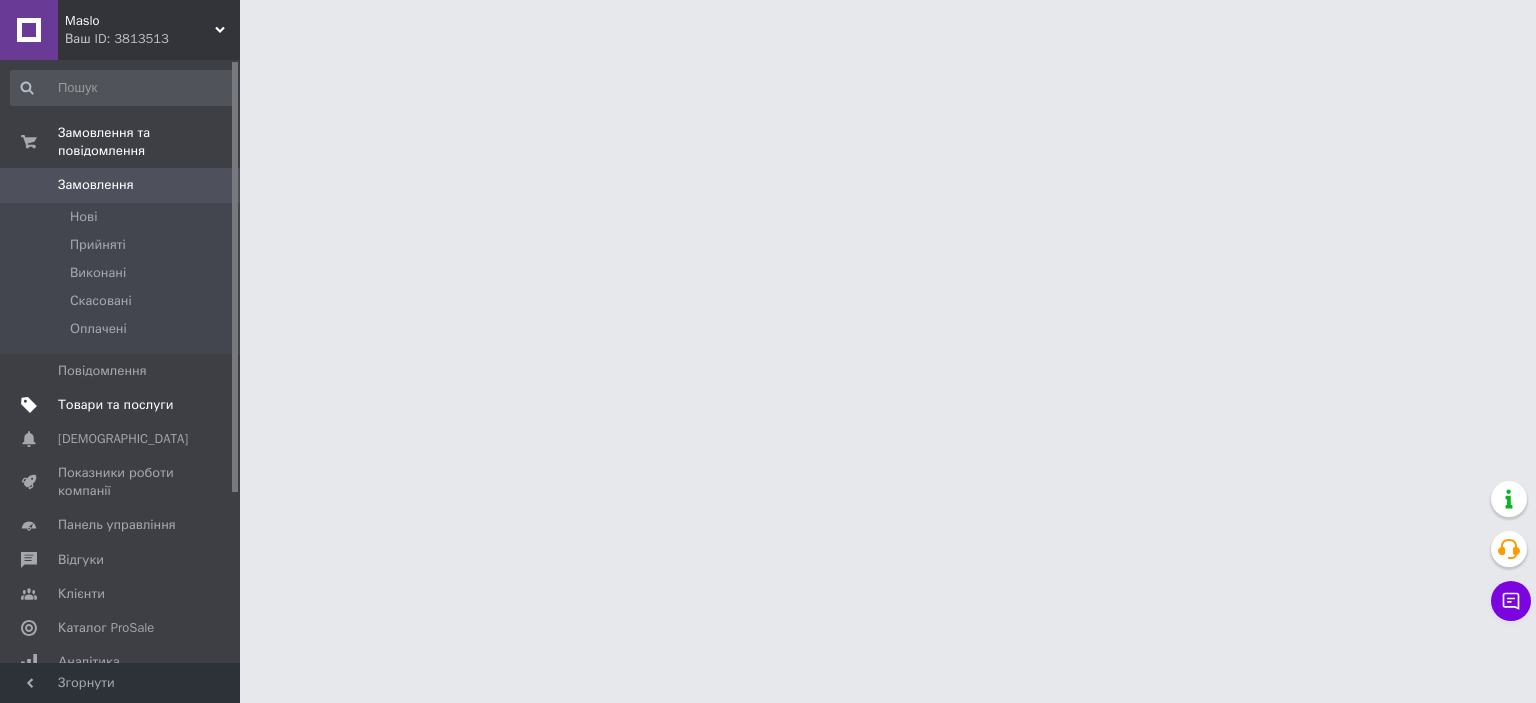 click on "Товари та послуги" at bounding box center (115, 405) 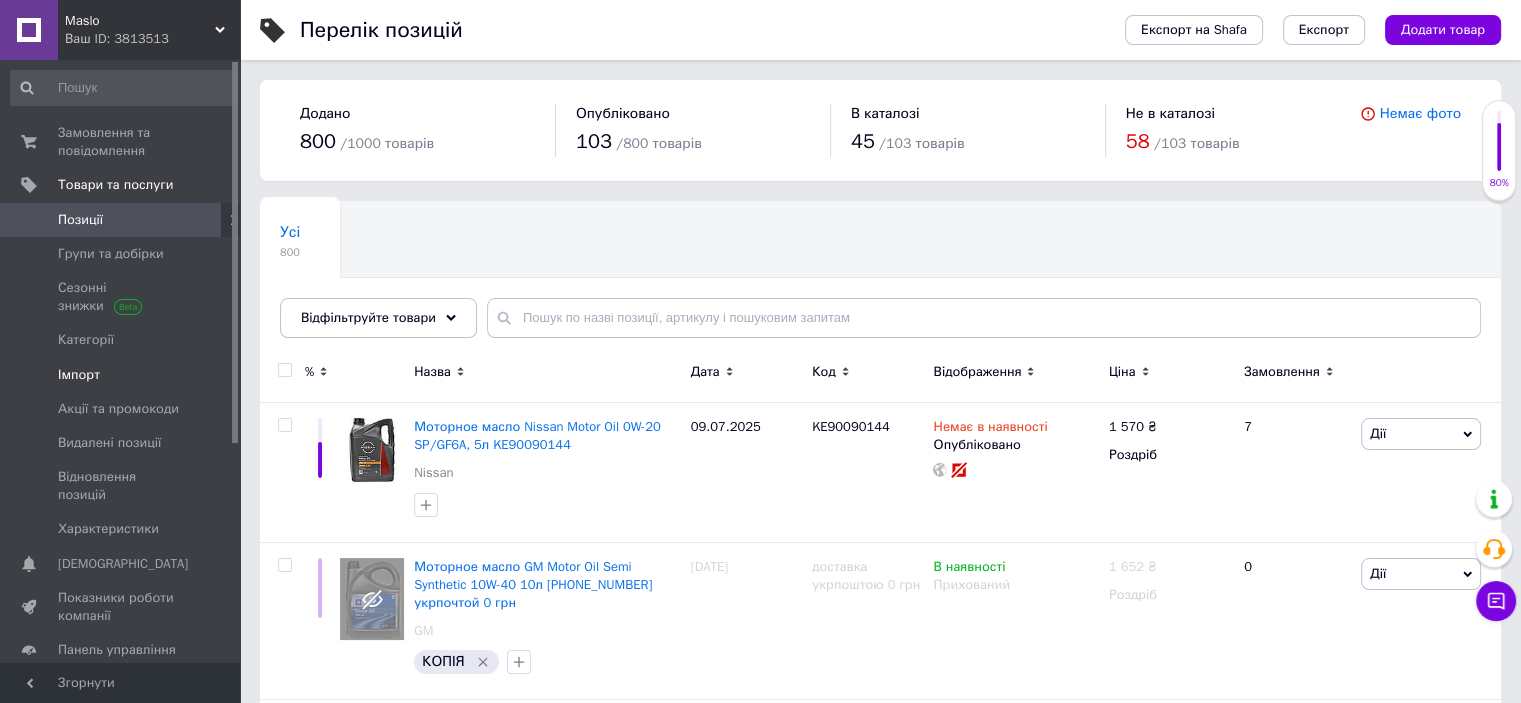 click on "Імпорт" at bounding box center [121, 375] 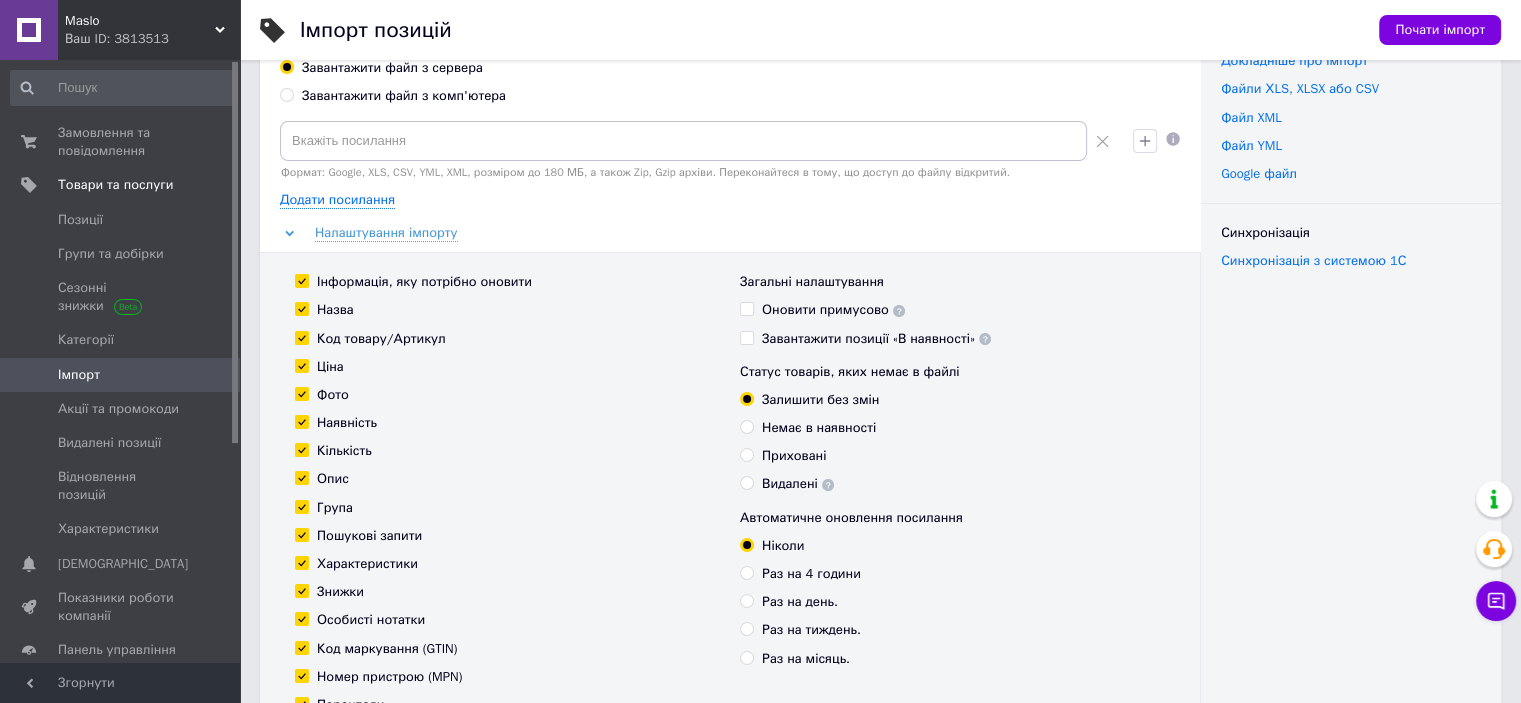 scroll, scrollTop: 0, scrollLeft: 0, axis: both 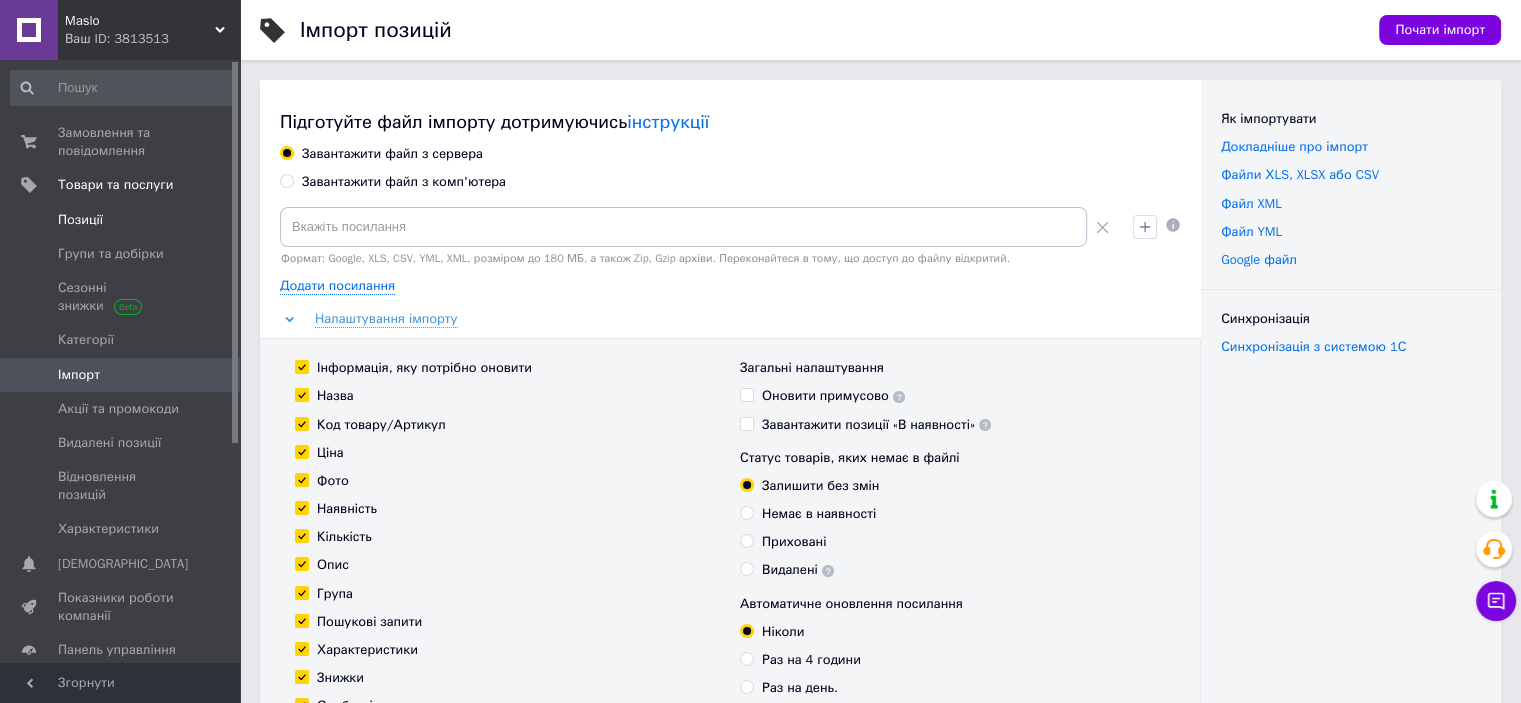 click on "Позиції" at bounding box center [121, 220] 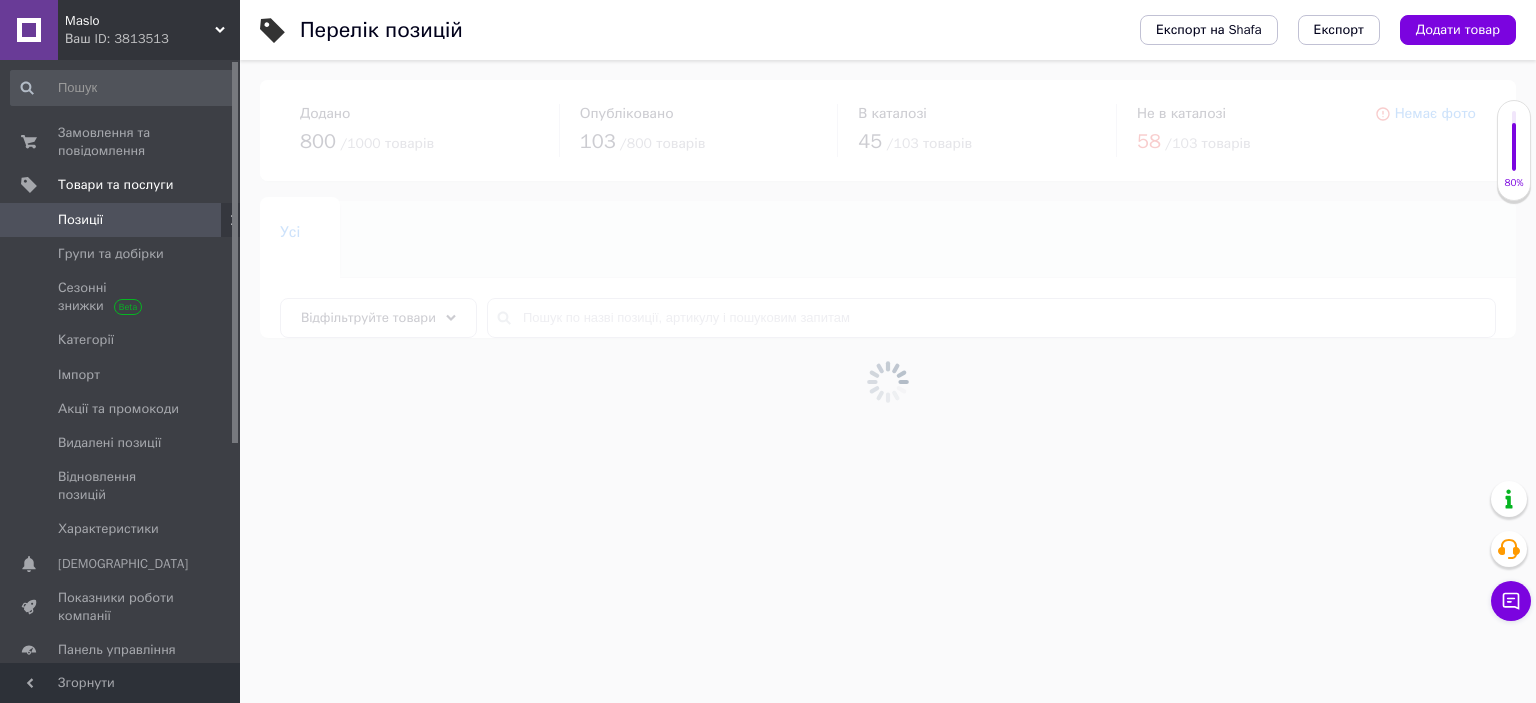 click at bounding box center (1514, 147) 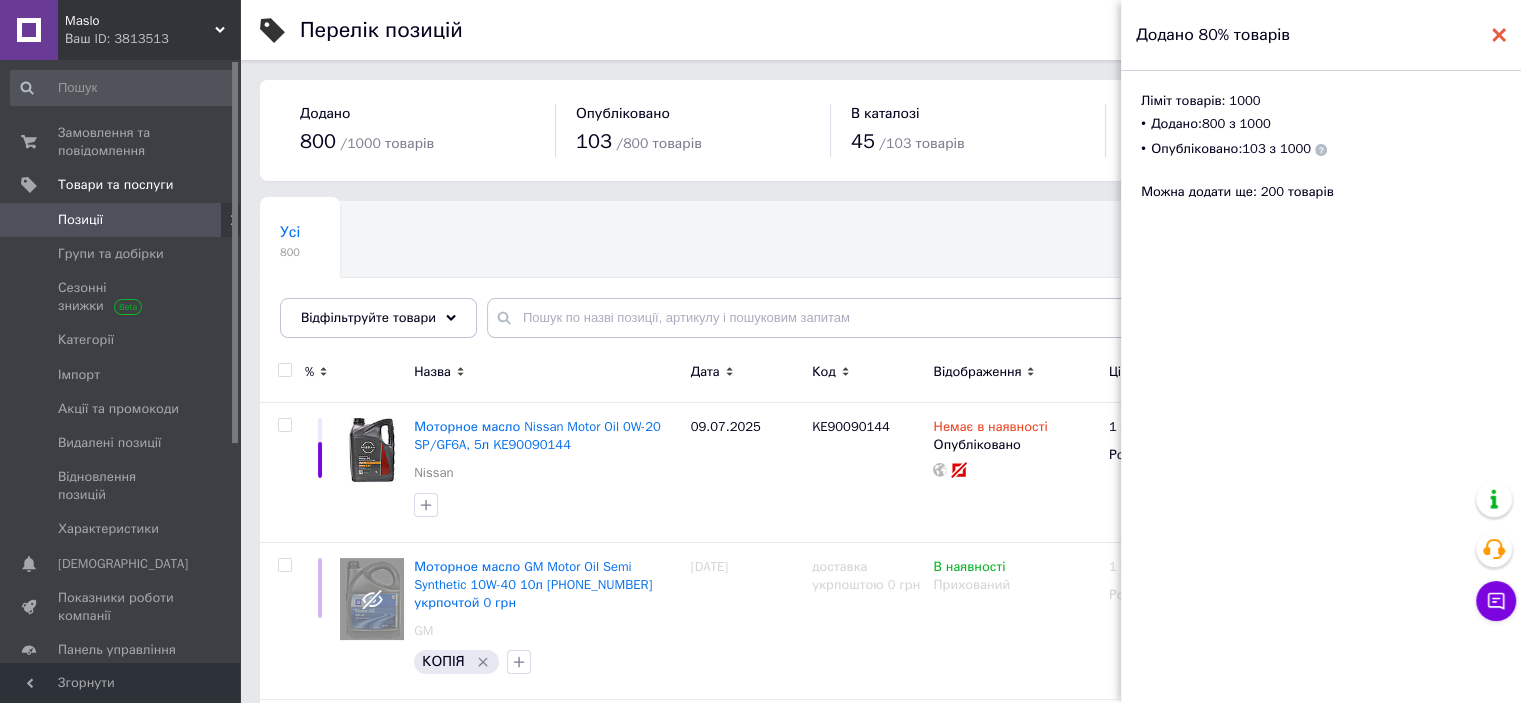 click at bounding box center (1499, 35) 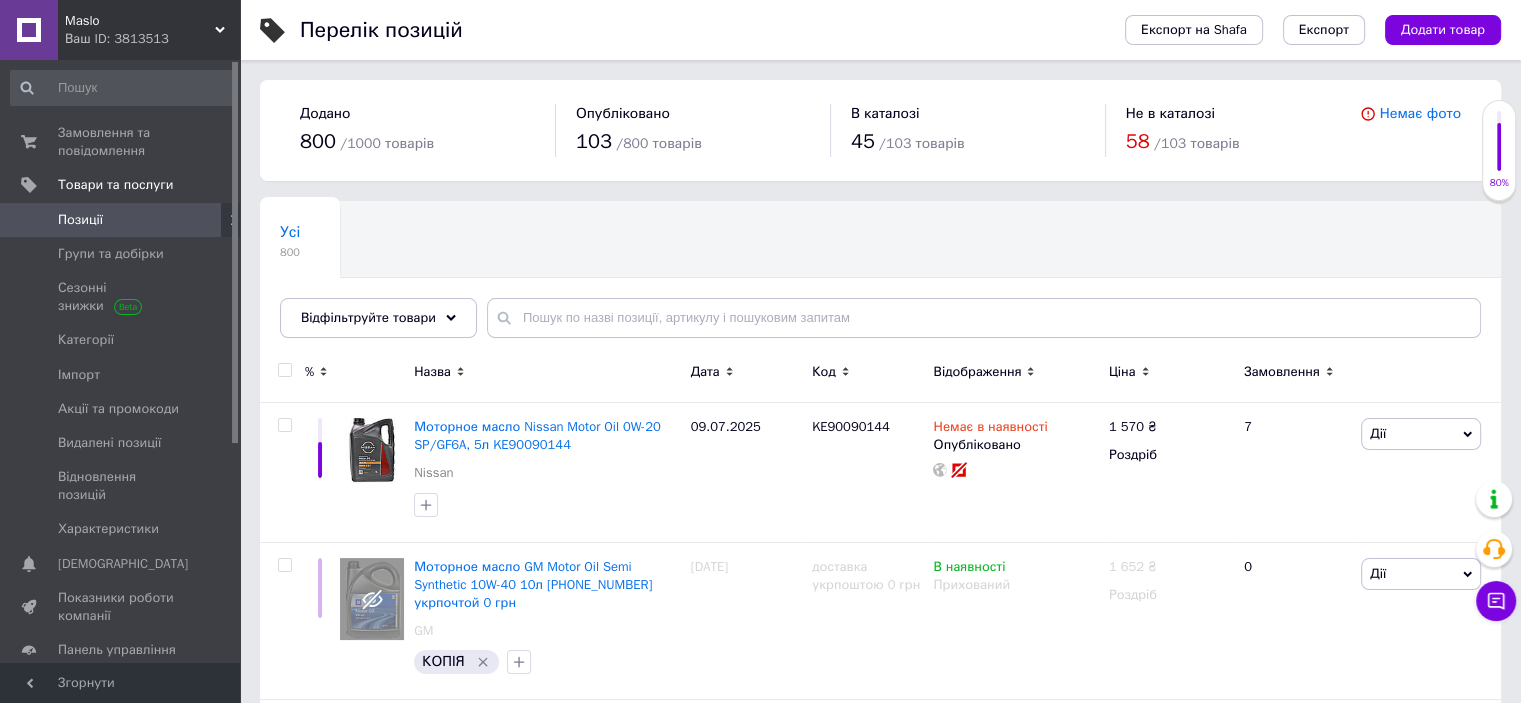 click on "Maslo" at bounding box center (140, 21) 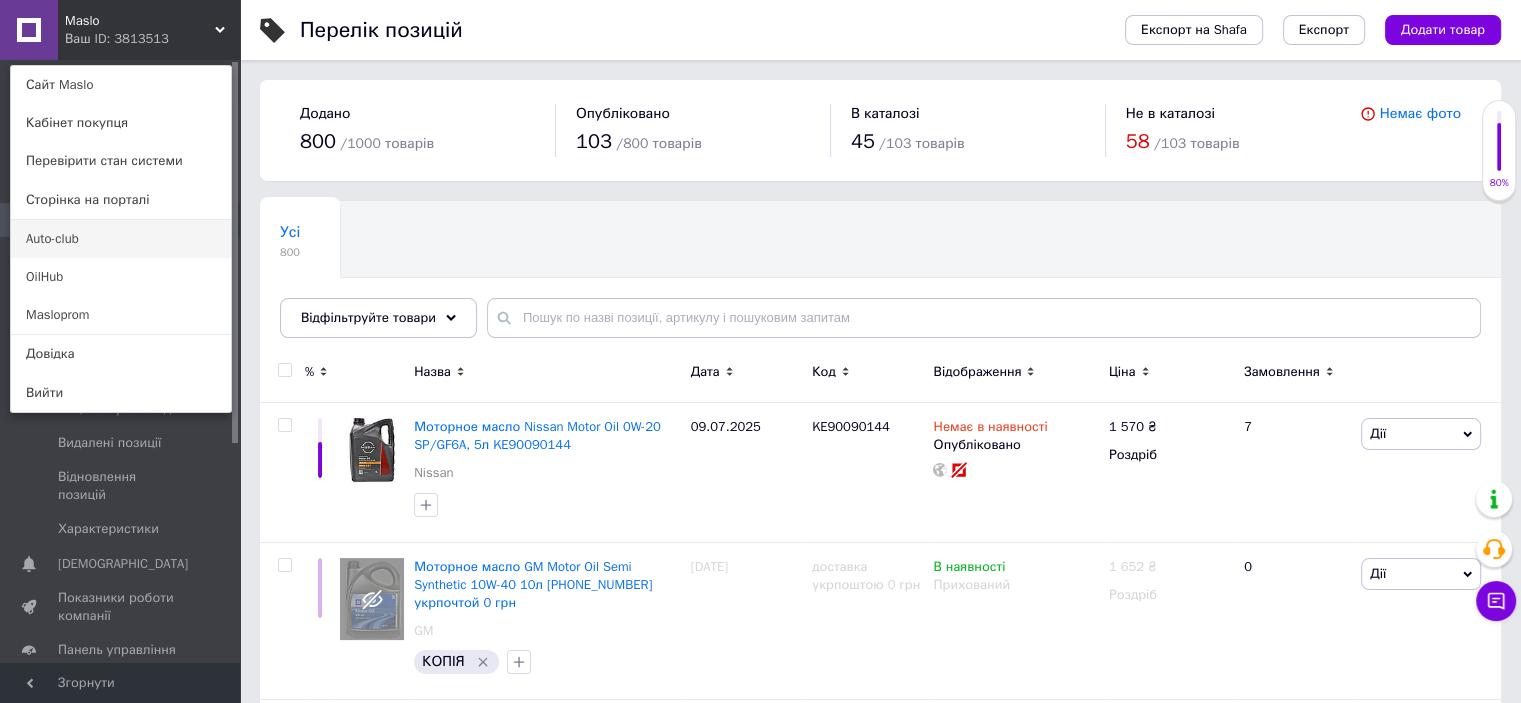 click on "Auto-club" at bounding box center (121, 239) 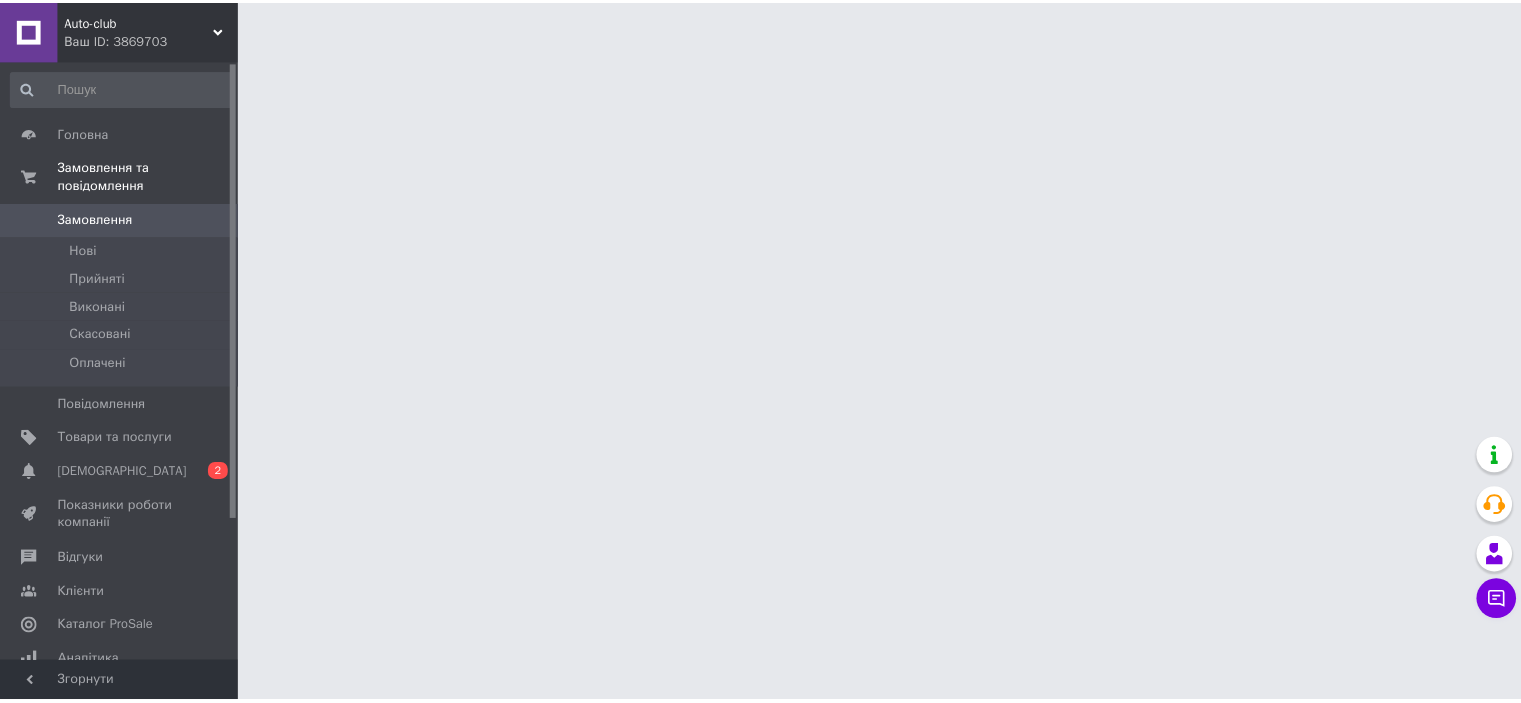 scroll, scrollTop: 0, scrollLeft: 0, axis: both 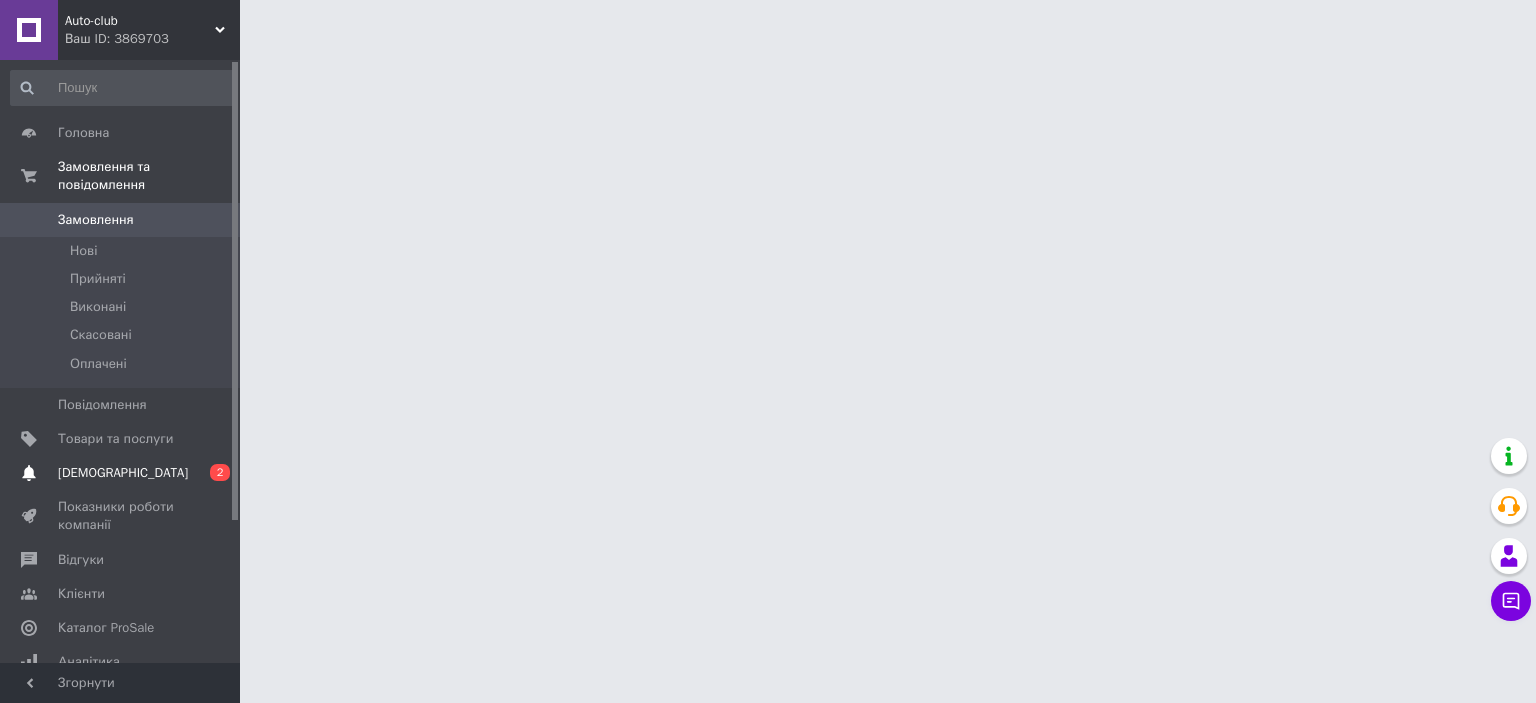 click on "[DEMOGRAPHIC_DATA]" at bounding box center (121, 473) 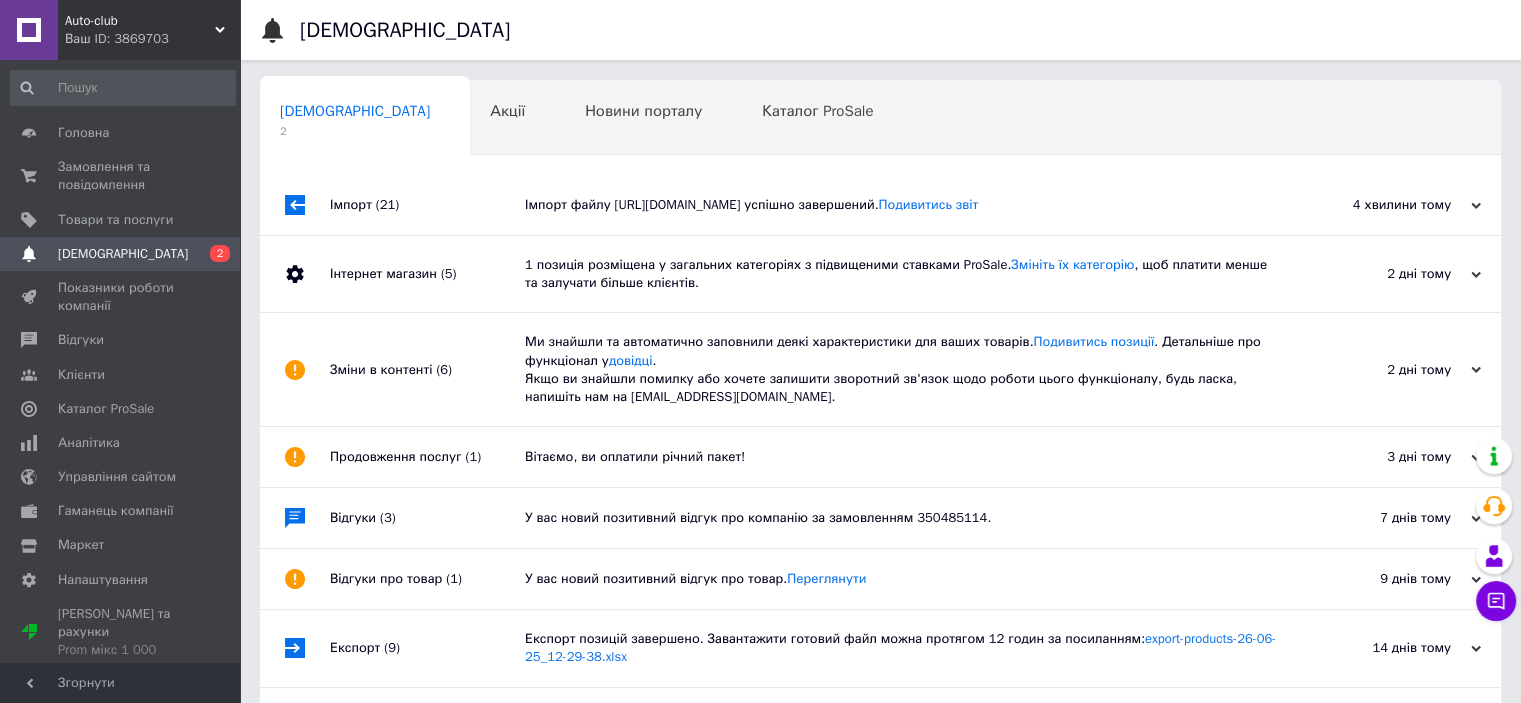 click on "4 хвилини тому" at bounding box center (1381, 205) 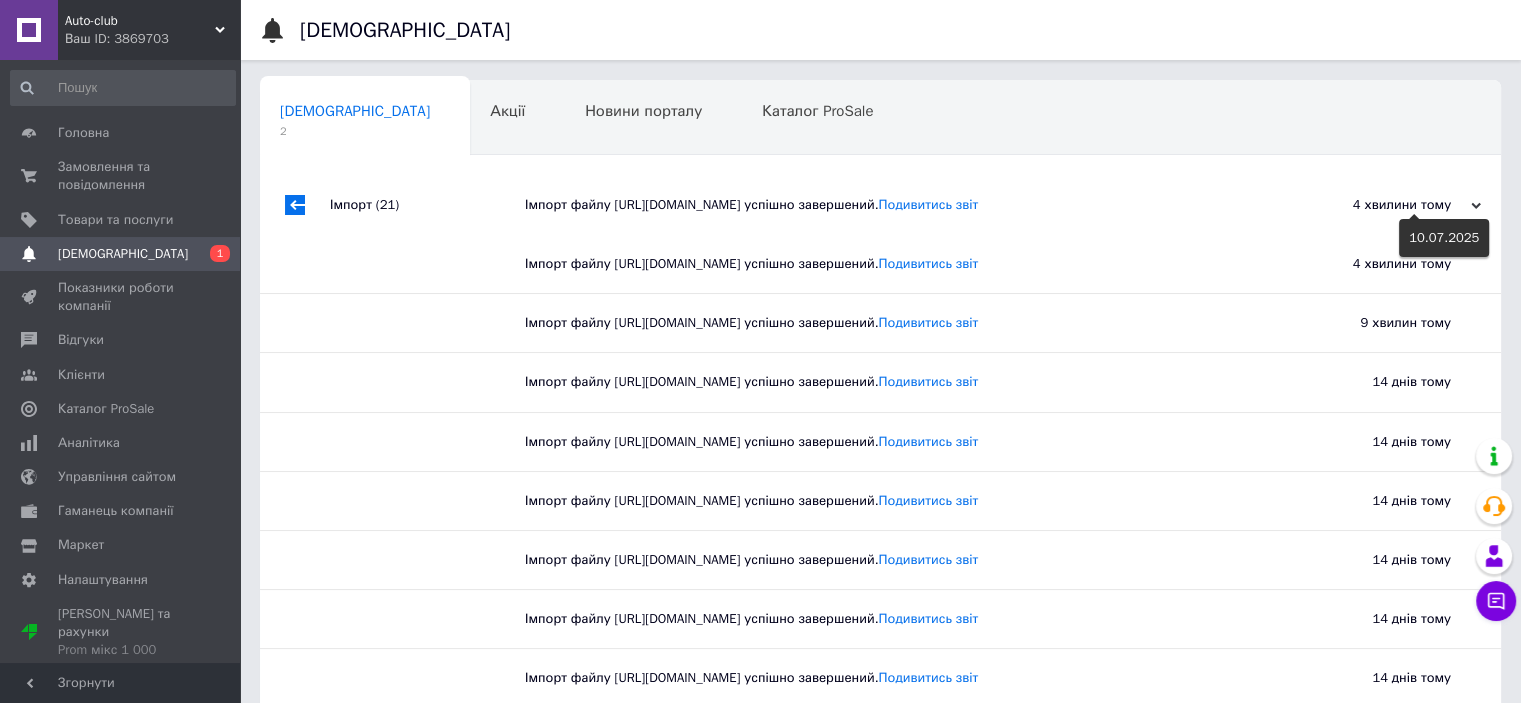 drag, startPoint x: 1327, startPoint y: 199, endPoint x: 1311, endPoint y: 203, distance: 16.492422 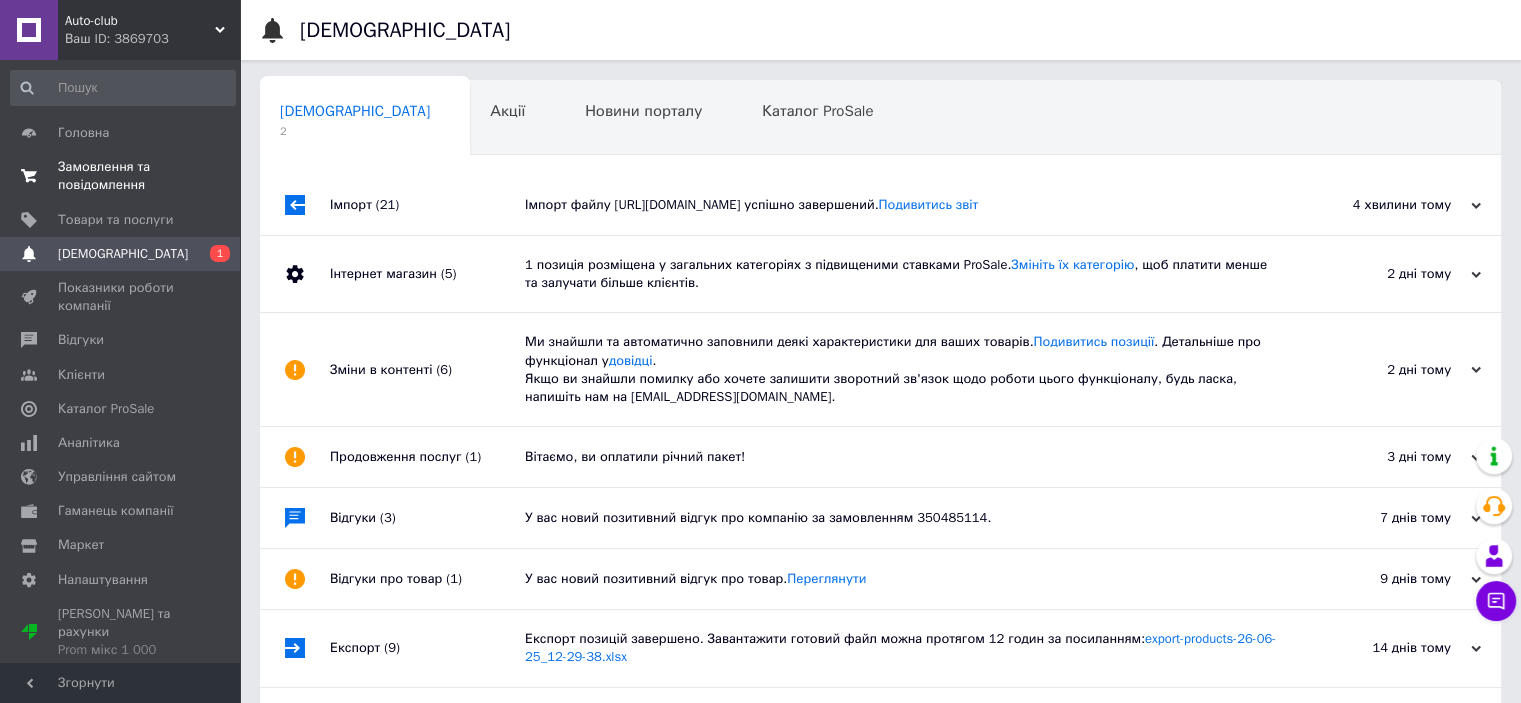 click on "Замовлення та повідомлення" at bounding box center (121, 176) 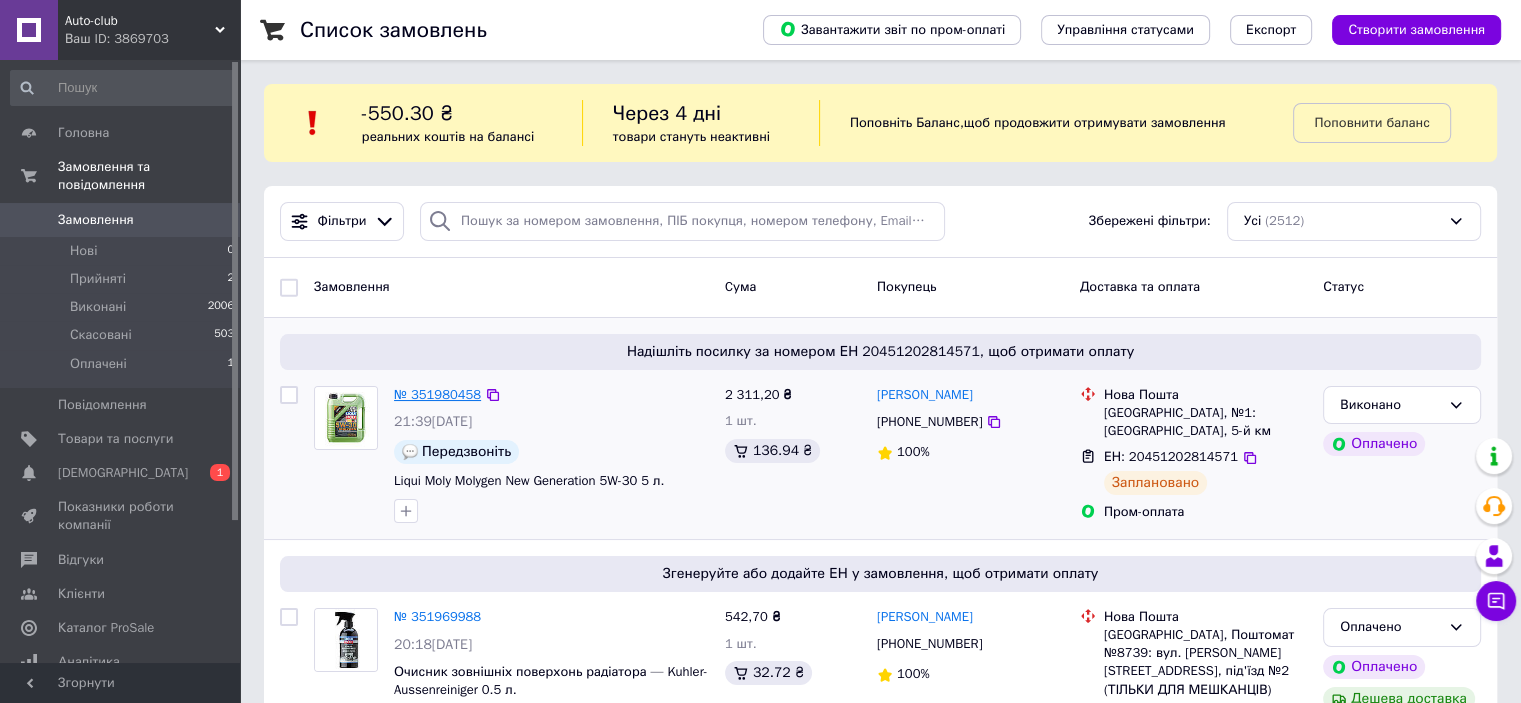 click on "№ 351980458" at bounding box center [437, 394] 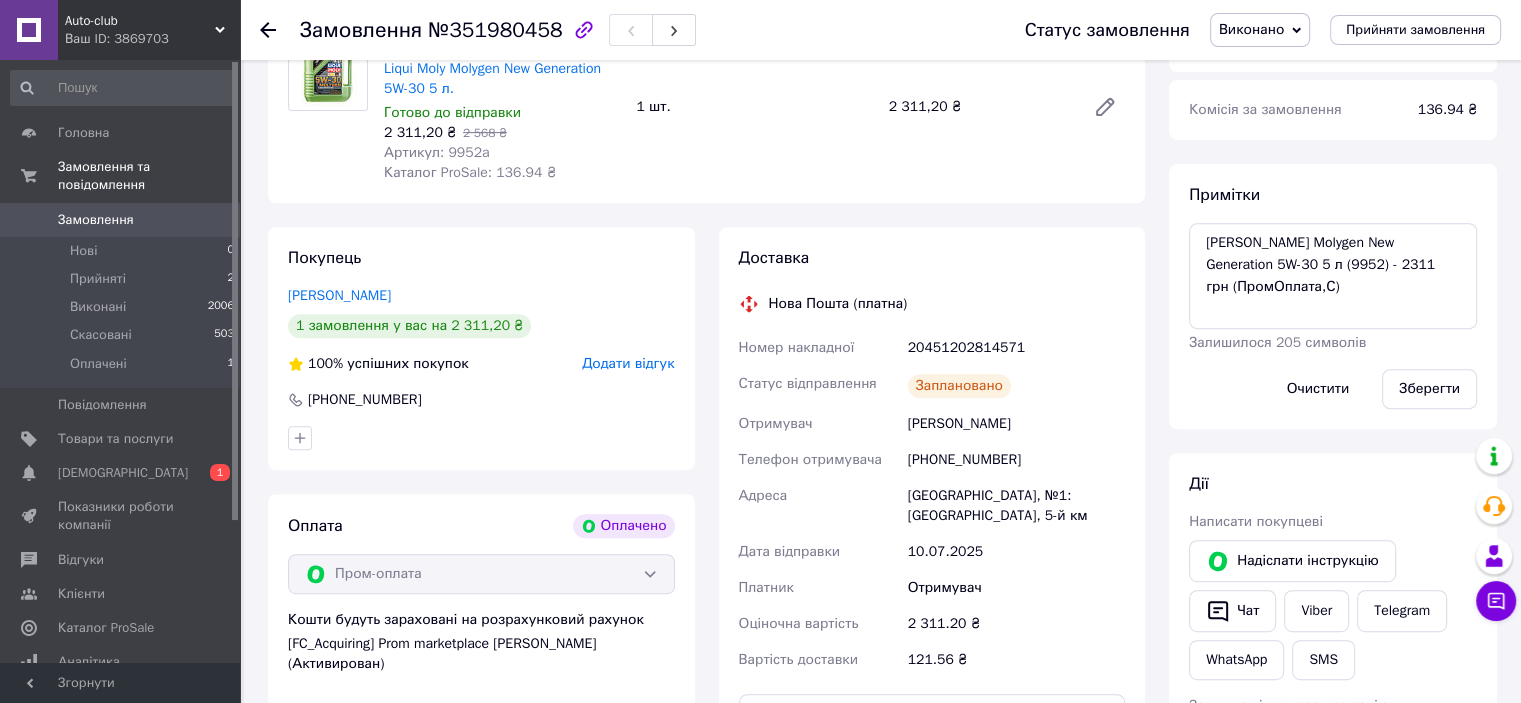 scroll, scrollTop: 900, scrollLeft: 0, axis: vertical 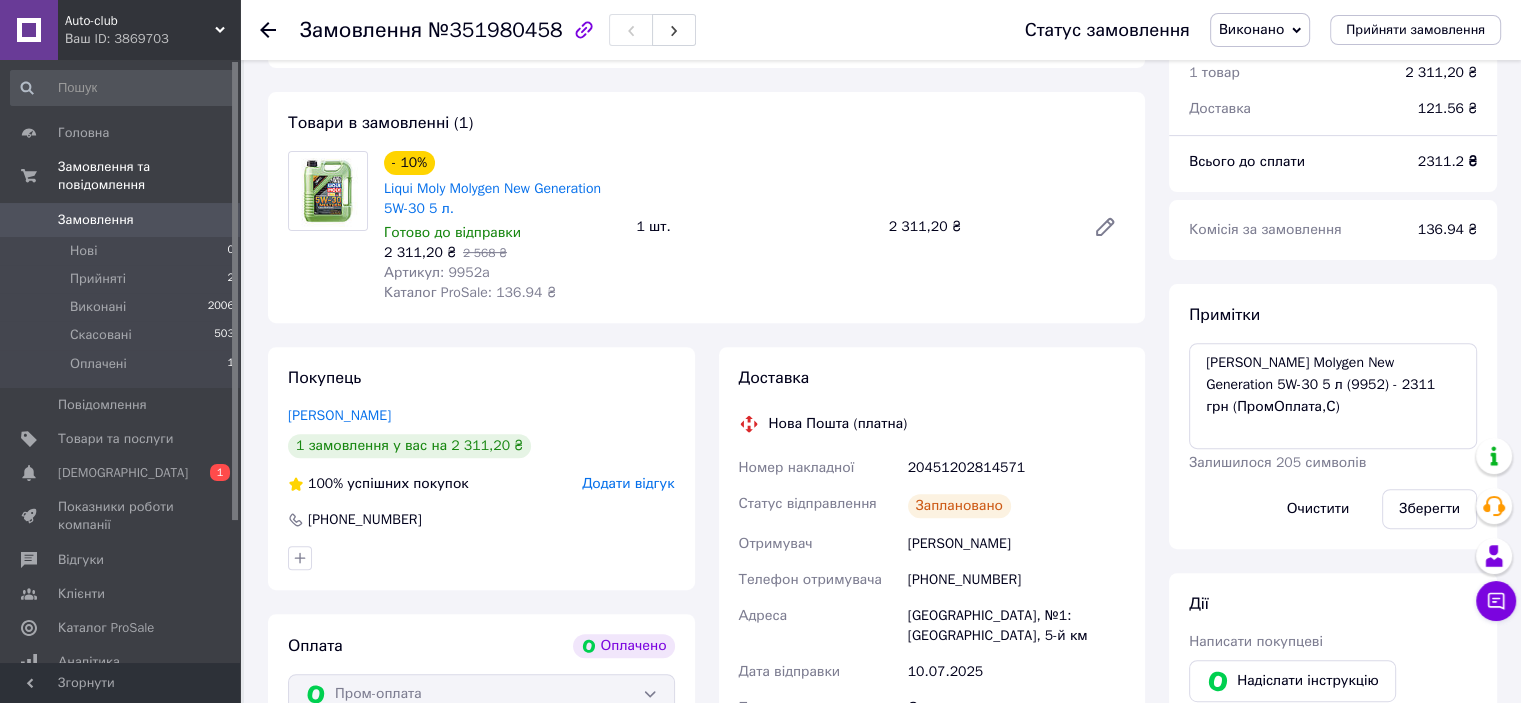 click on "Артикул: 9952a" at bounding box center (437, 272) 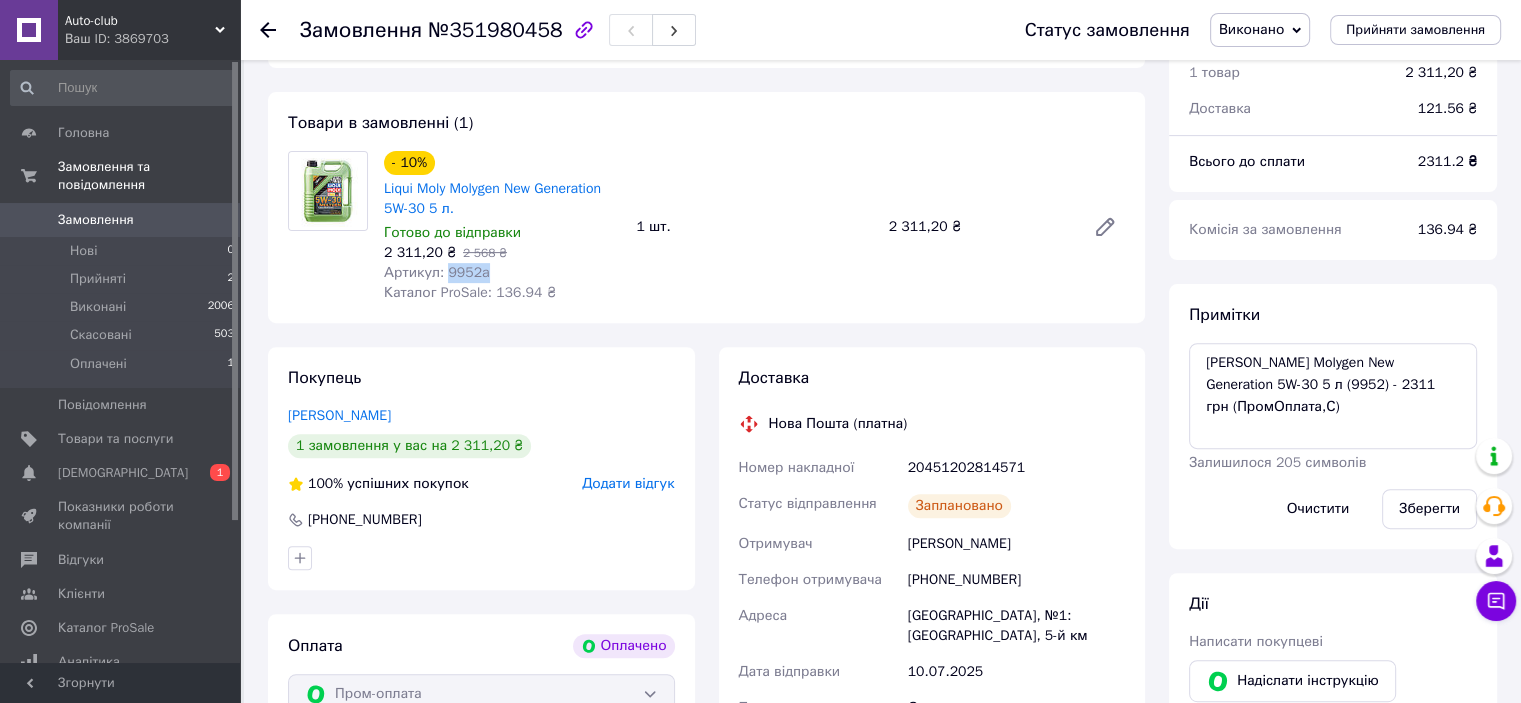 click on "Артикул: 9952a" at bounding box center (437, 272) 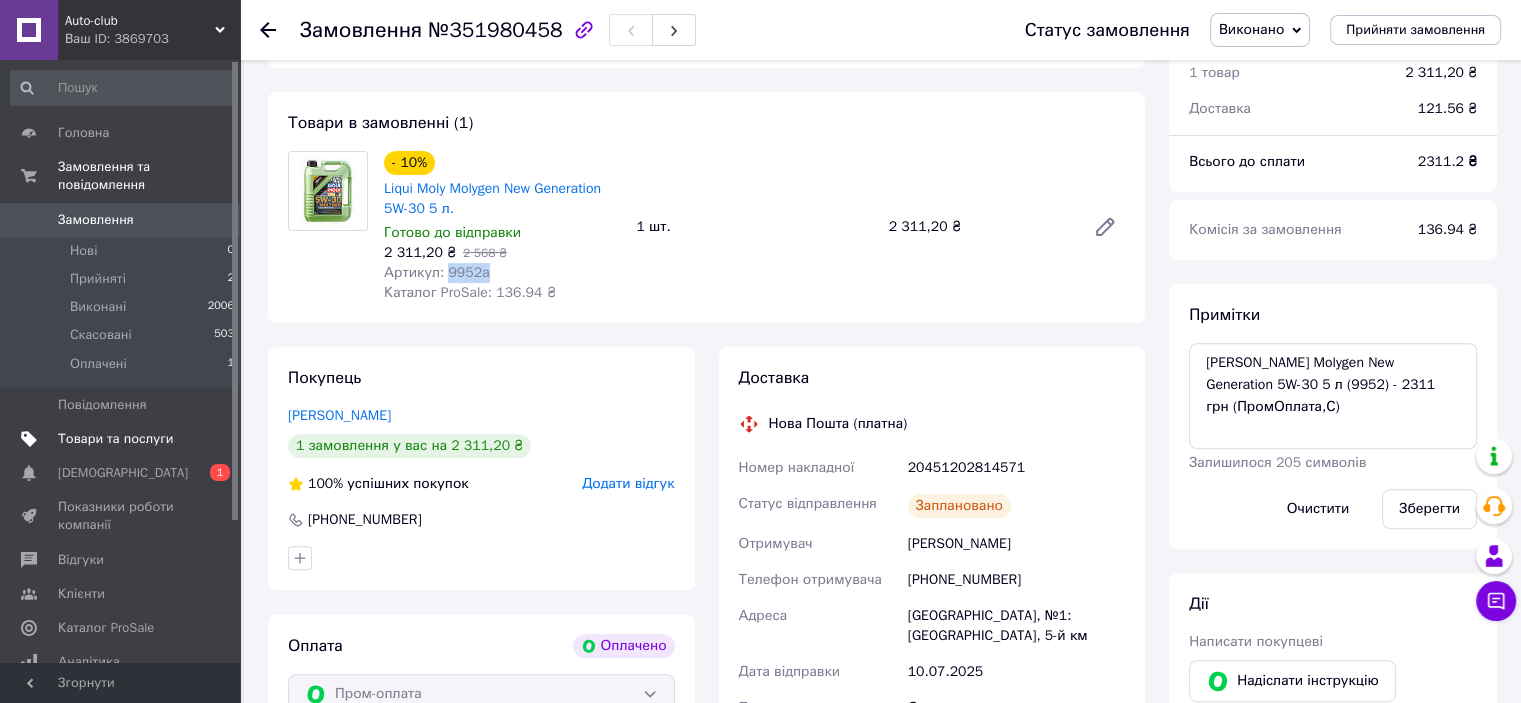 click on "Товари та послуги" at bounding box center [115, 439] 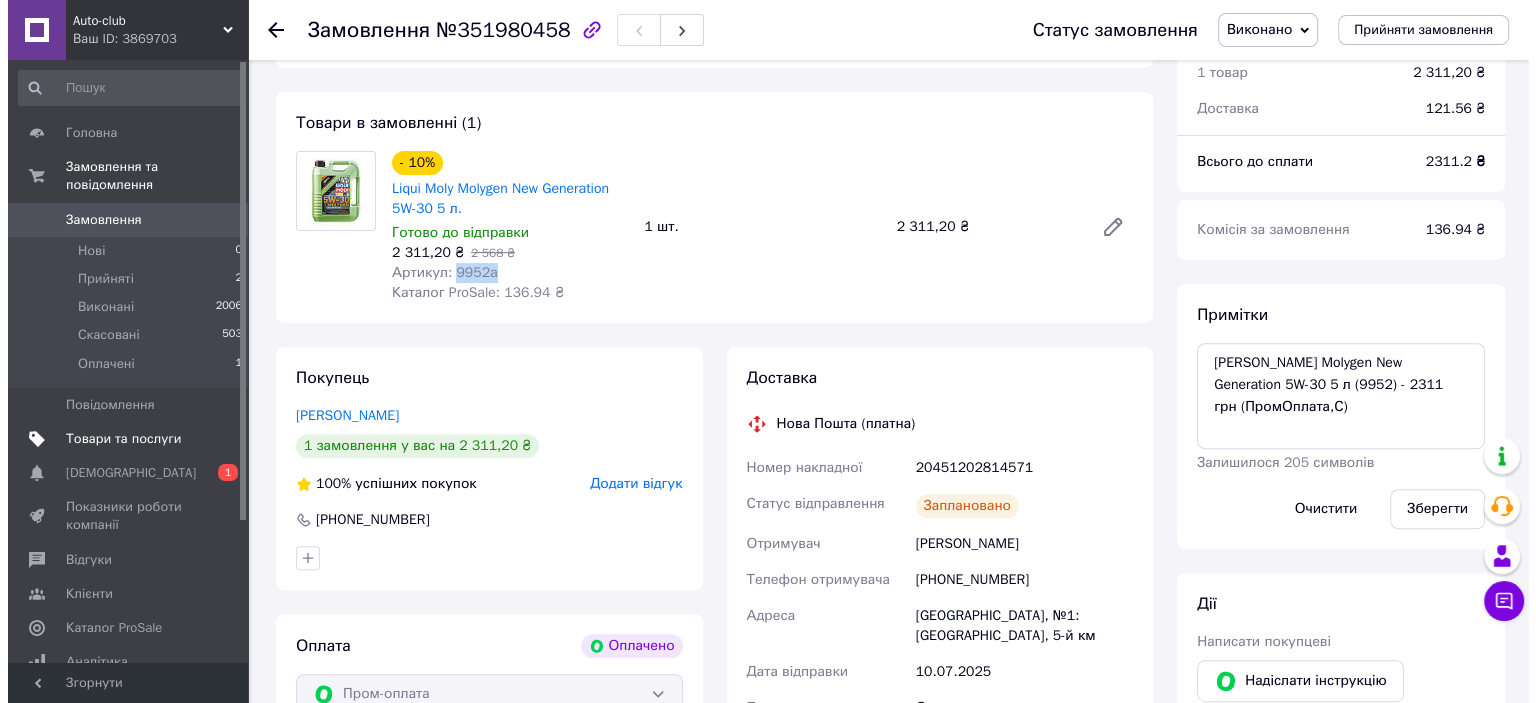 scroll, scrollTop: 0, scrollLeft: 0, axis: both 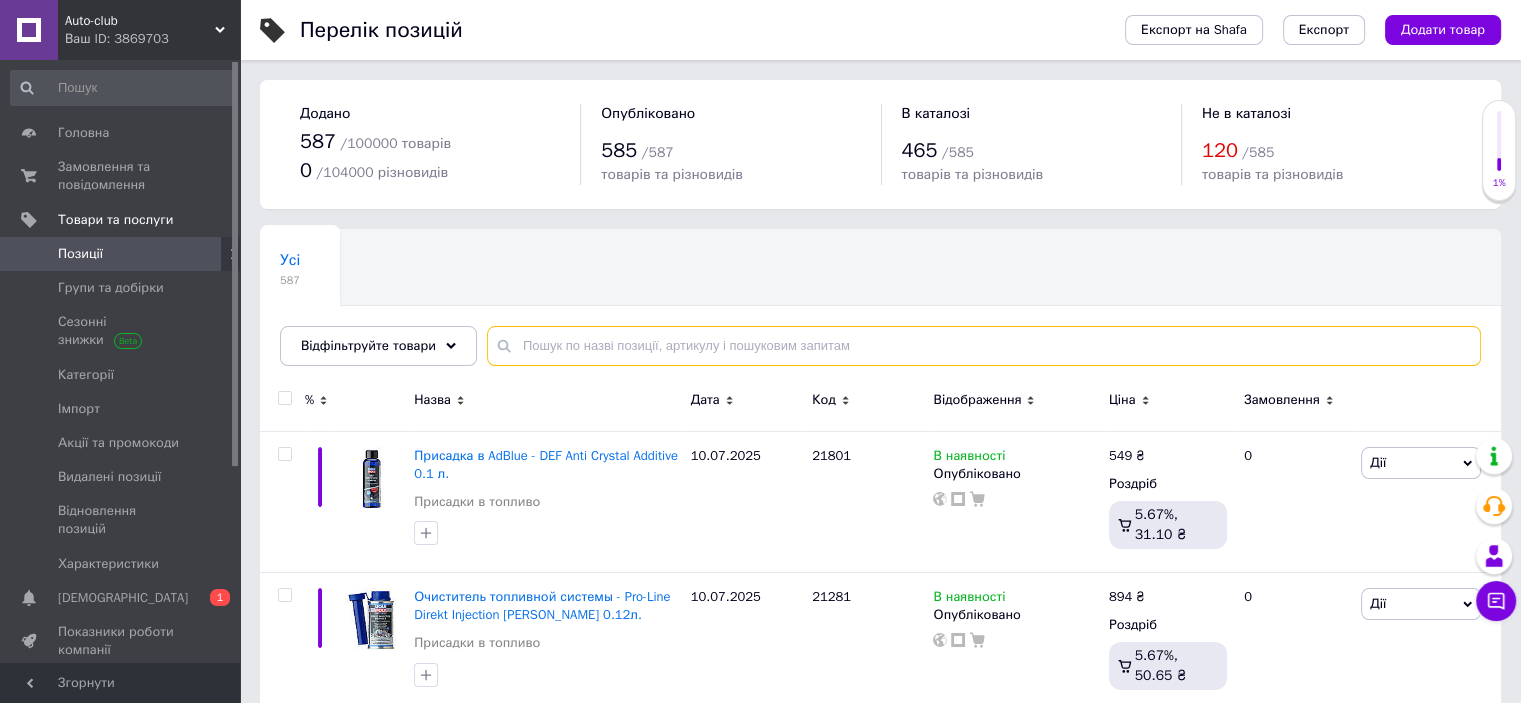 click at bounding box center (984, 346) 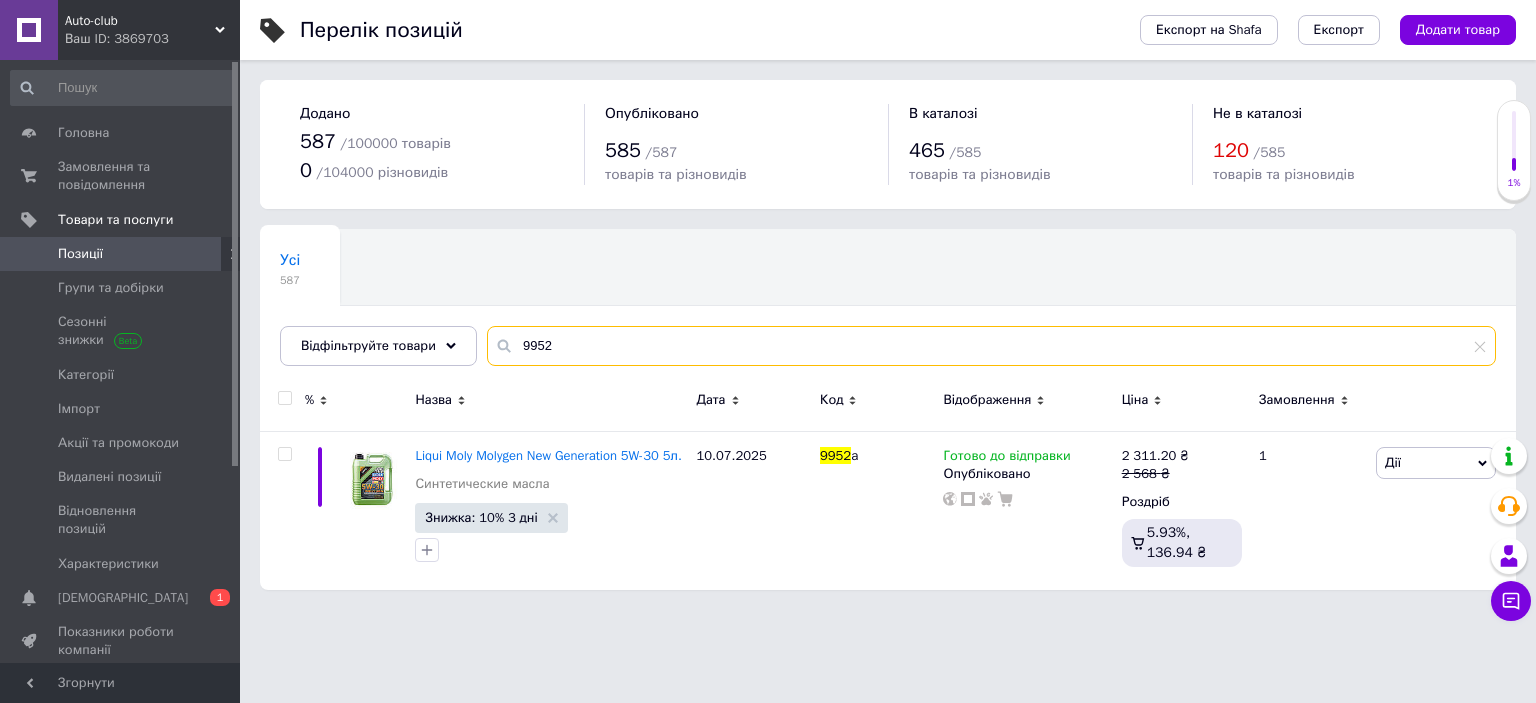 type on "9952" 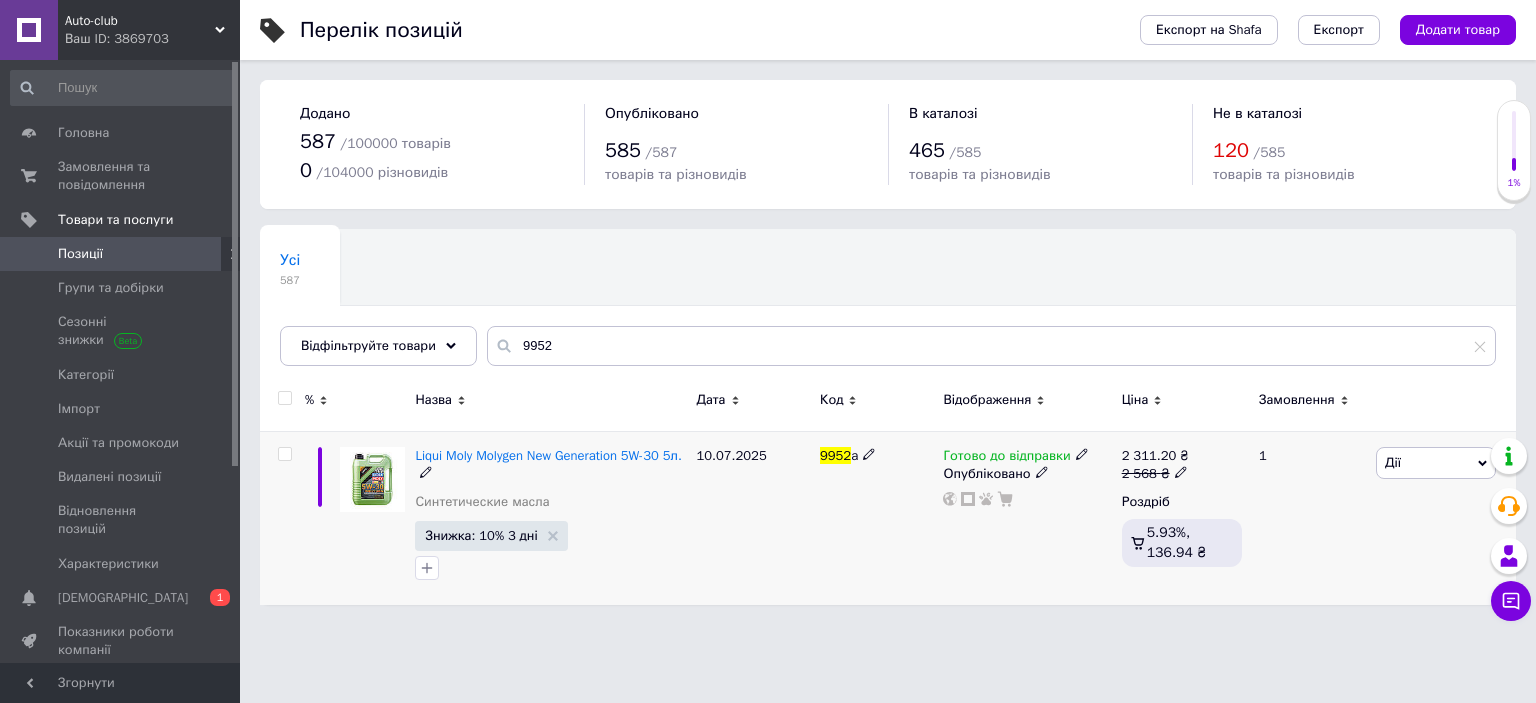 click 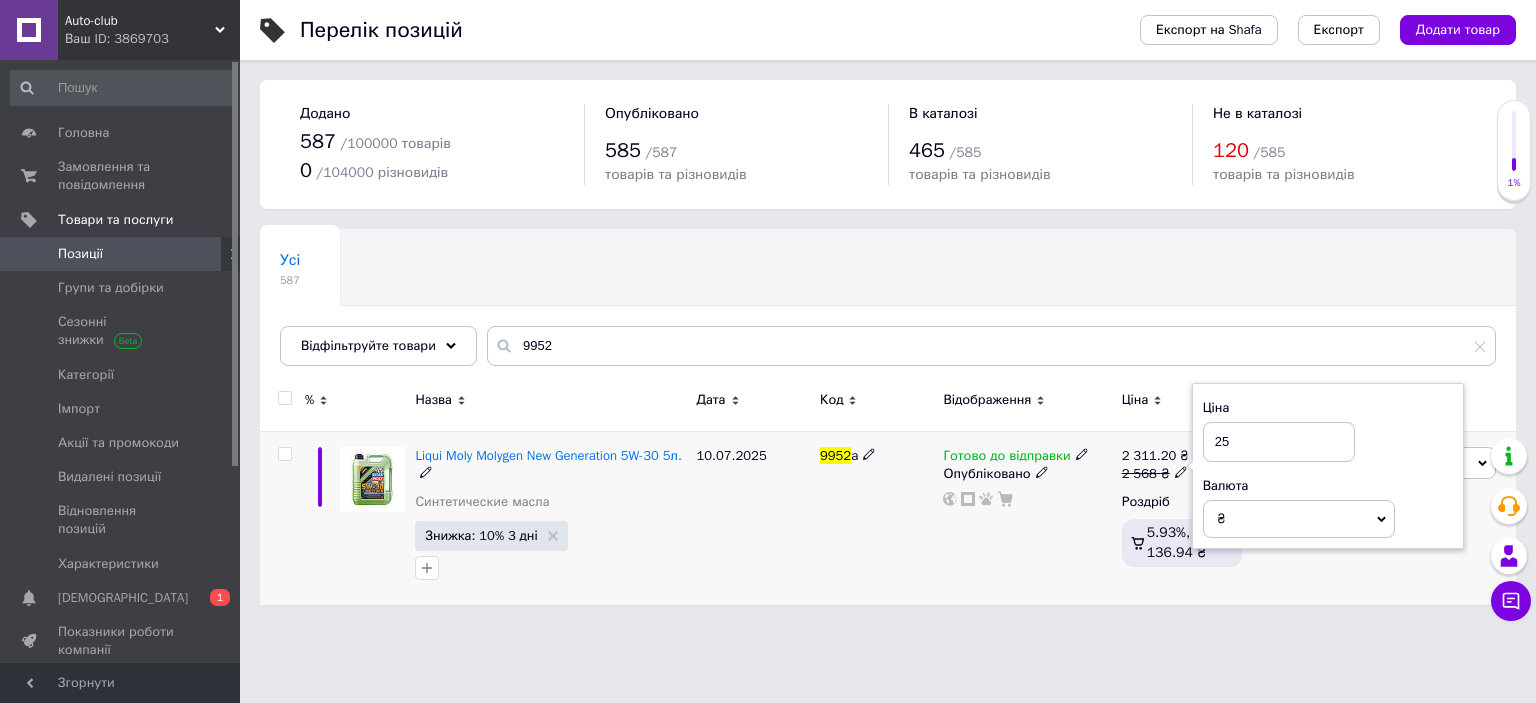 type on "2" 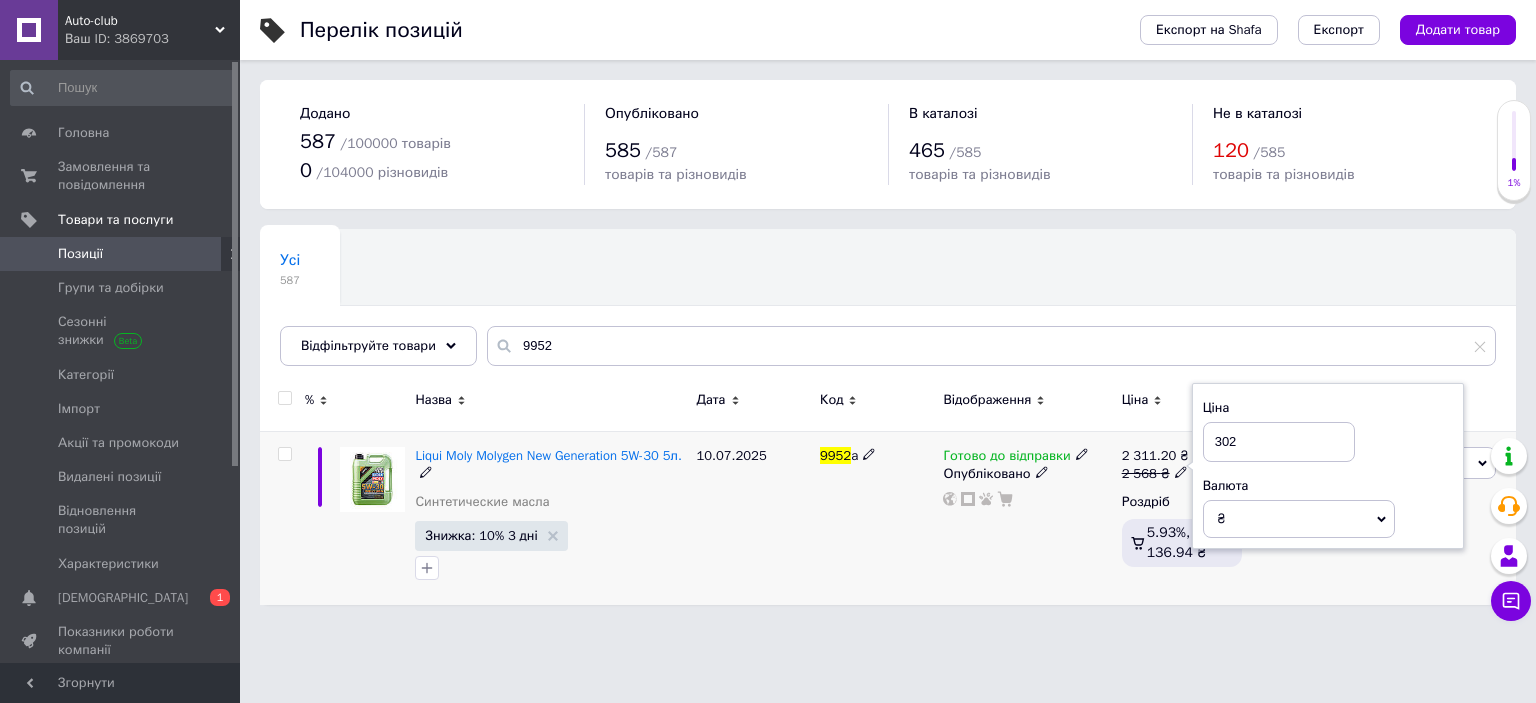 type on "3021" 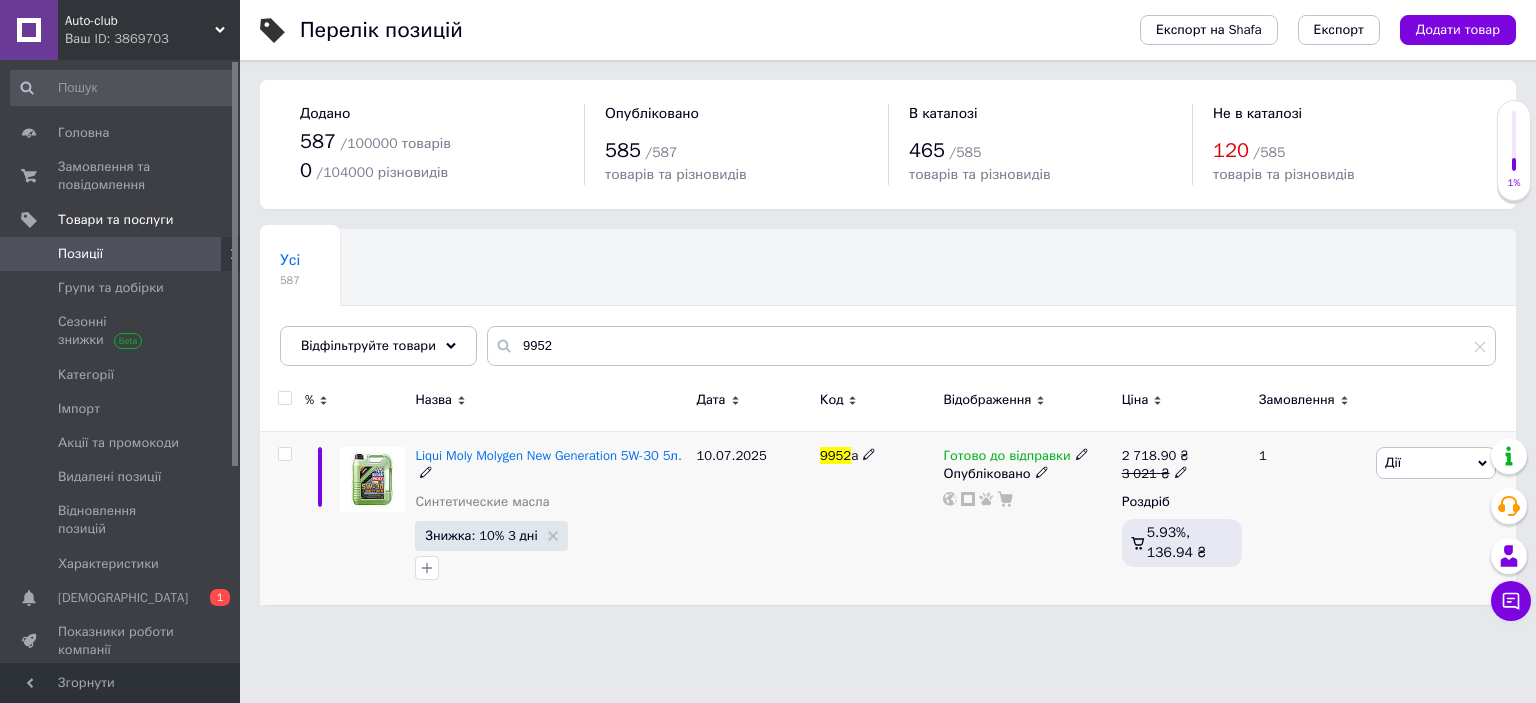 click 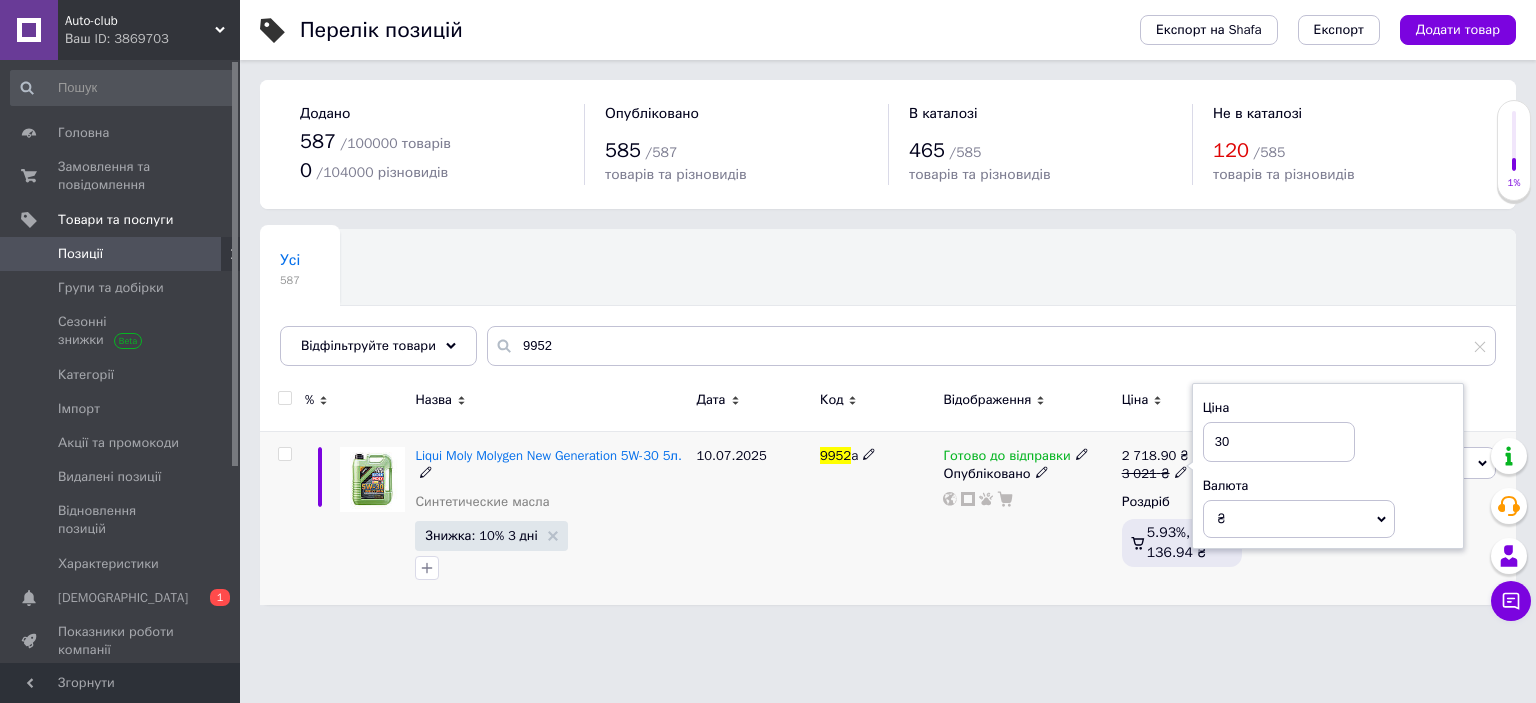 type on "3" 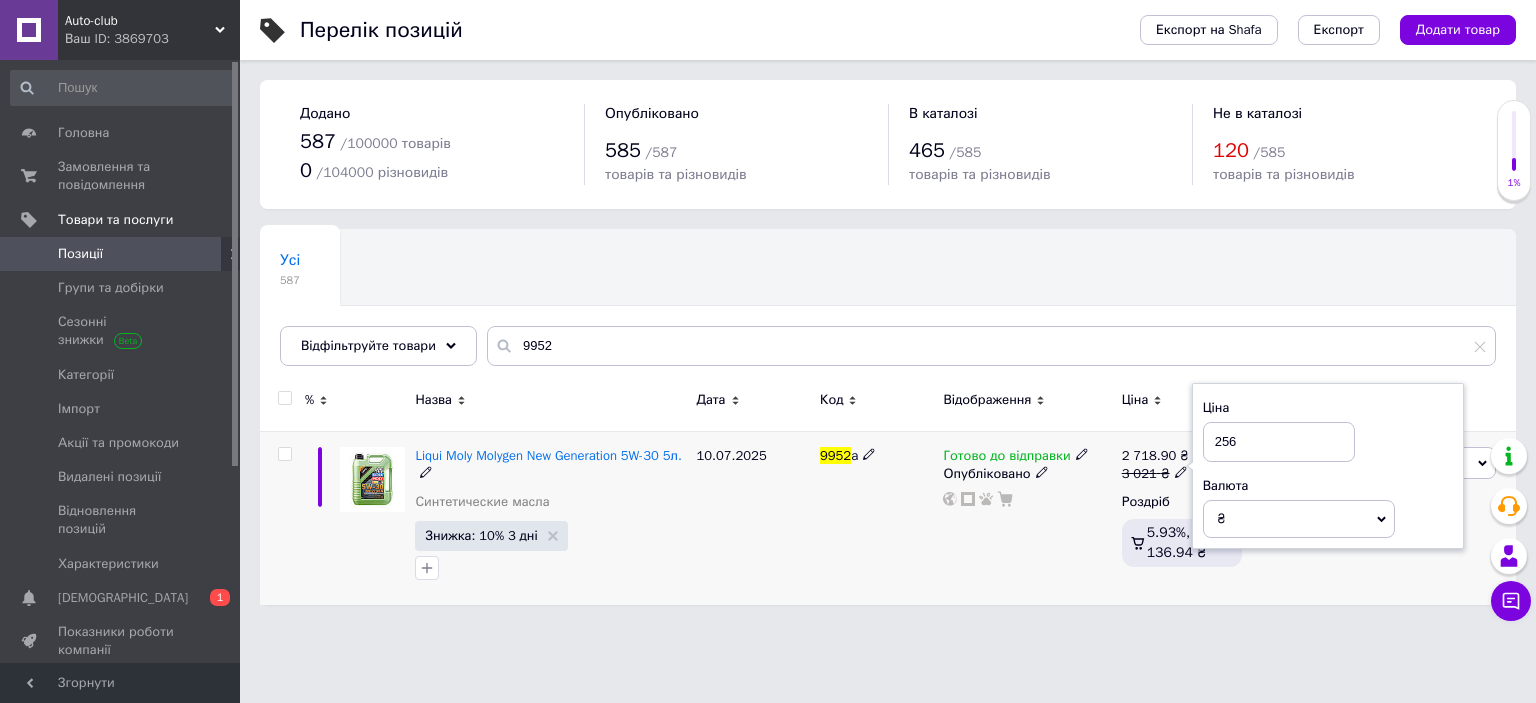 type on "2568" 